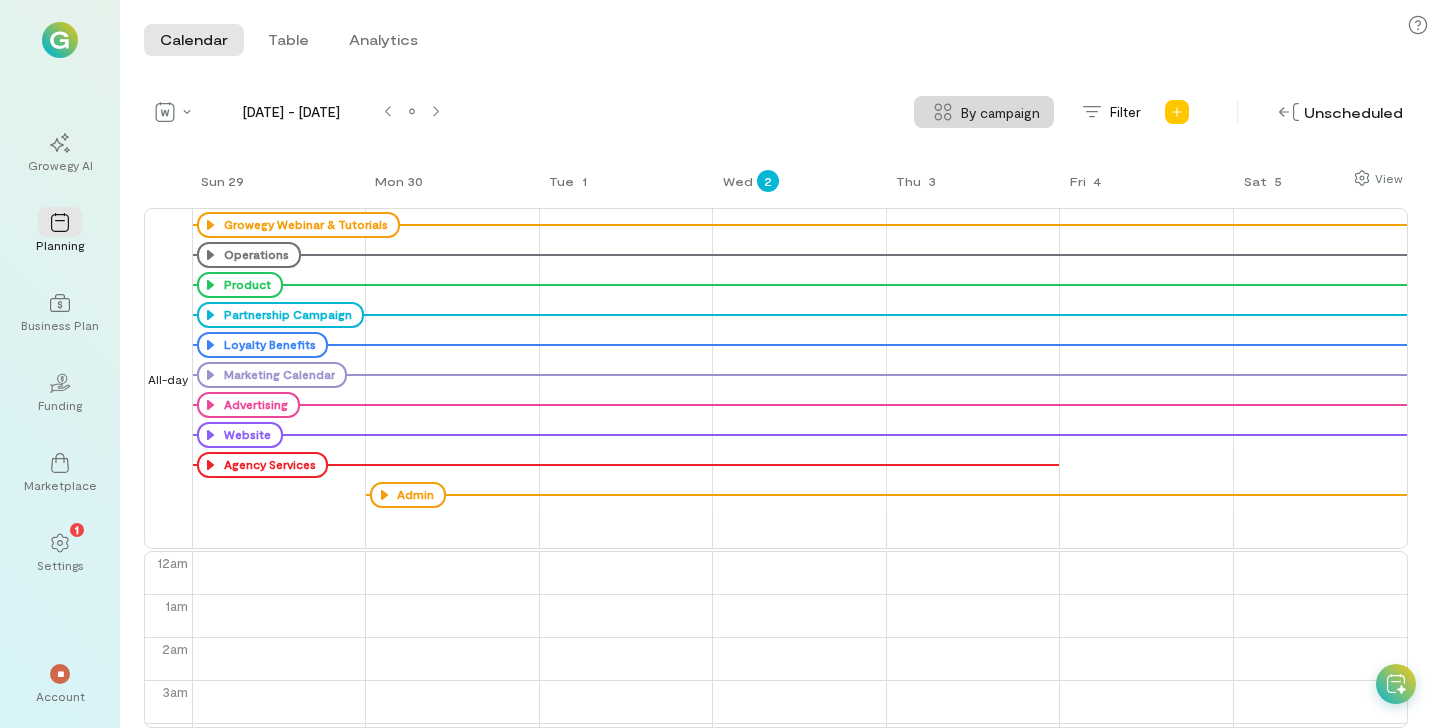 scroll, scrollTop: 0, scrollLeft: 0, axis: both 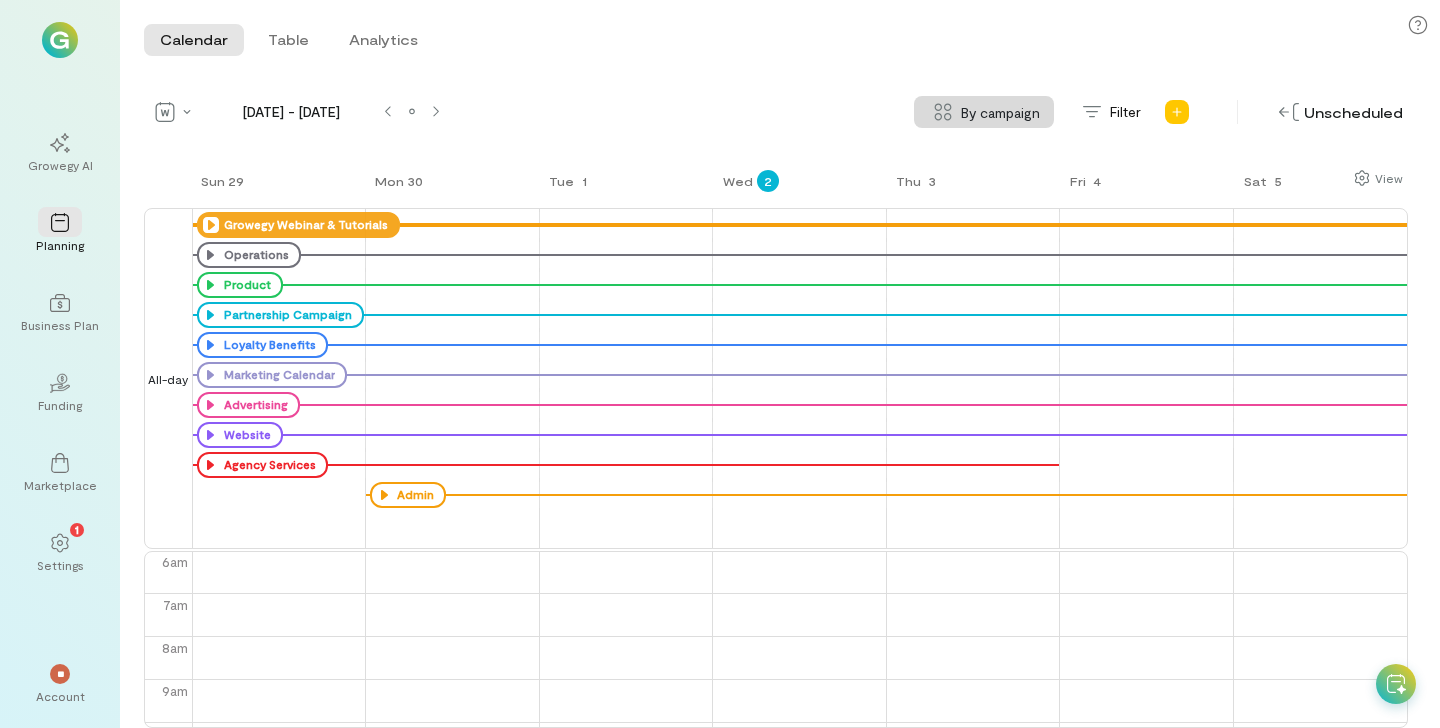 click 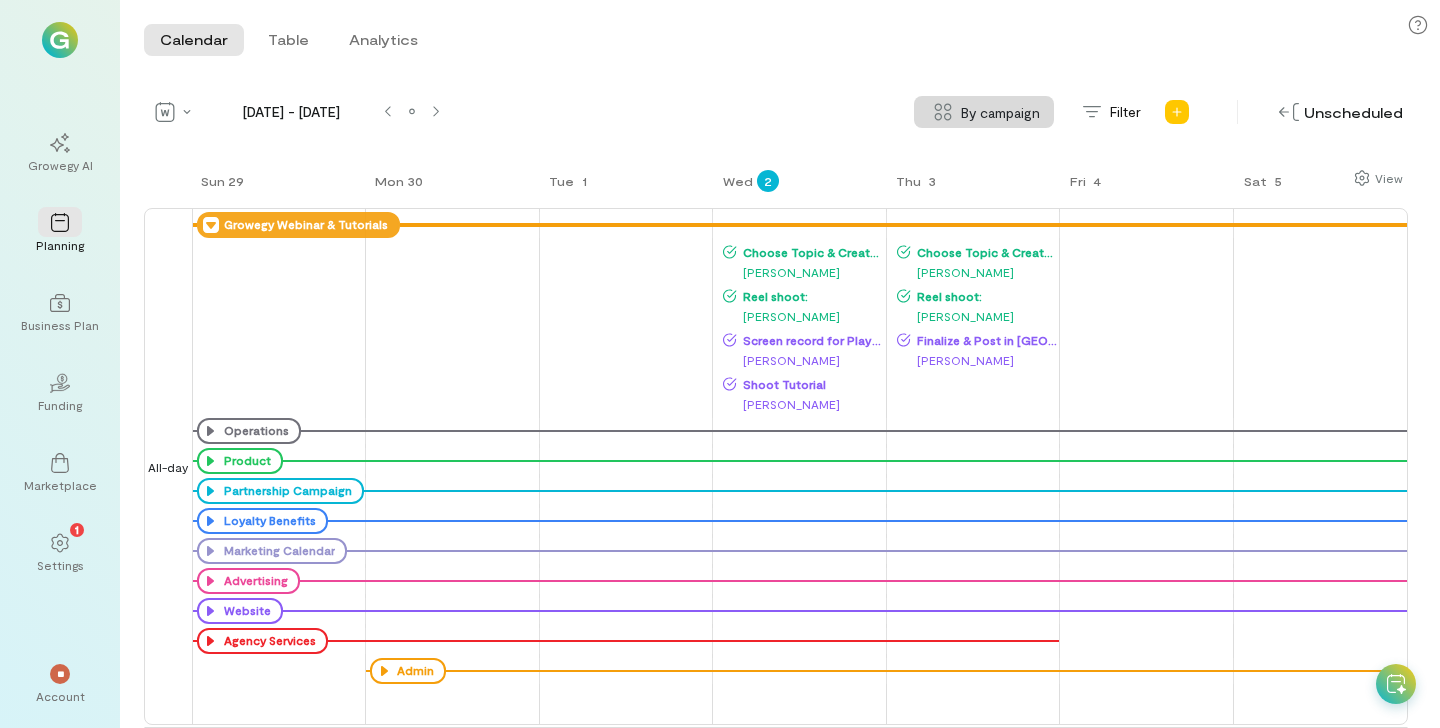 click 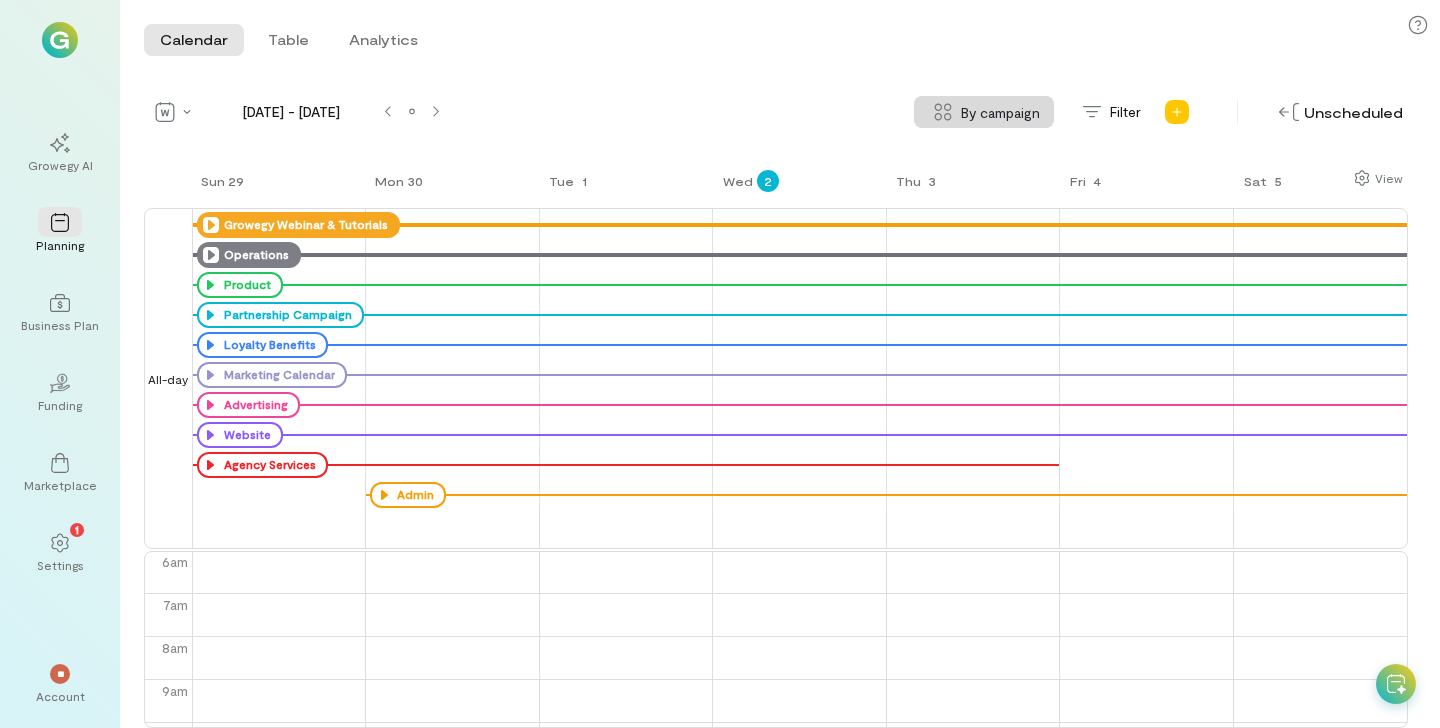 click 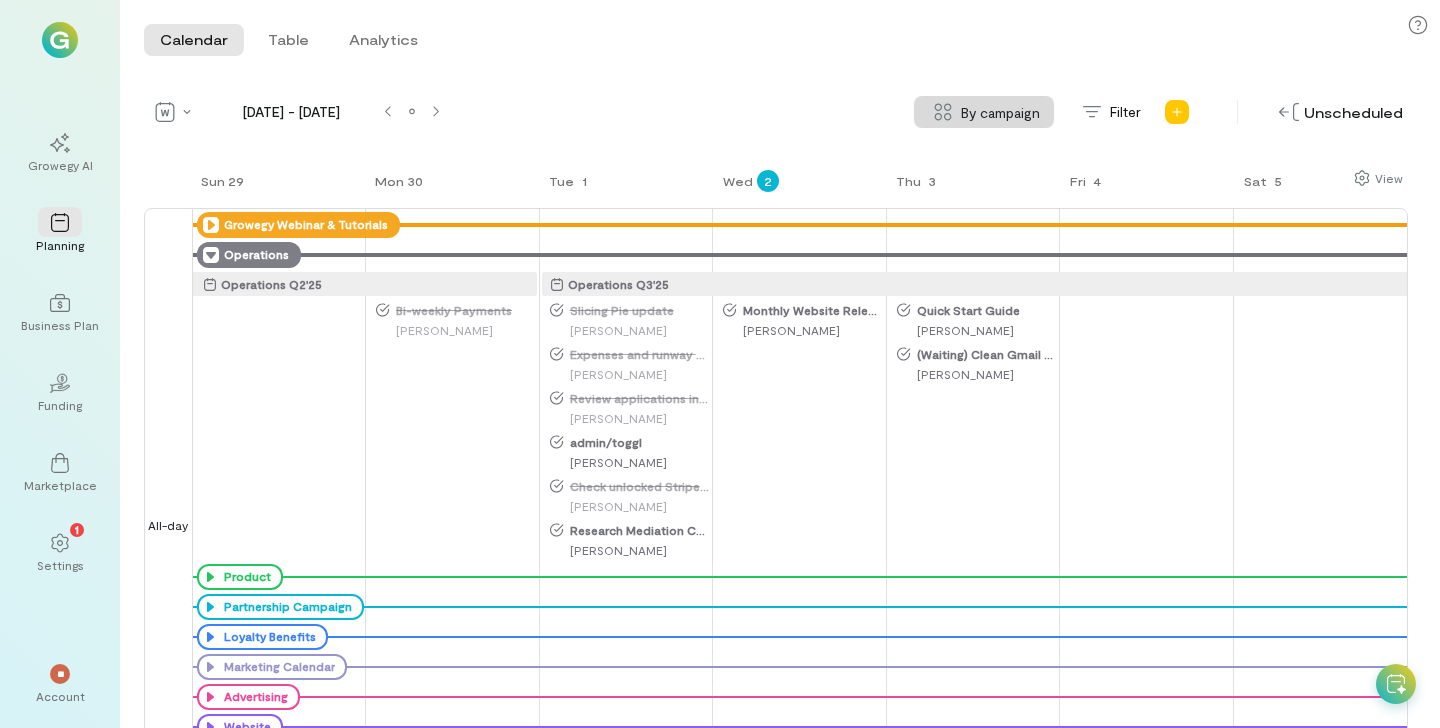 click on "[PERSON_NAME]" at bounding box center [630, 462] 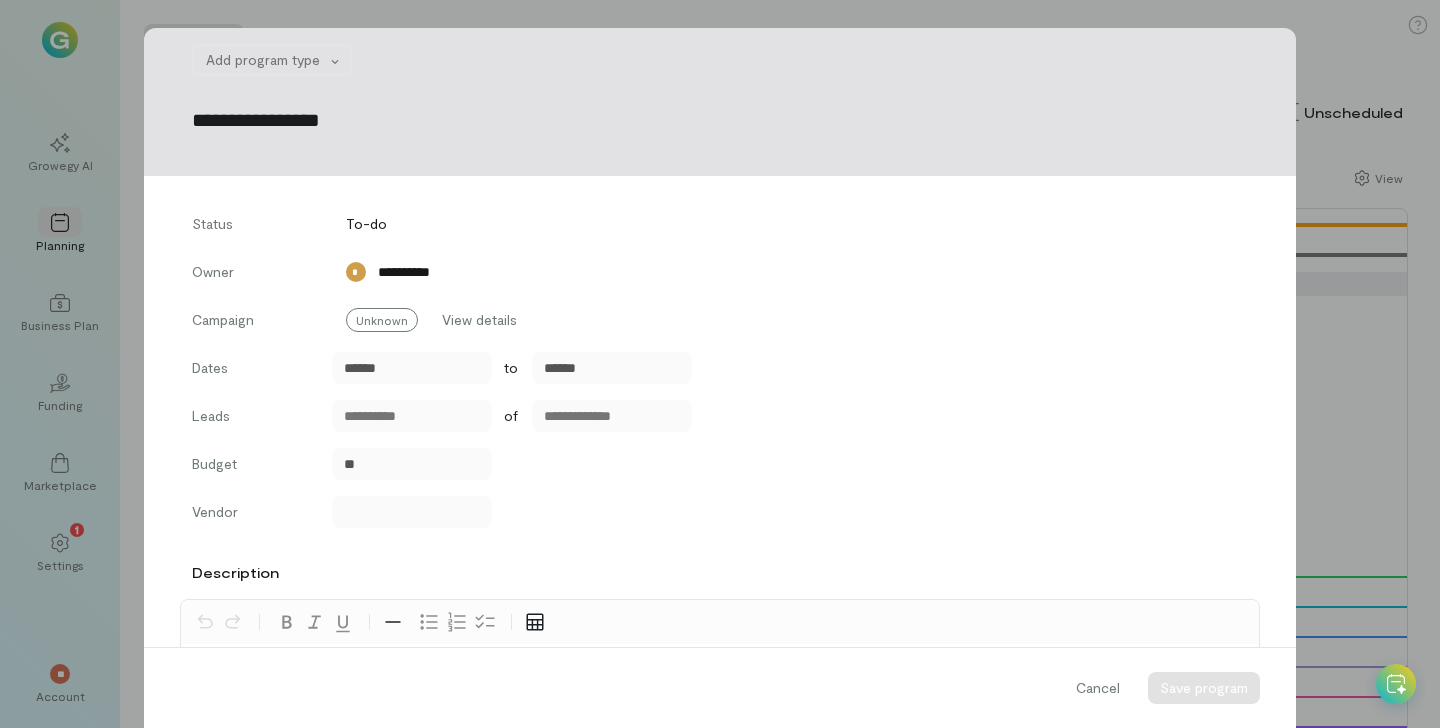 scroll, scrollTop: 1510, scrollLeft: 0, axis: vertical 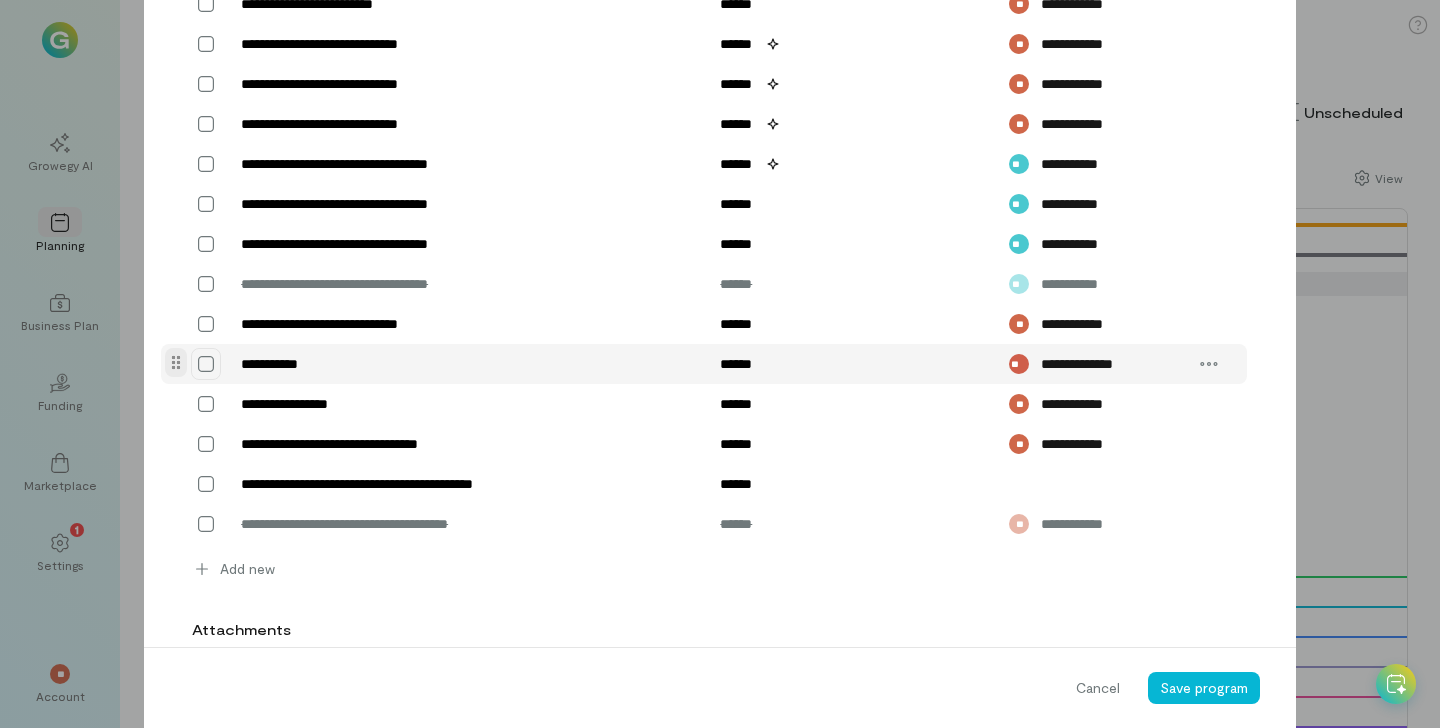 click 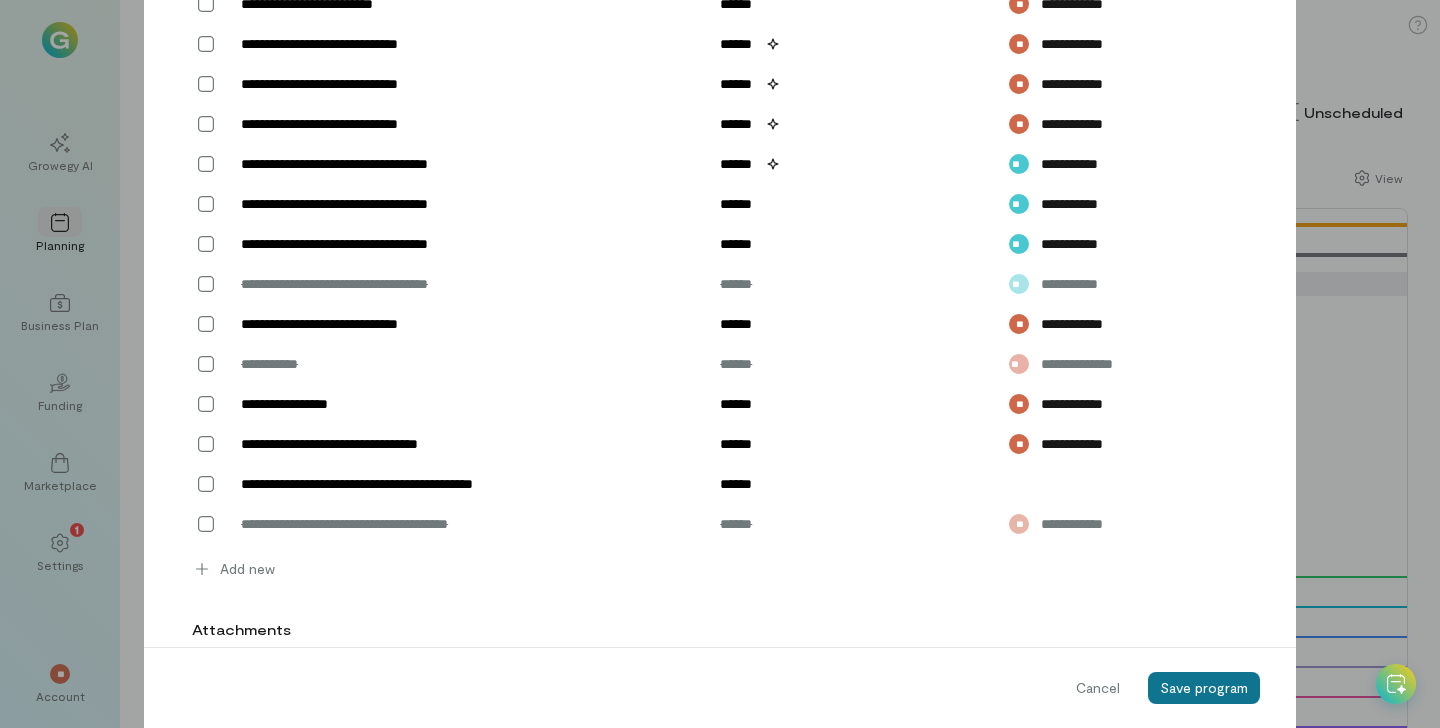 click on "Save program" at bounding box center (1204, 687) 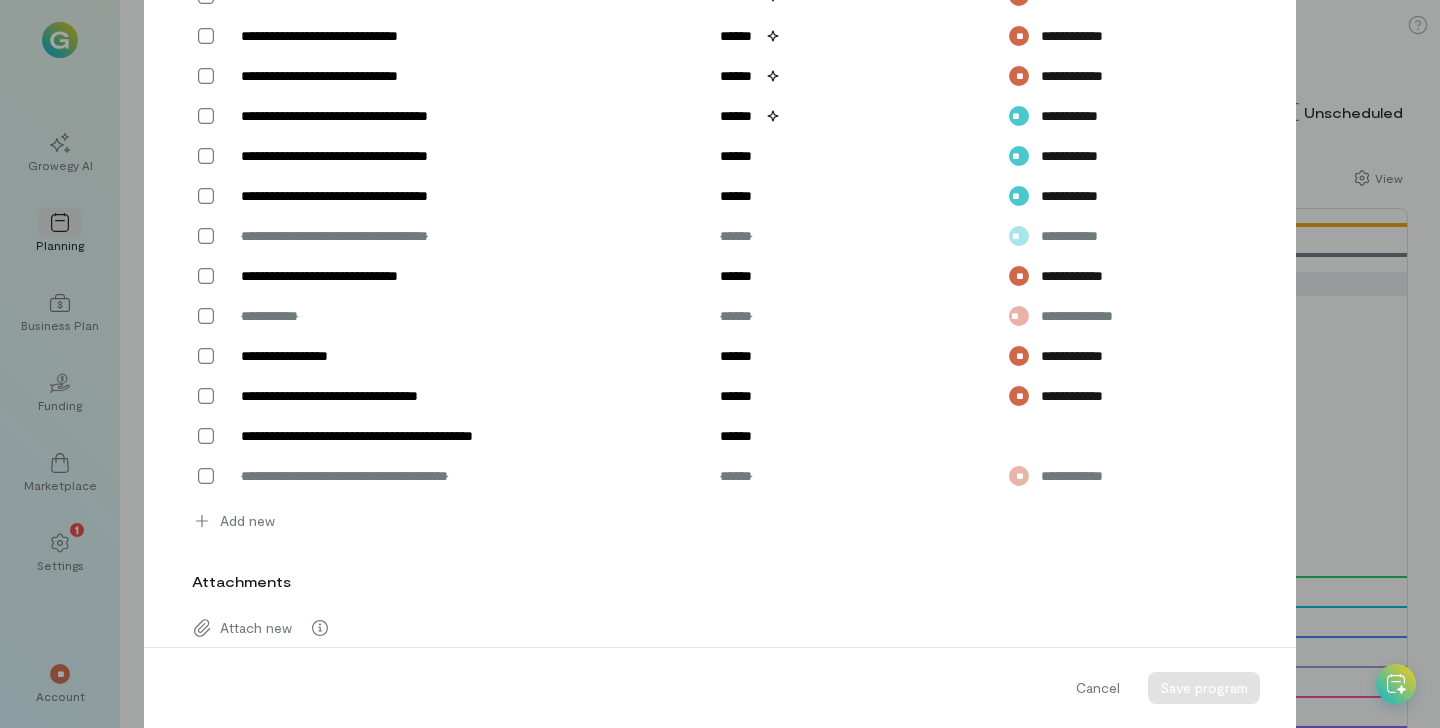 scroll, scrollTop: 1462, scrollLeft: 0, axis: vertical 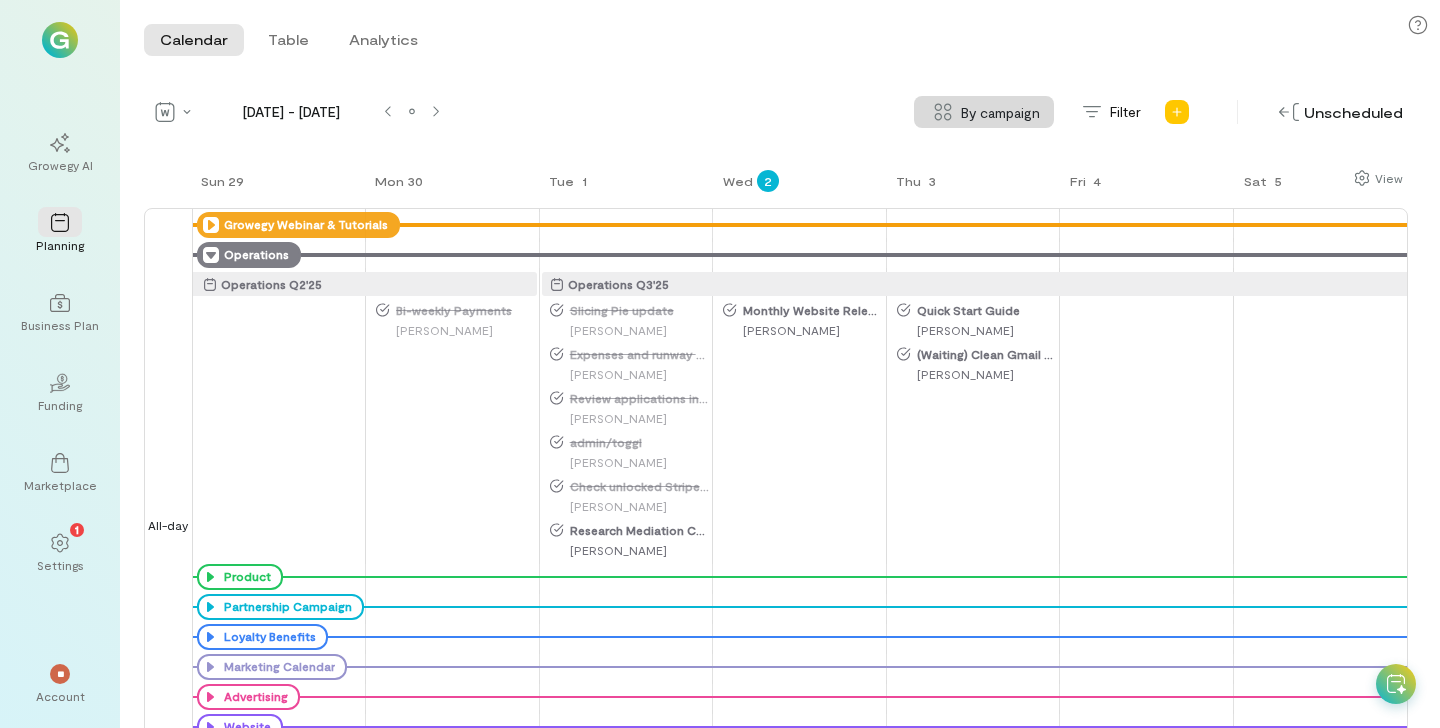 click on "[PERSON_NAME]" at bounding box center (630, 550) 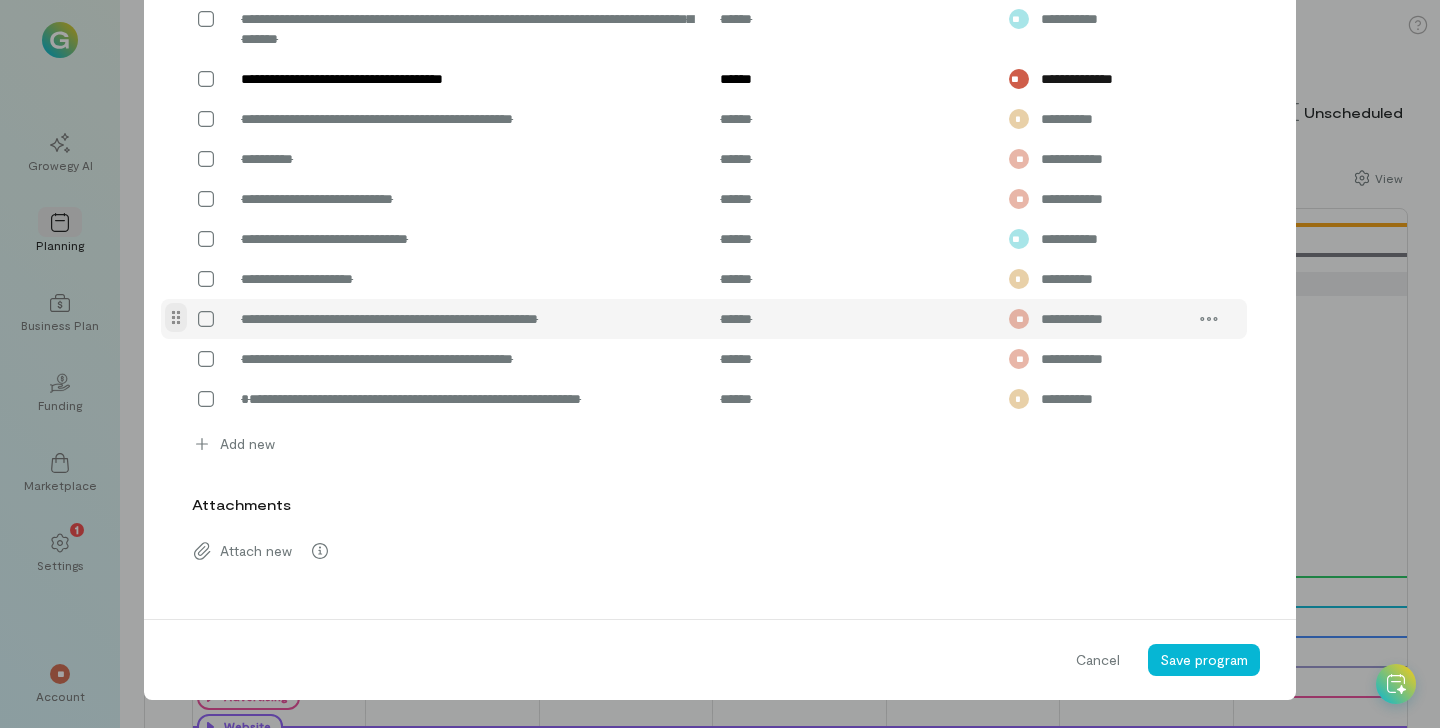 scroll, scrollTop: 995, scrollLeft: 0, axis: vertical 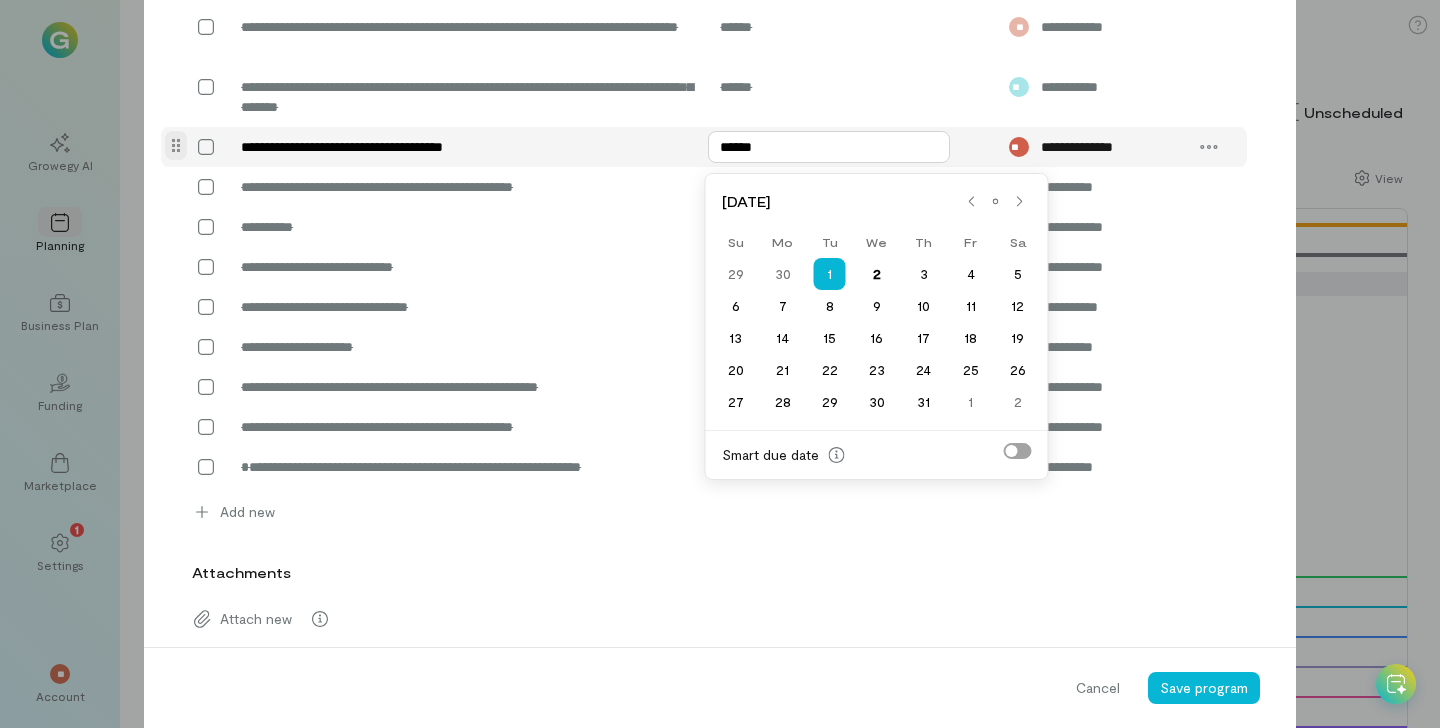 click on "******" at bounding box center (829, 147) 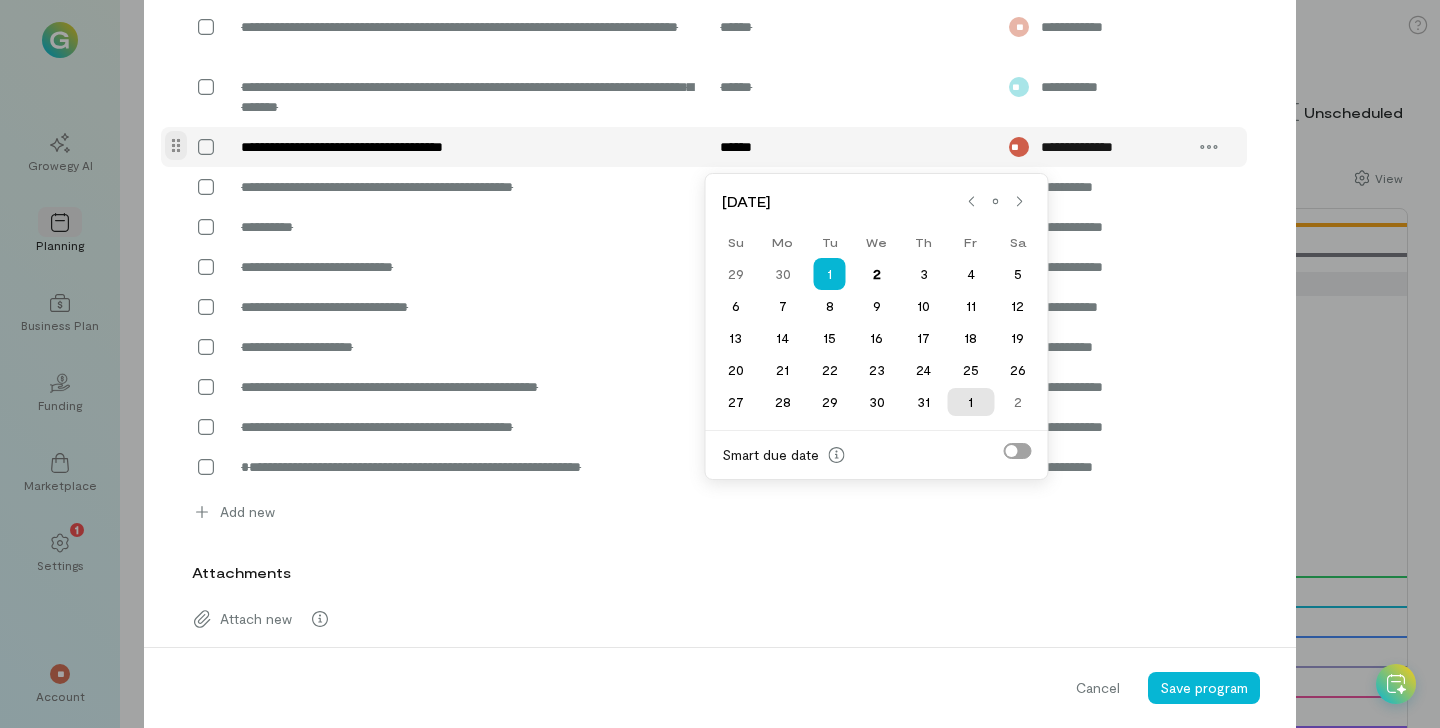 click on "1" at bounding box center [970, 402] 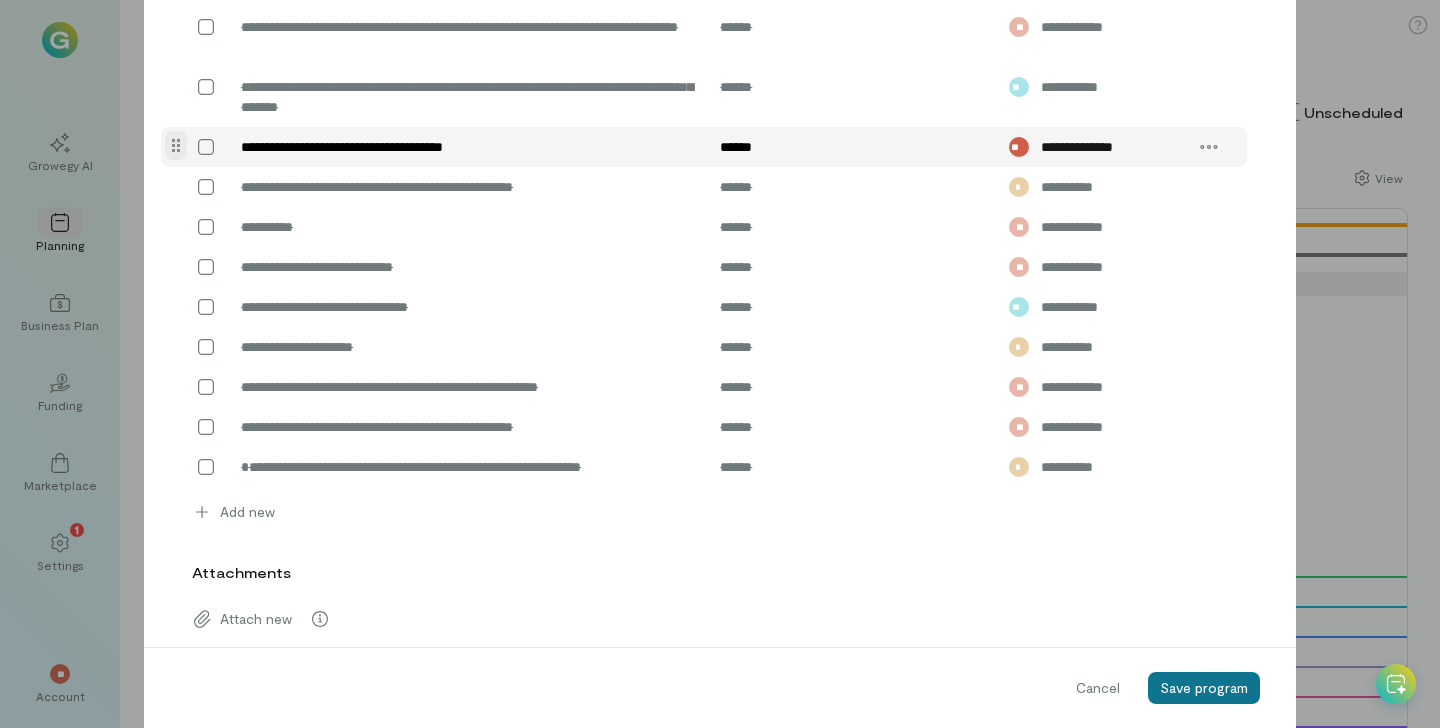 click on "Save program" at bounding box center (1204, 687) 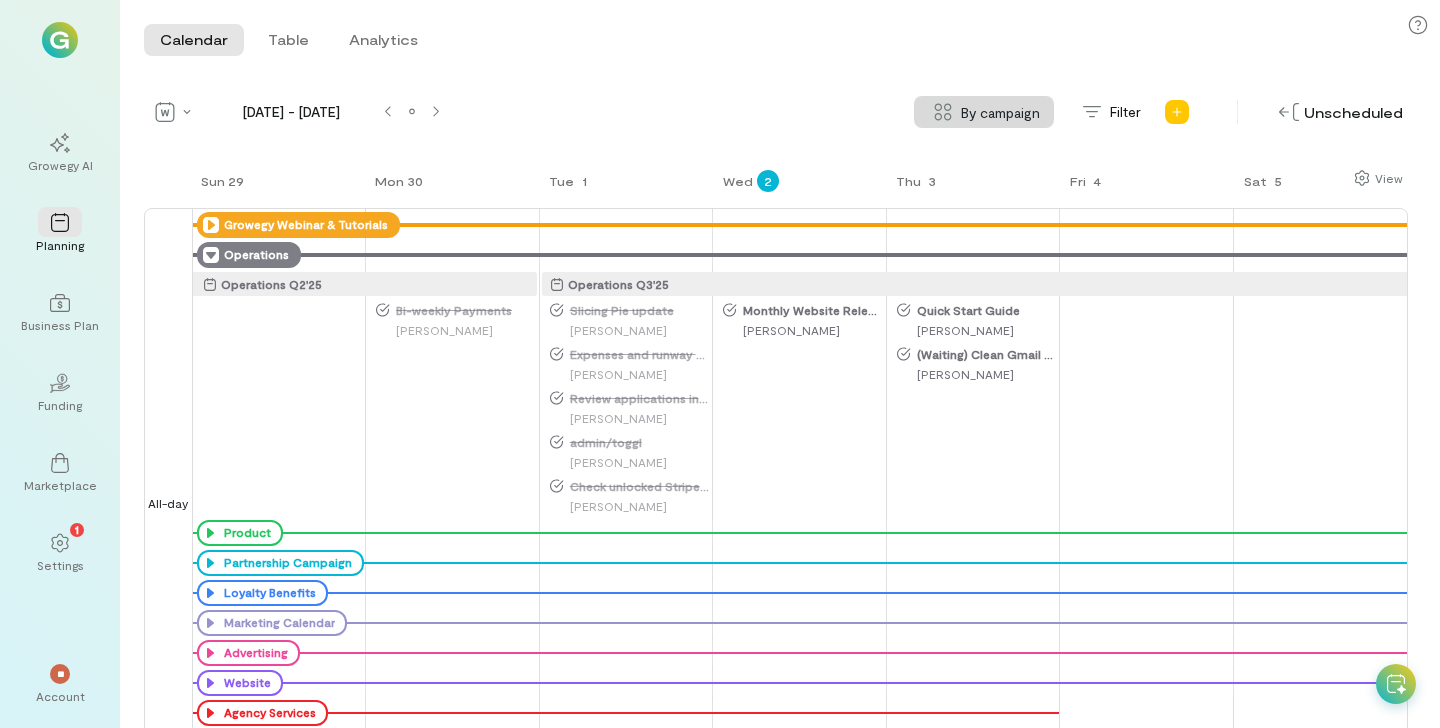 click 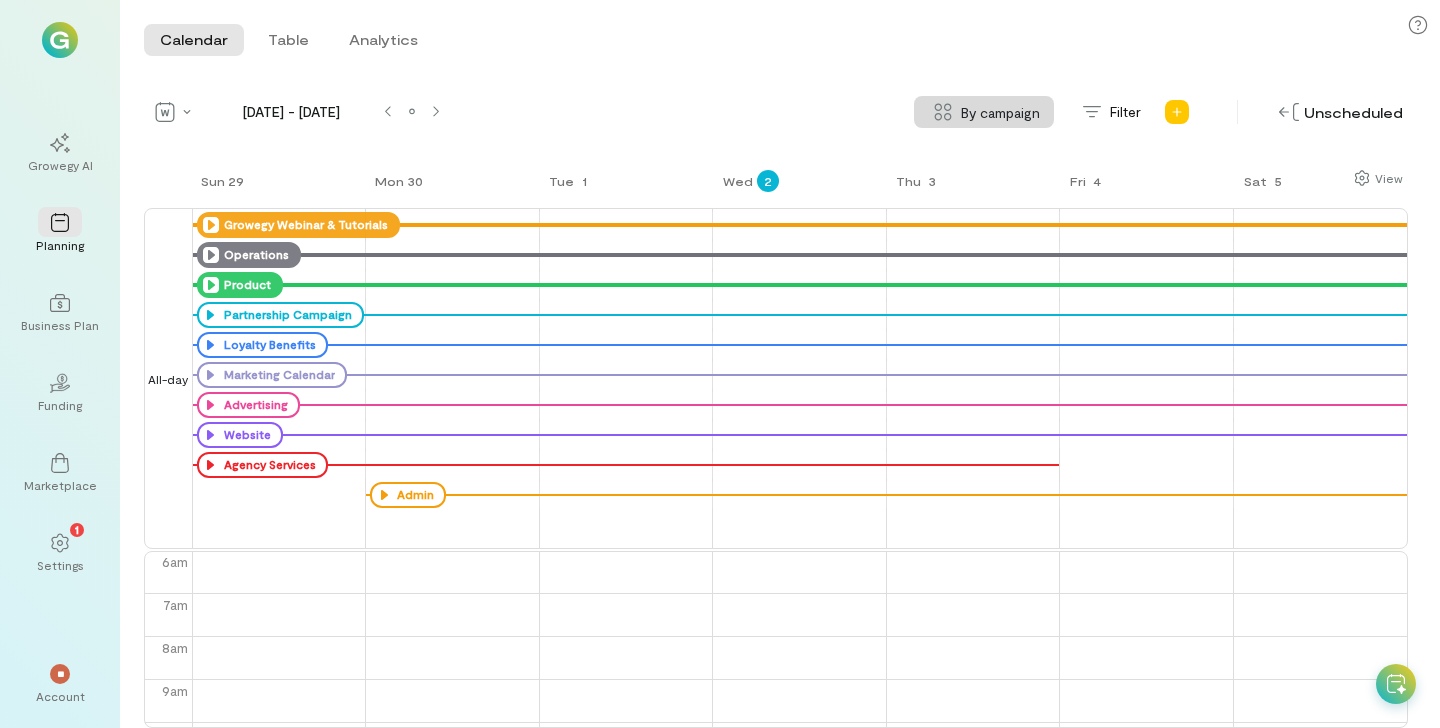 click 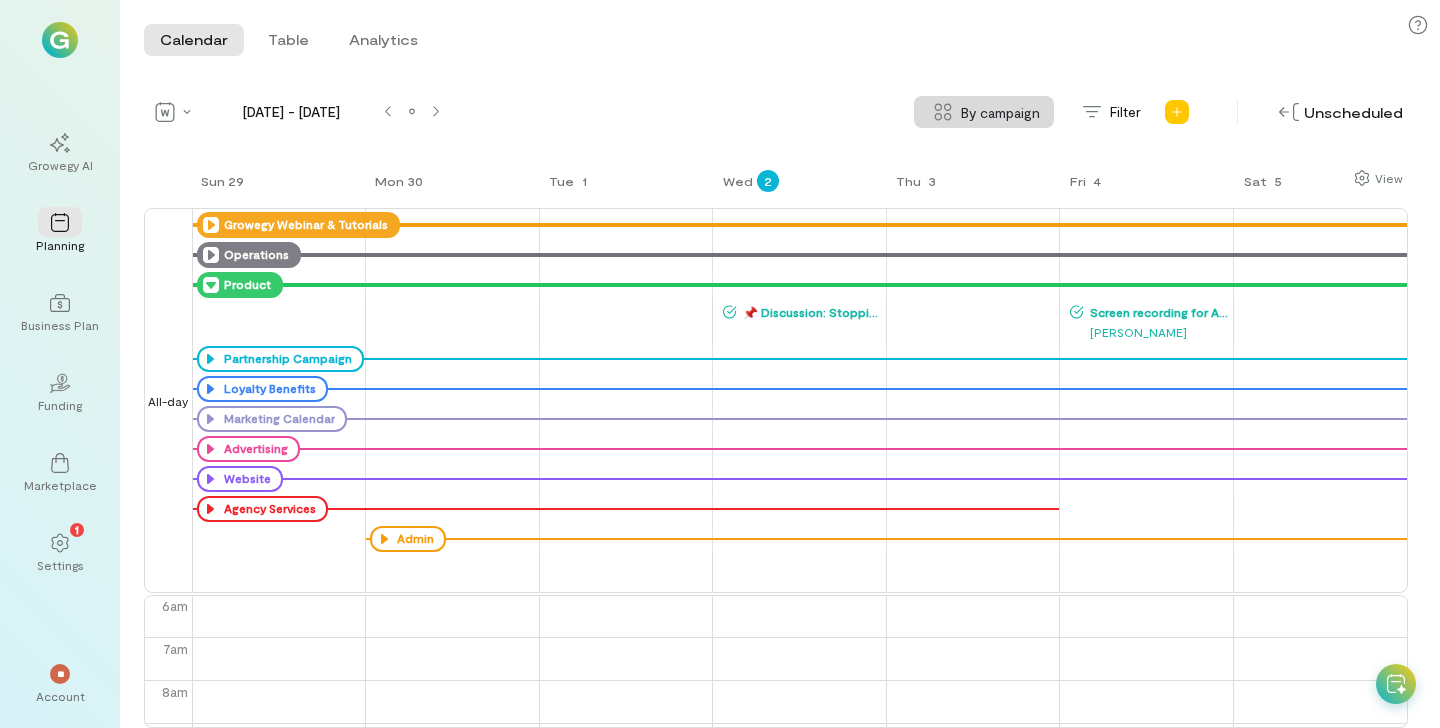 click on "📌 Discussion: Stopping Salesforce integration" at bounding box center (810, 312) 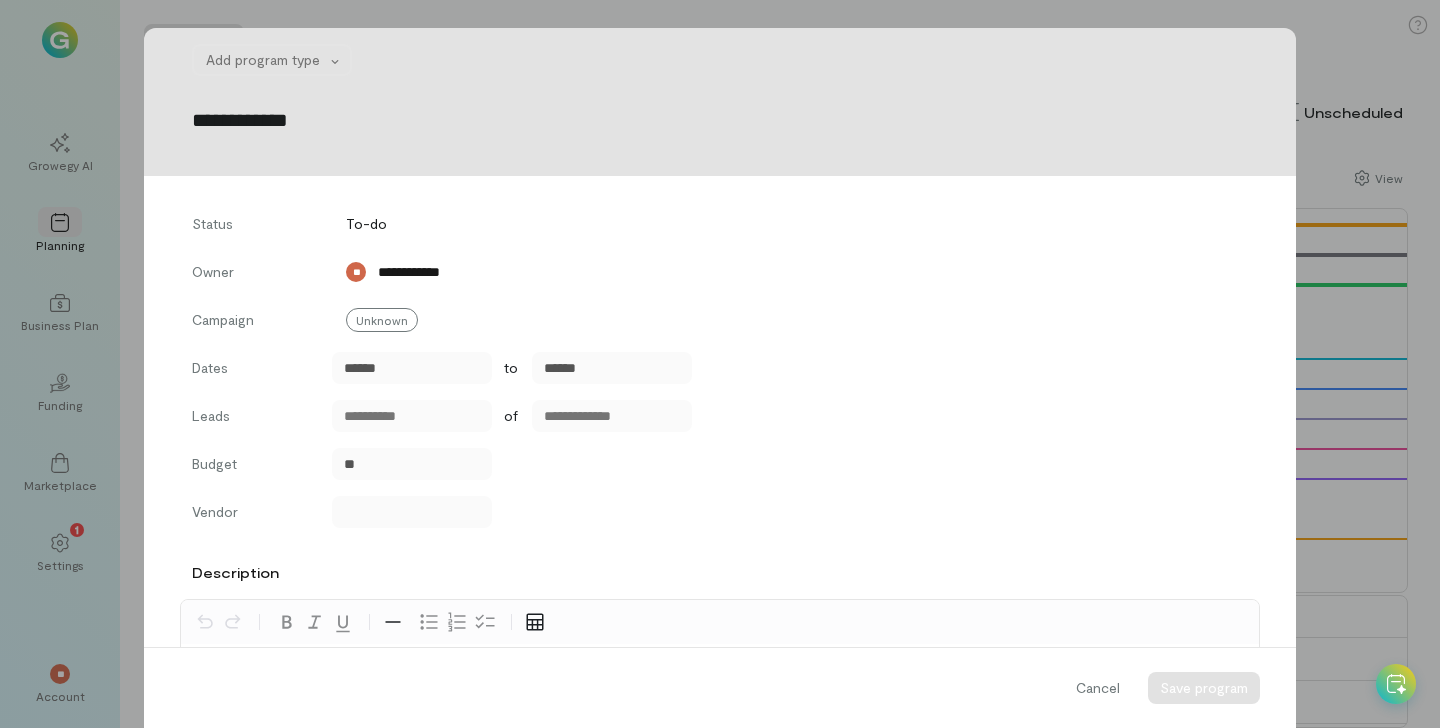 click on "******" at bounding box center (829, 1346) 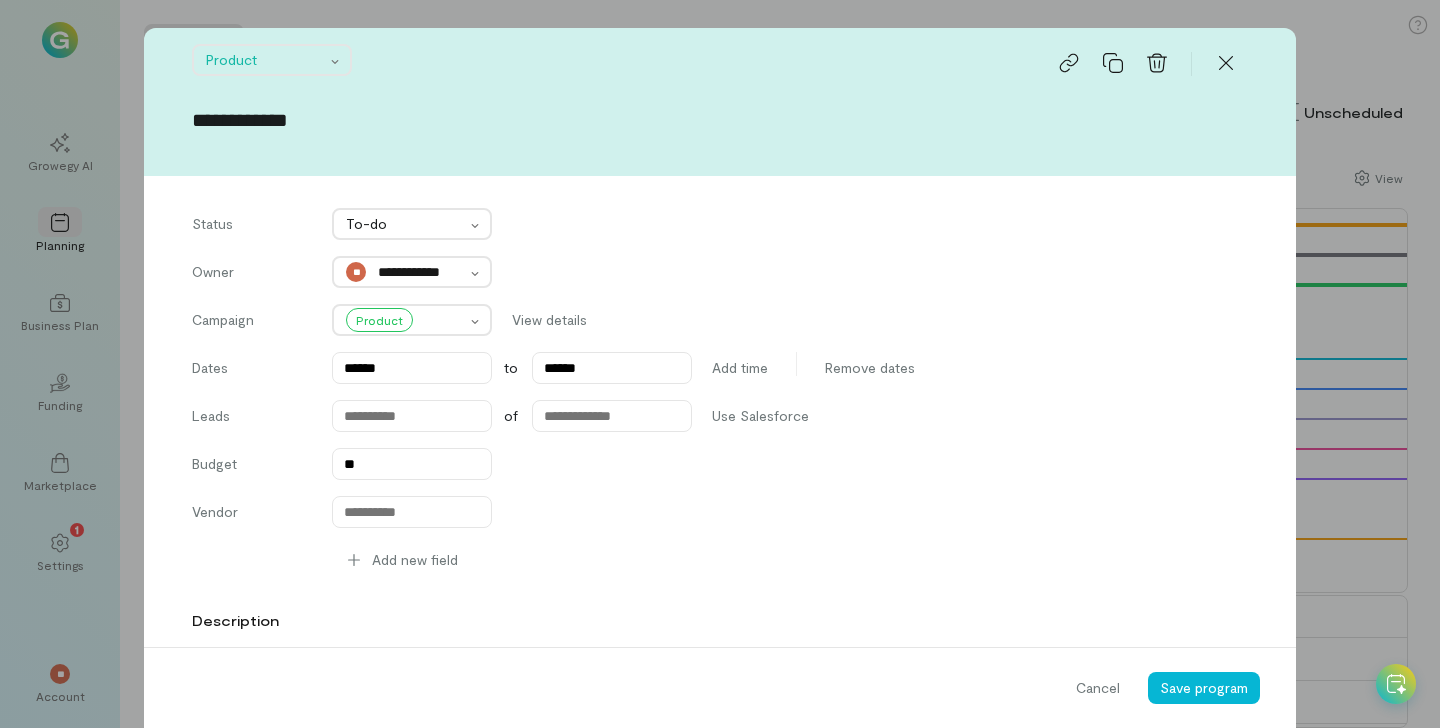 scroll, scrollTop: 1075, scrollLeft: 0, axis: vertical 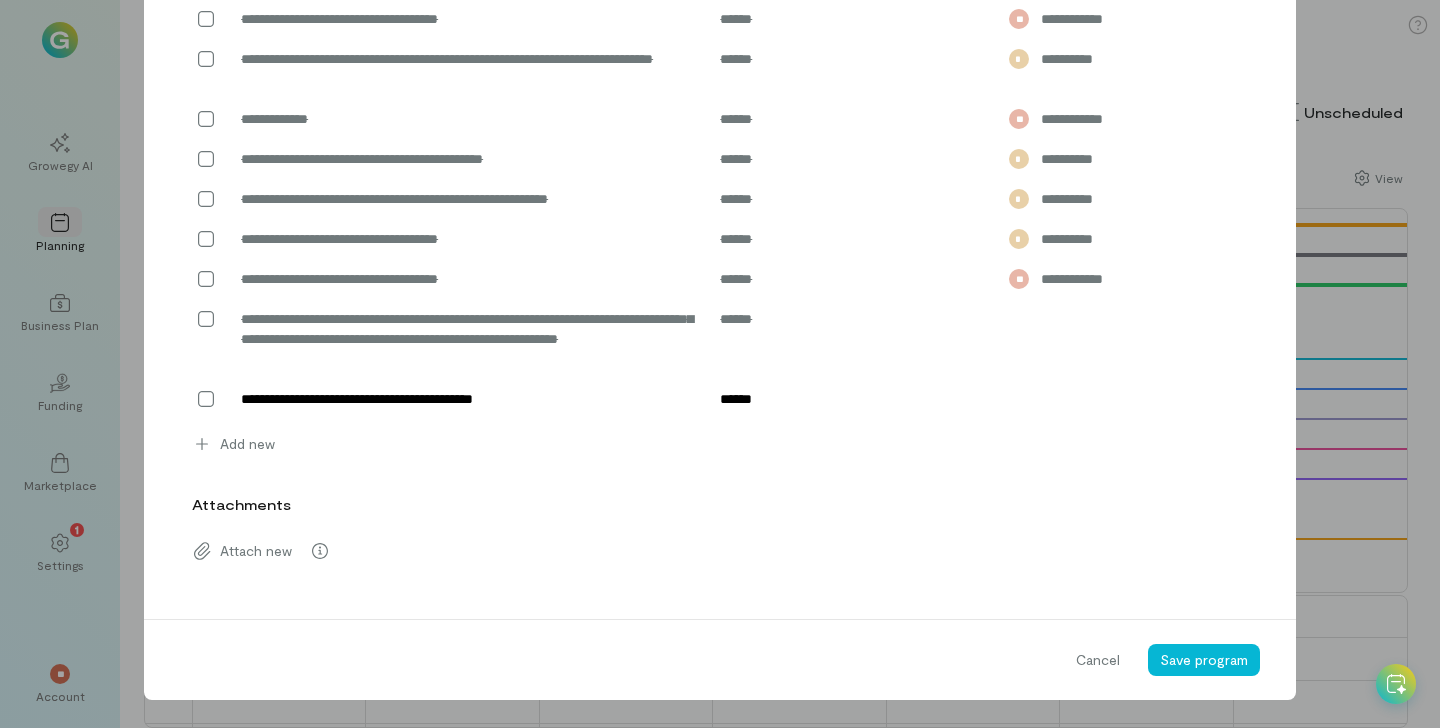 click on "**********" at bounding box center (720, -148) 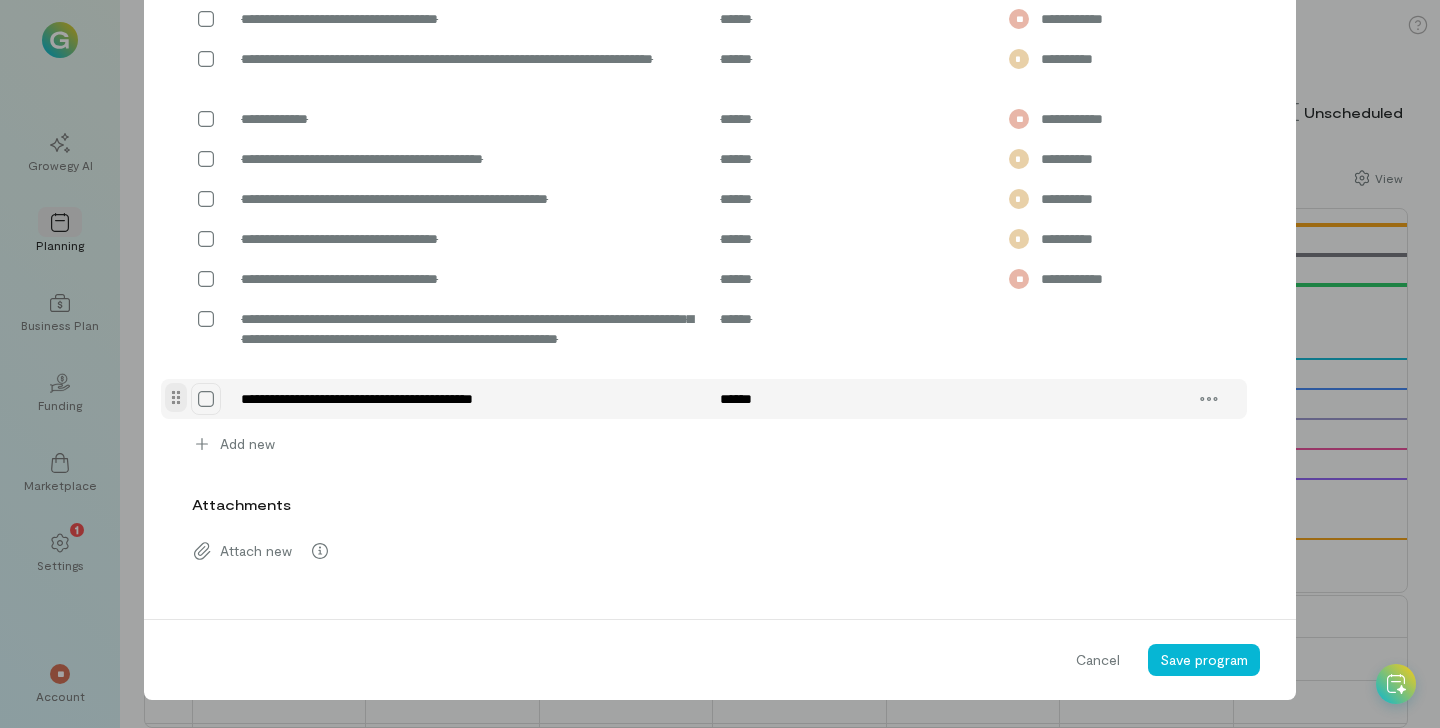 click 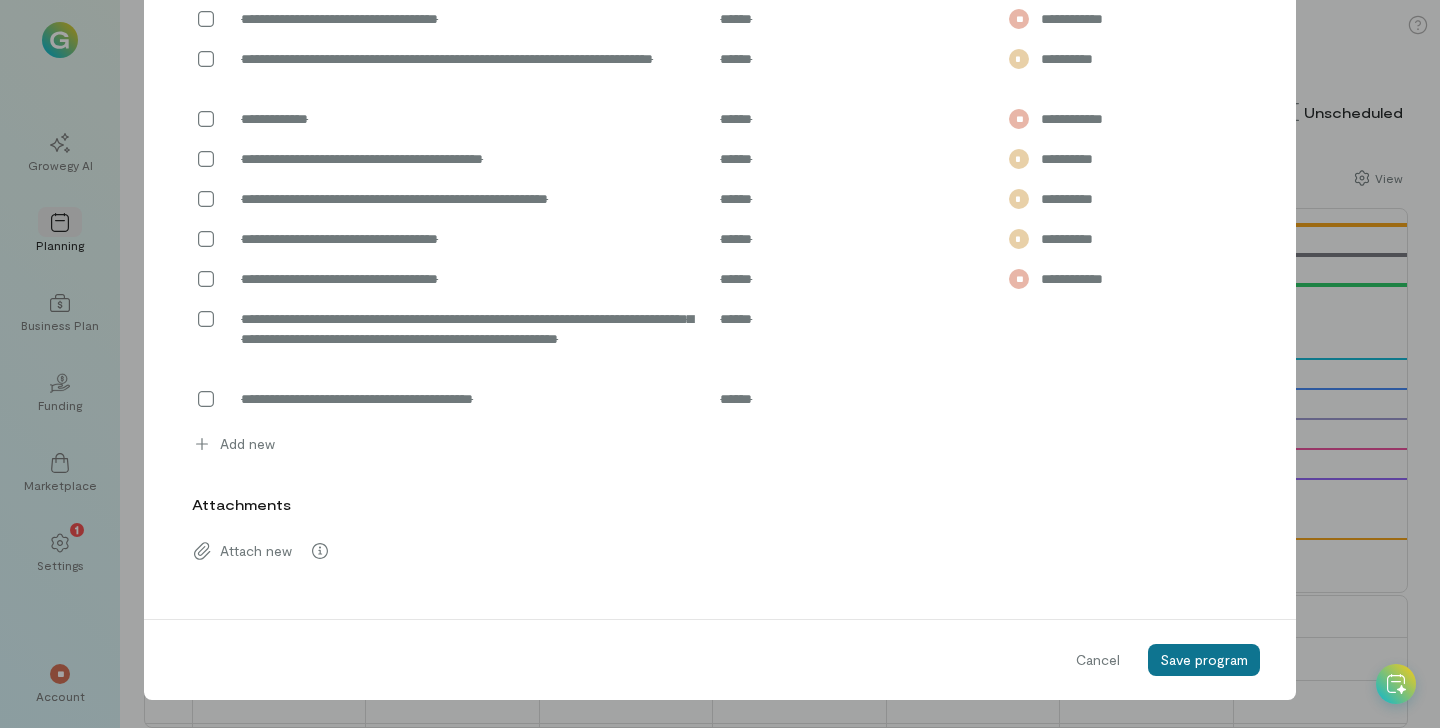 click on "Save program" at bounding box center (1204, 659) 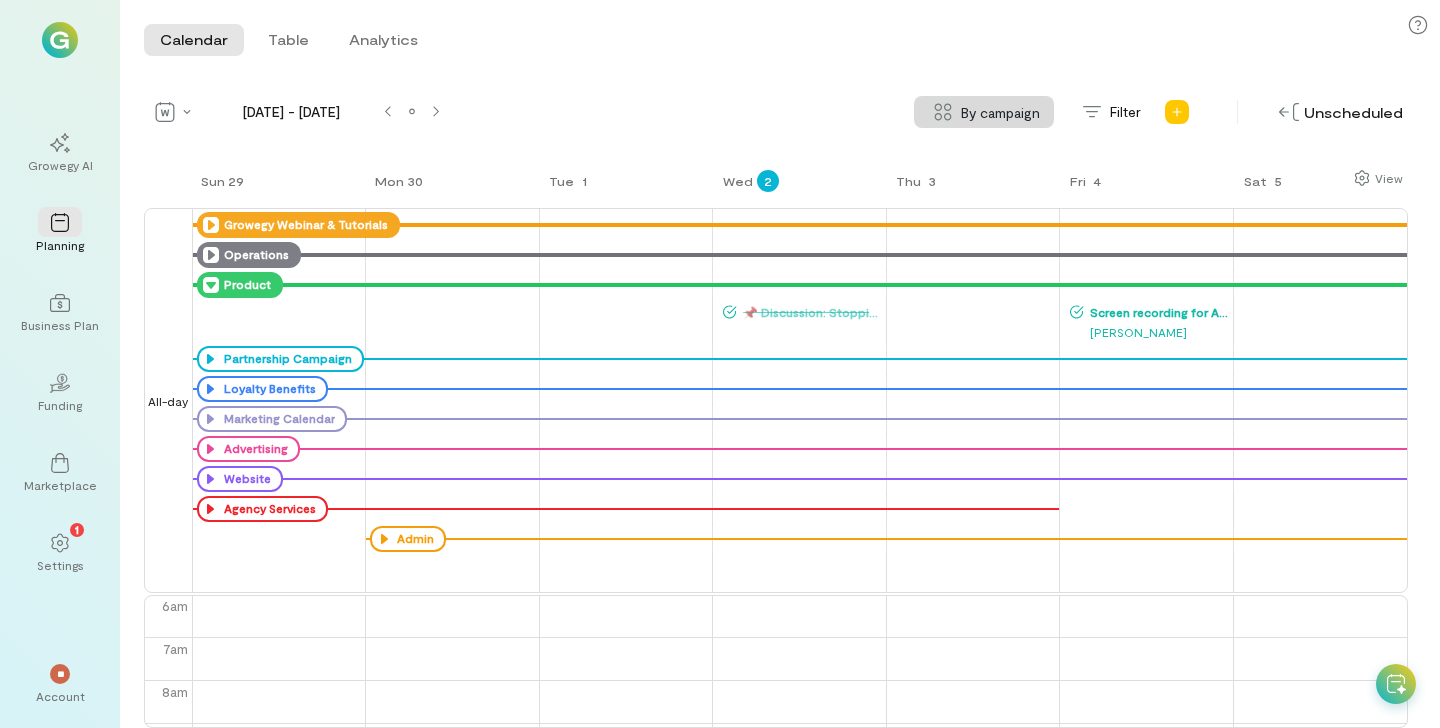 click 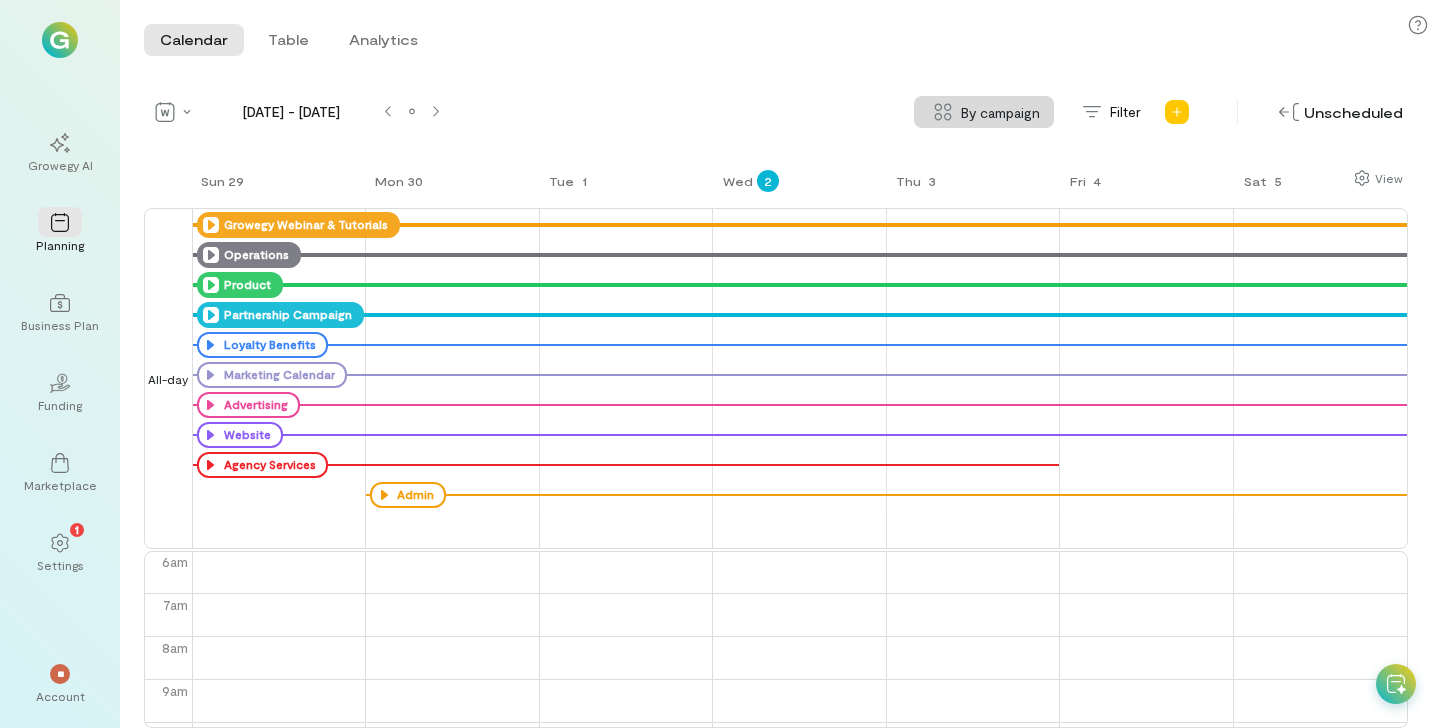 click 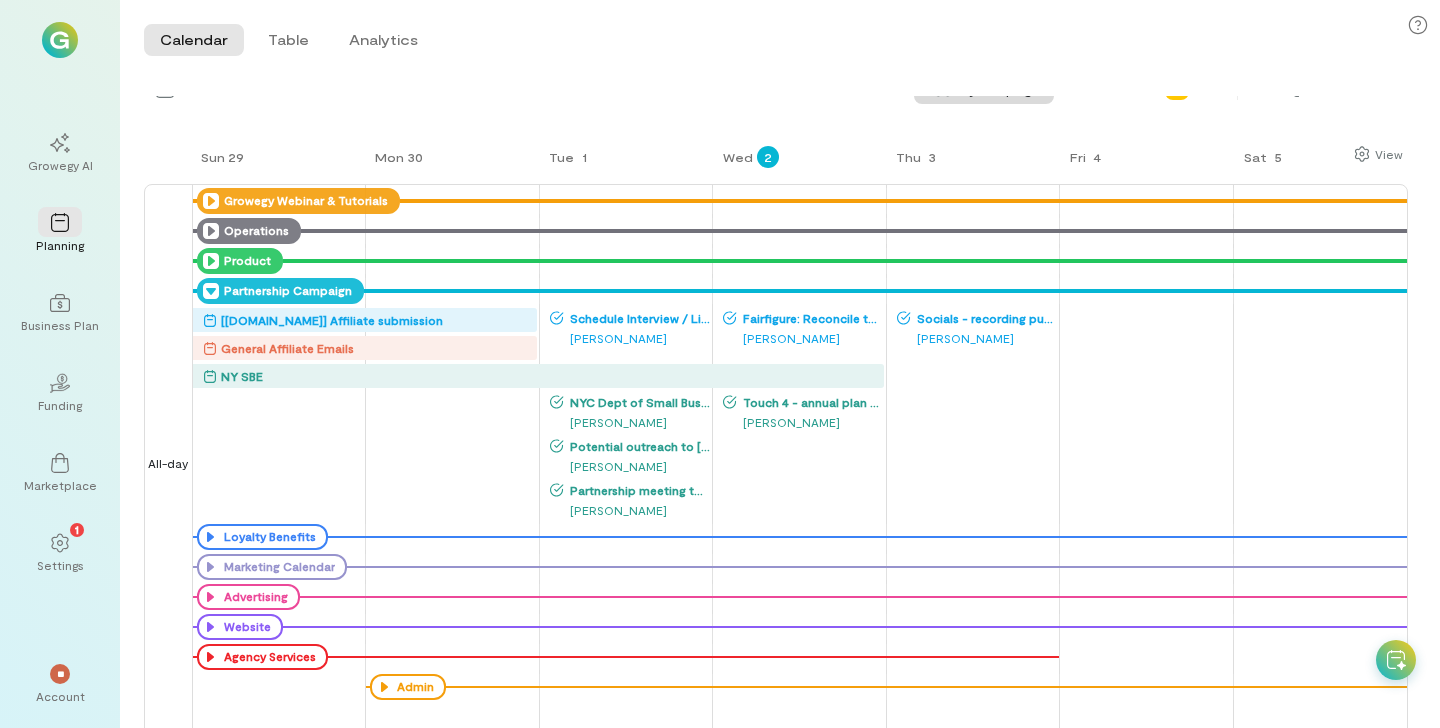 scroll, scrollTop: 25, scrollLeft: 0, axis: vertical 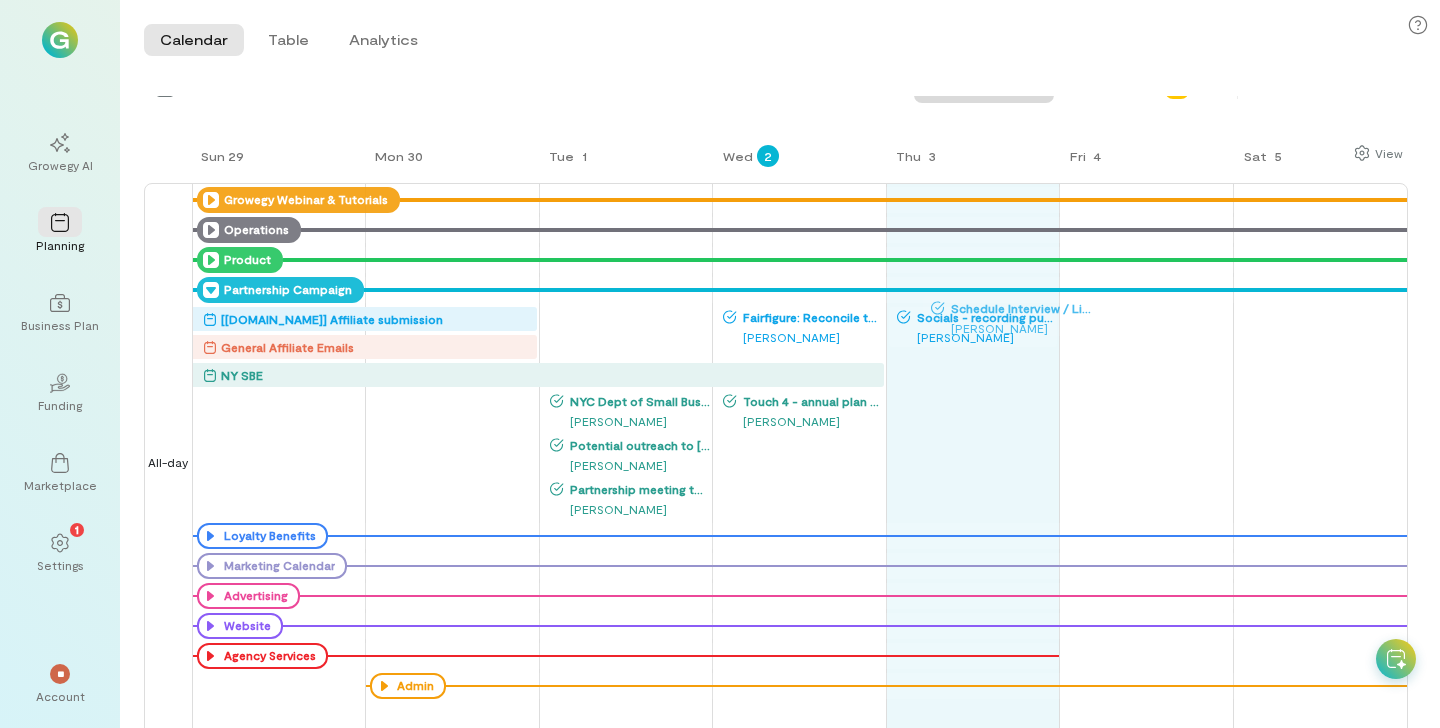 drag, startPoint x: 629, startPoint y: 331, endPoint x: 1008, endPoint y: 350, distance: 379.47595 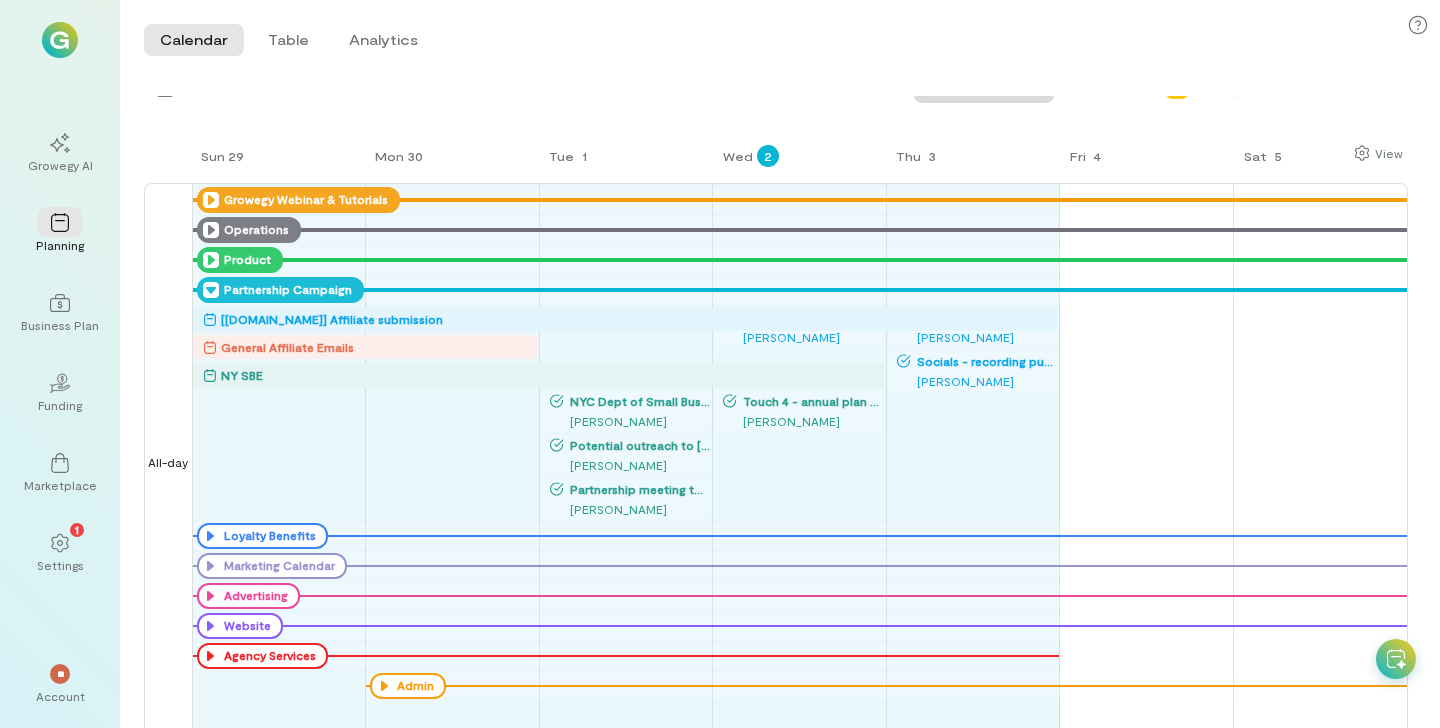 drag, startPoint x: 534, startPoint y: 318, endPoint x: 964, endPoint y: 313, distance: 430.02908 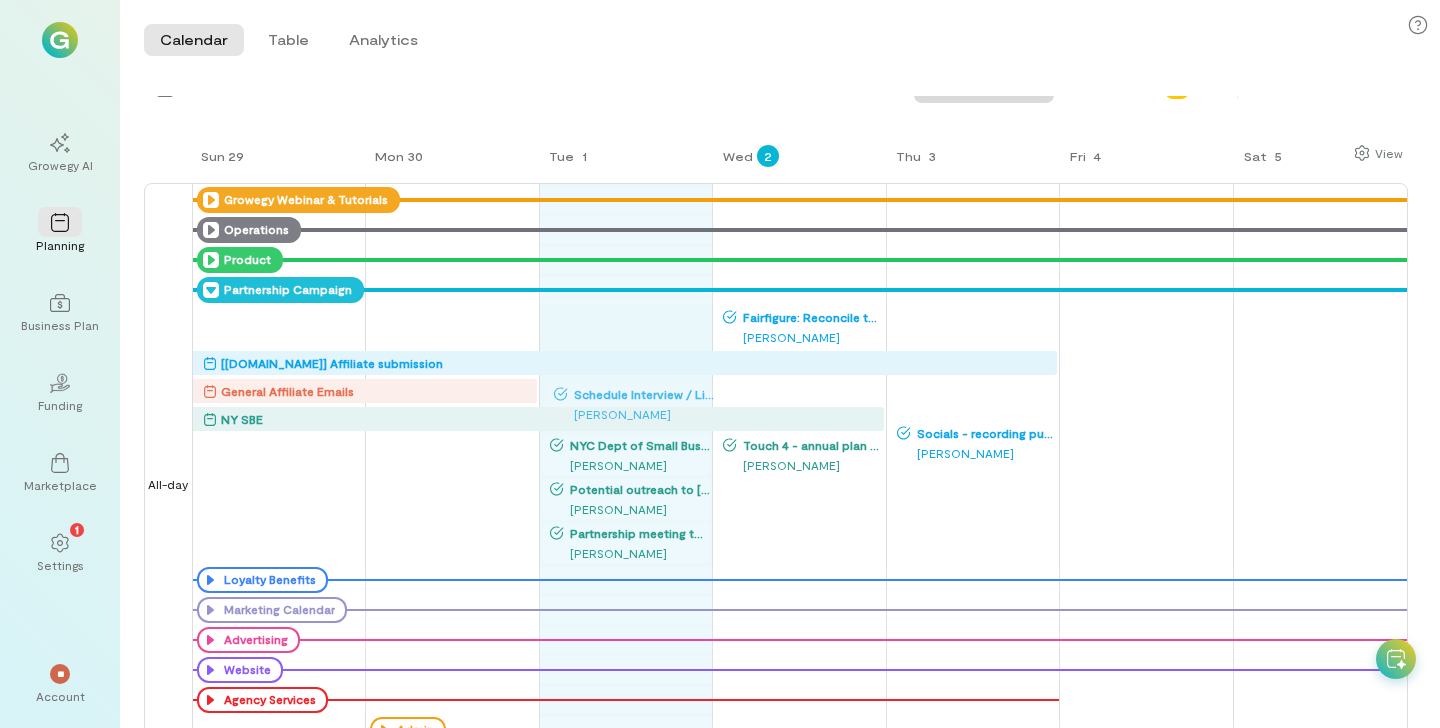 drag, startPoint x: 961, startPoint y: 389, endPoint x: 619, endPoint y: 390, distance: 342.00146 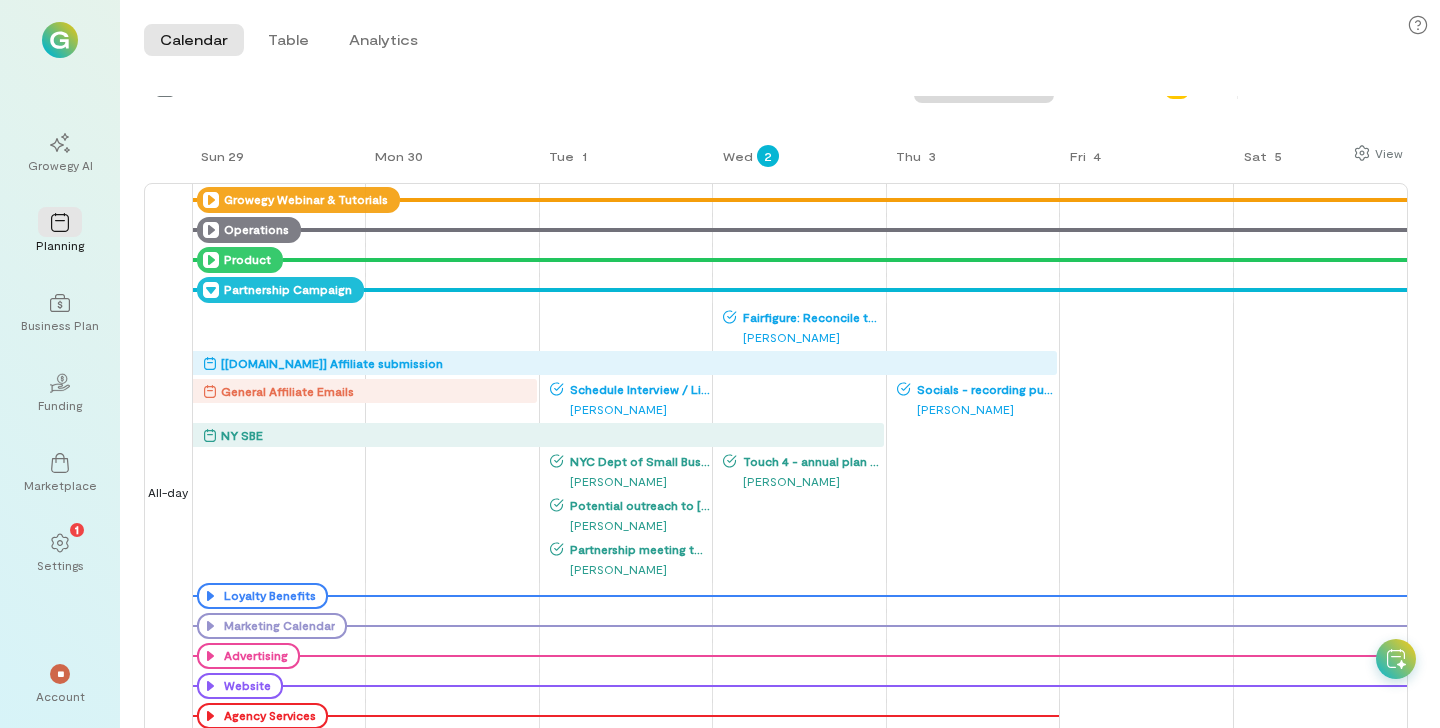 click on "[PERSON_NAME]" at bounding box center (630, 409) 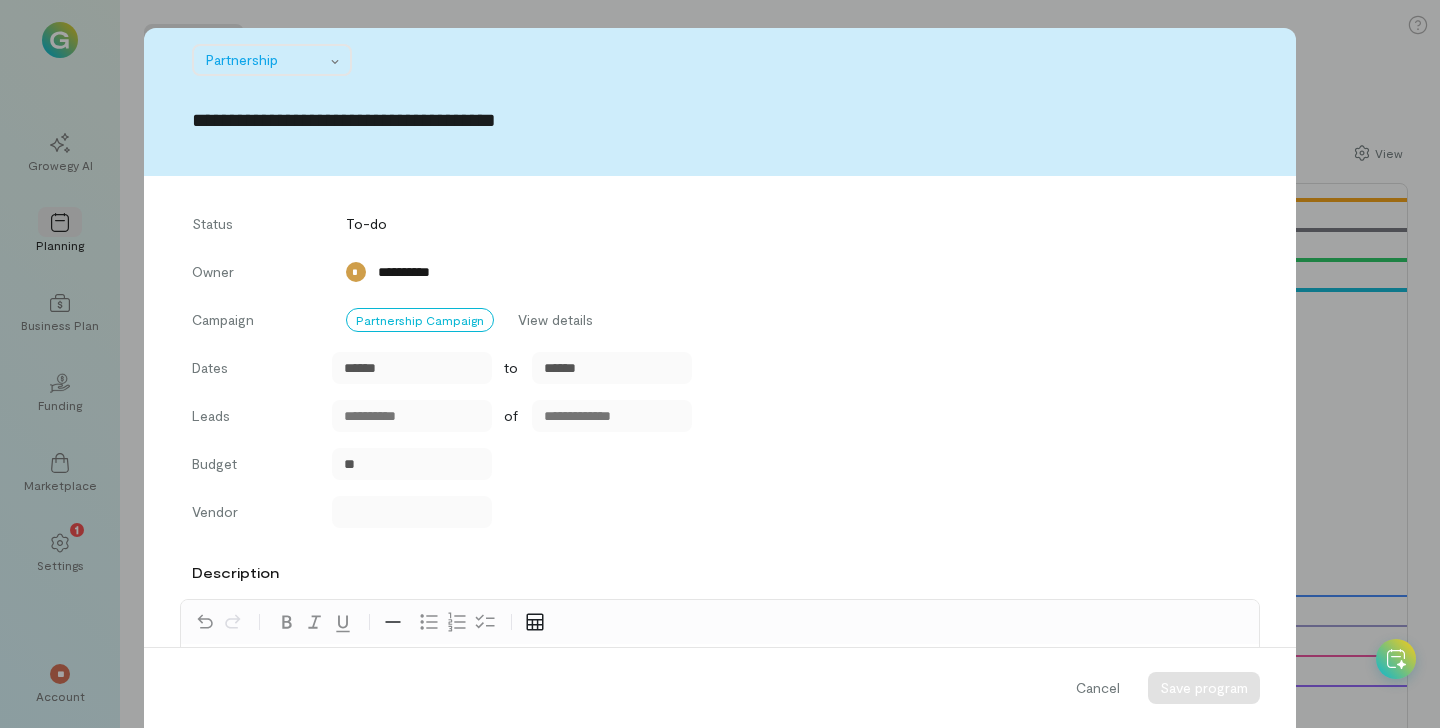 scroll, scrollTop: 2835, scrollLeft: 0, axis: vertical 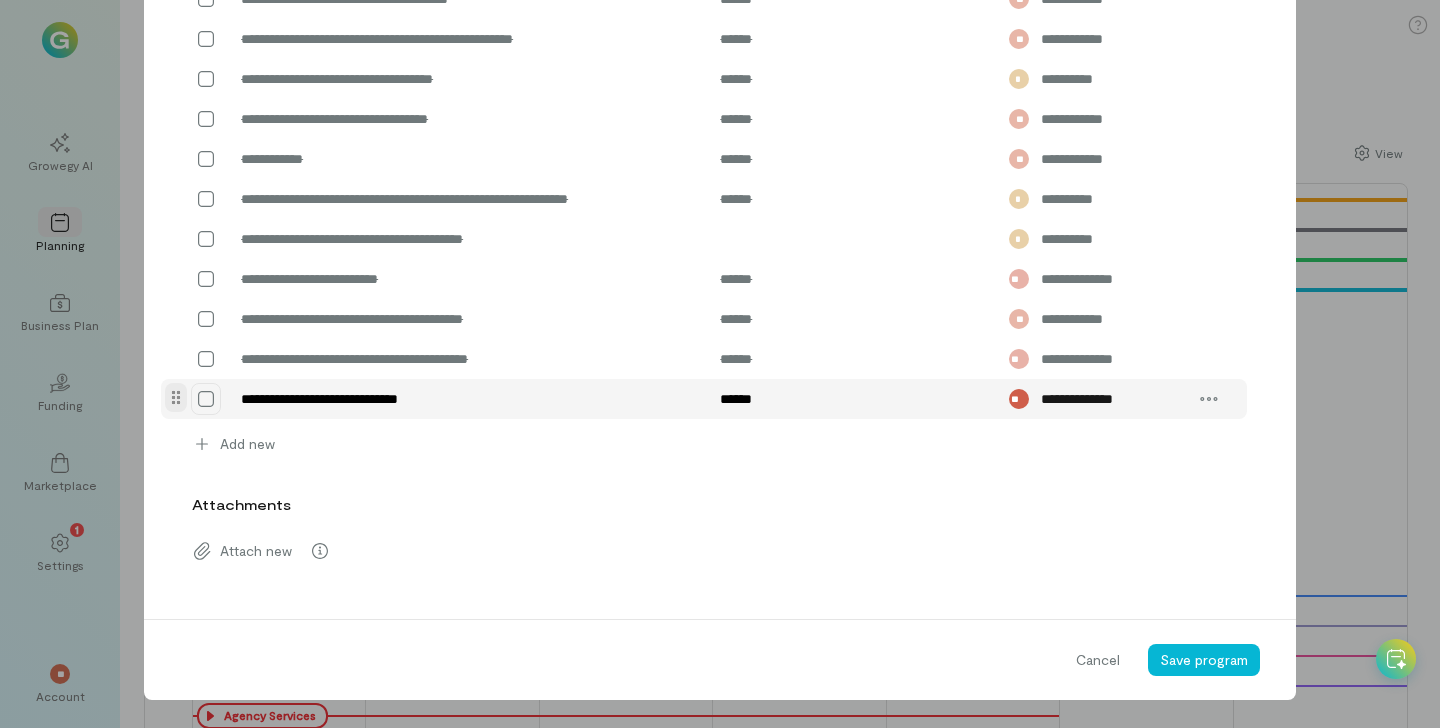 click 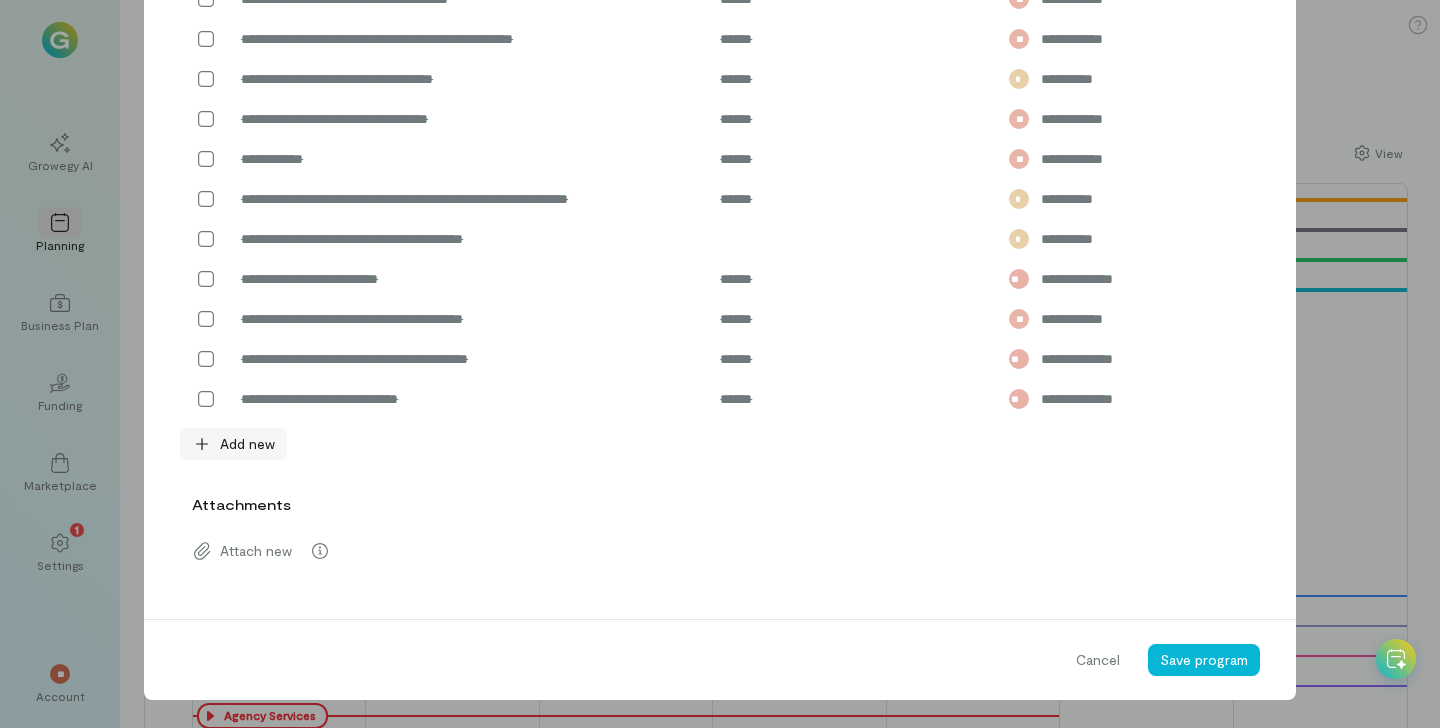 click on "Add new" at bounding box center [247, 444] 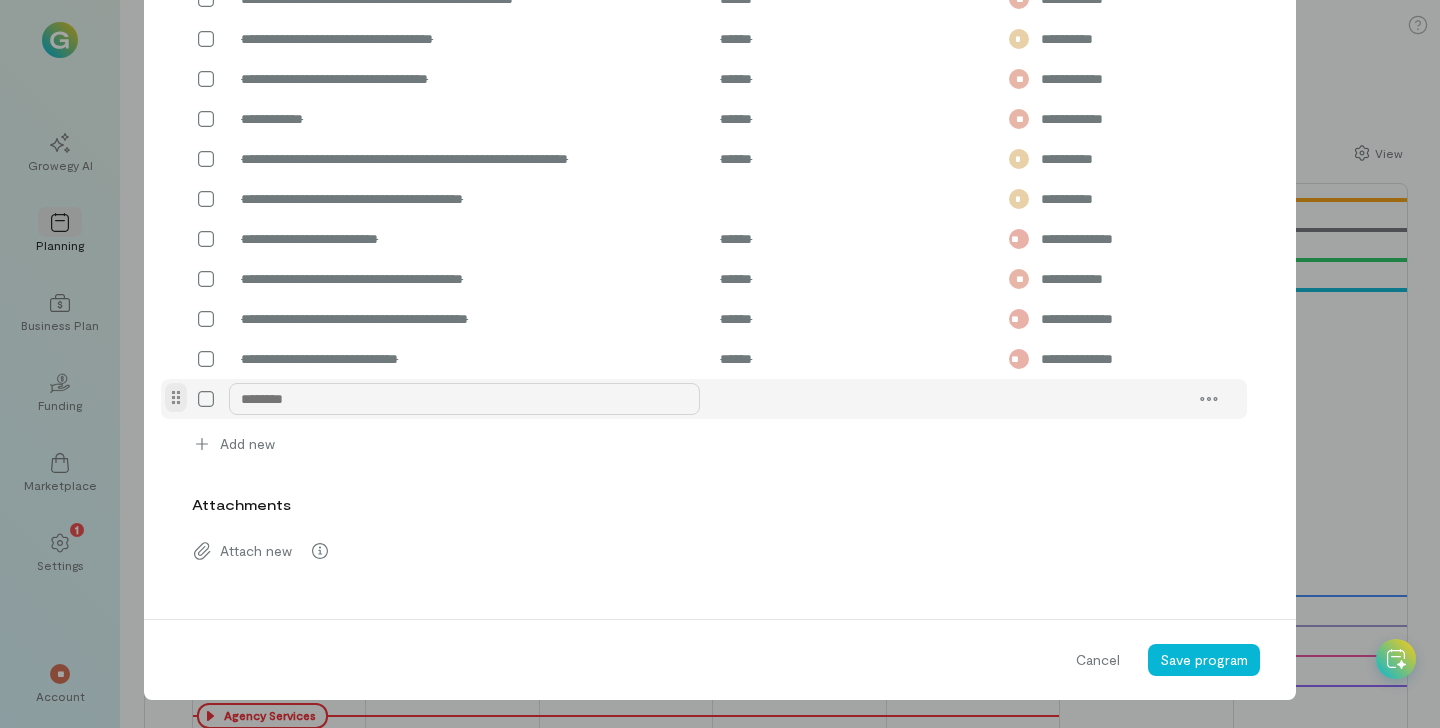 type on "*" 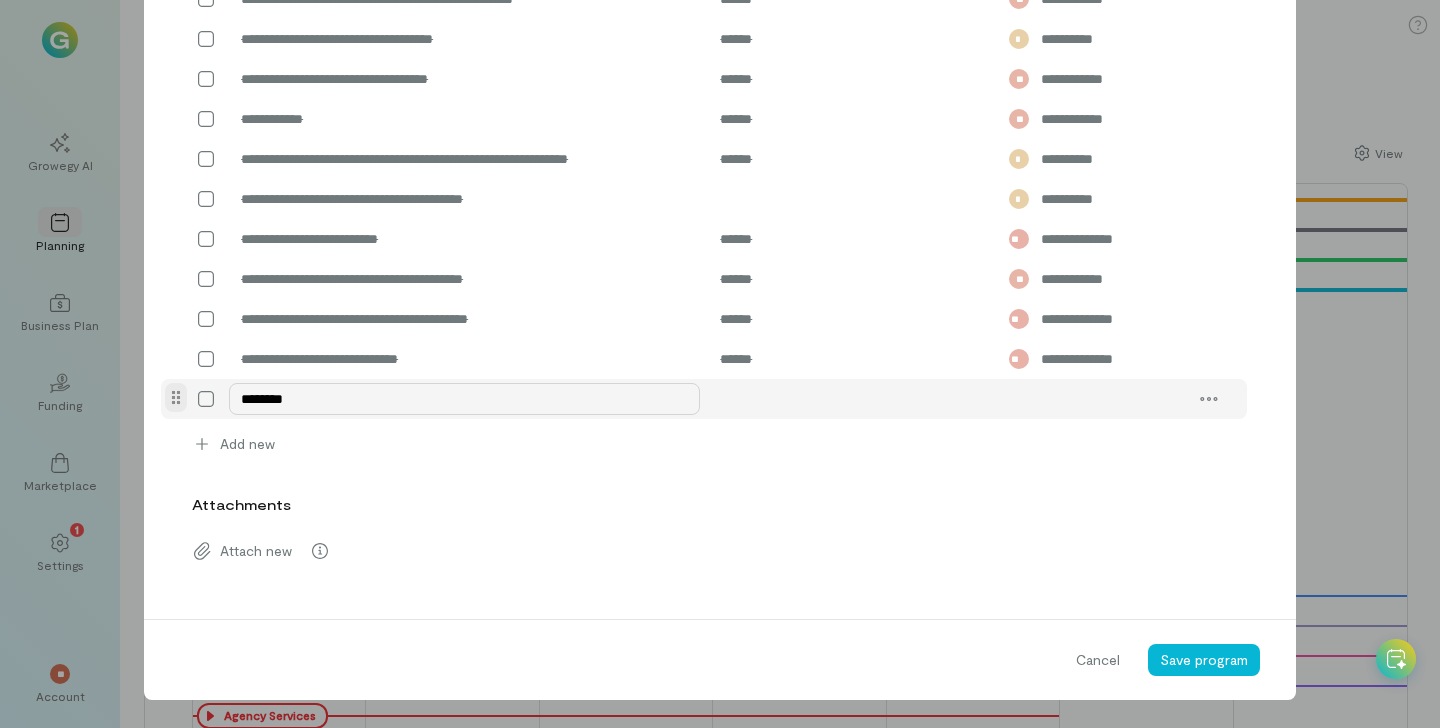 type on "*********" 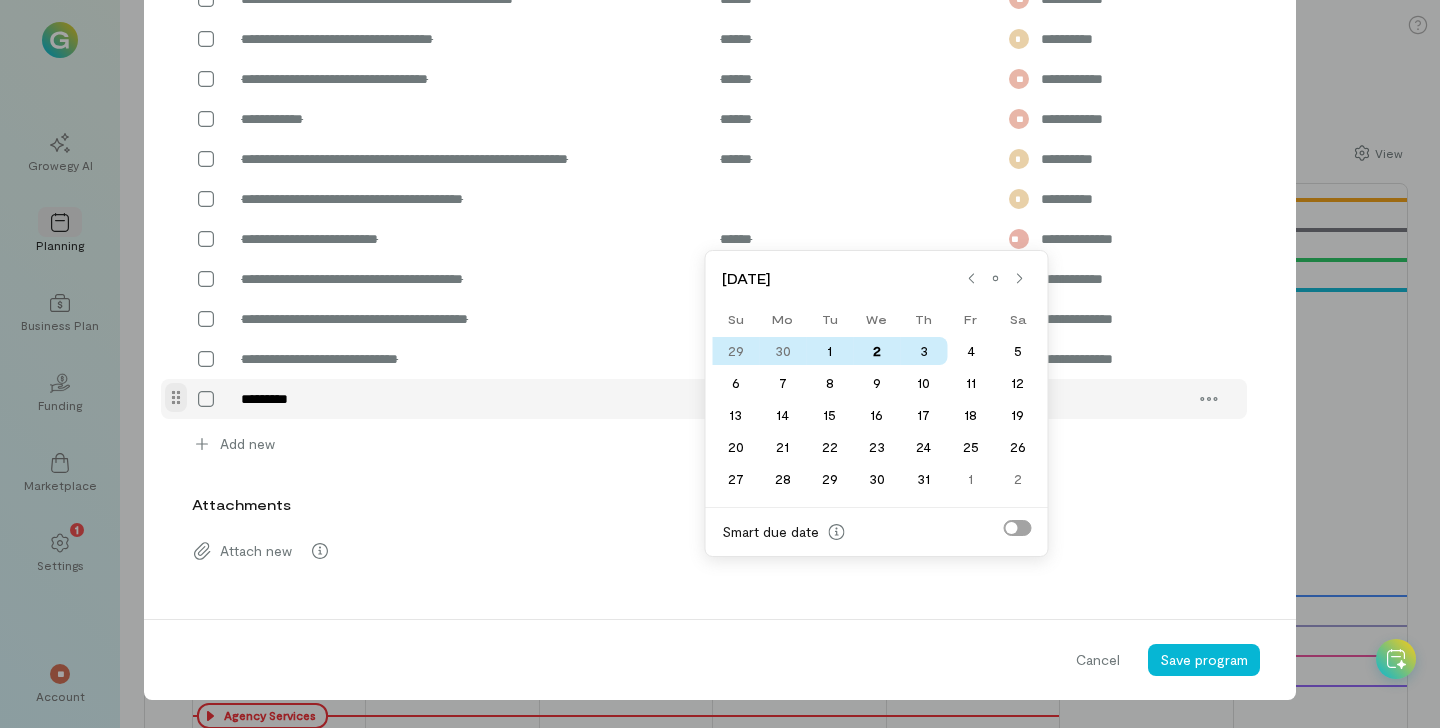 click at bounding box center (829, 399) 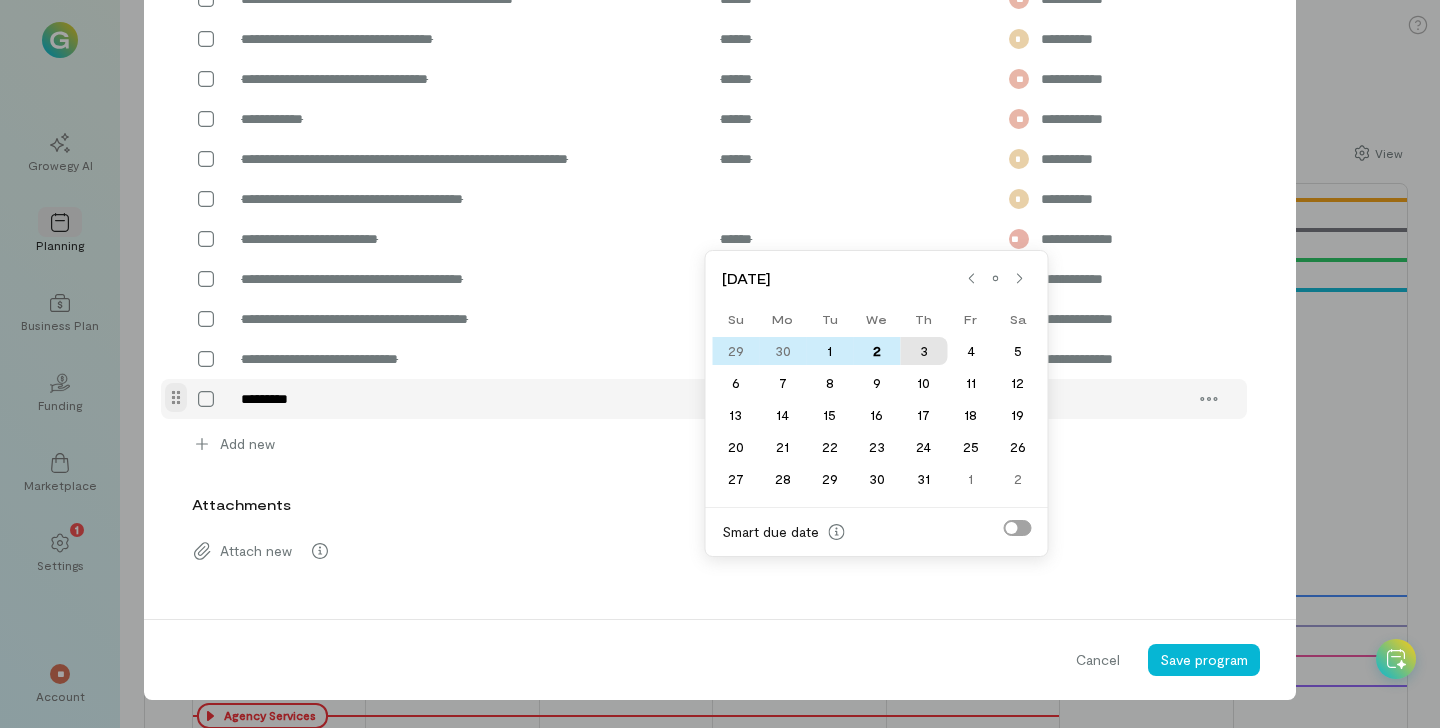 click on "3" at bounding box center (923, 351) 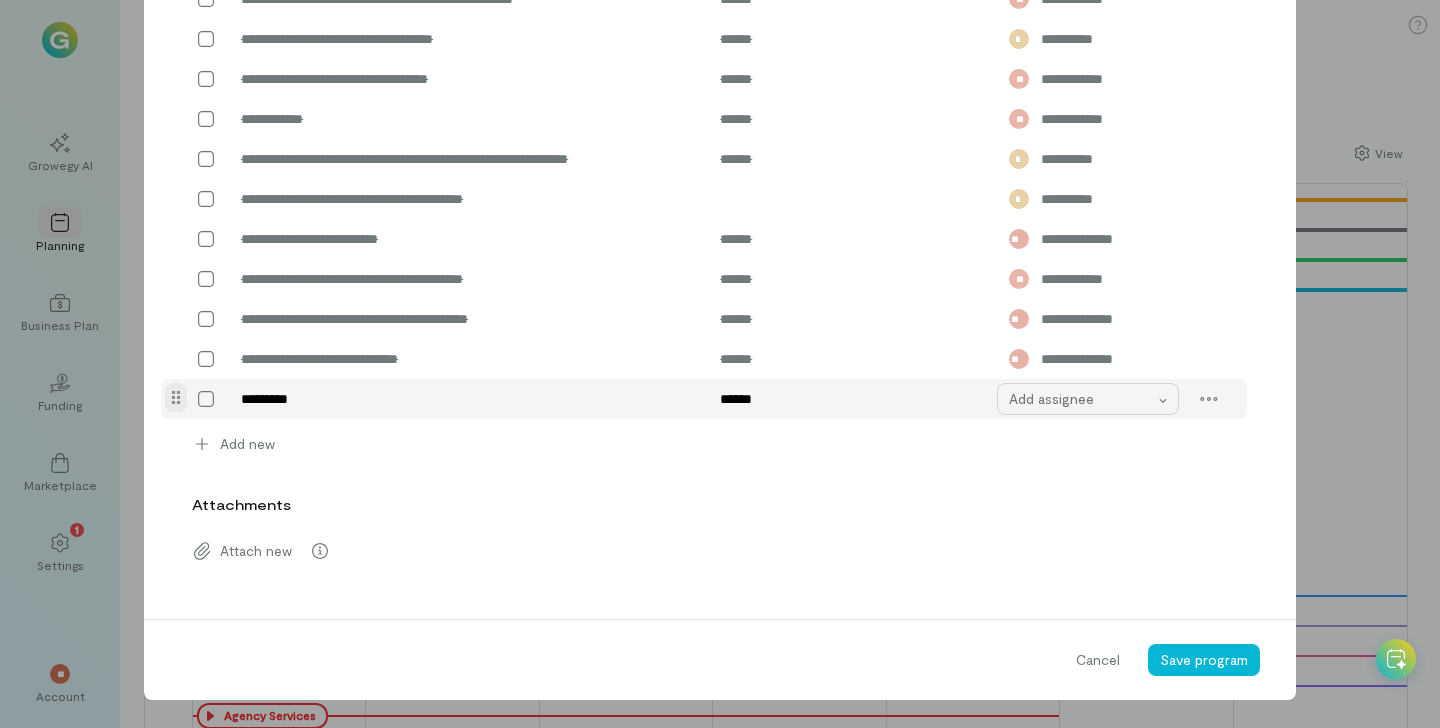 click on "Add assignee" at bounding box center (1082, 399) 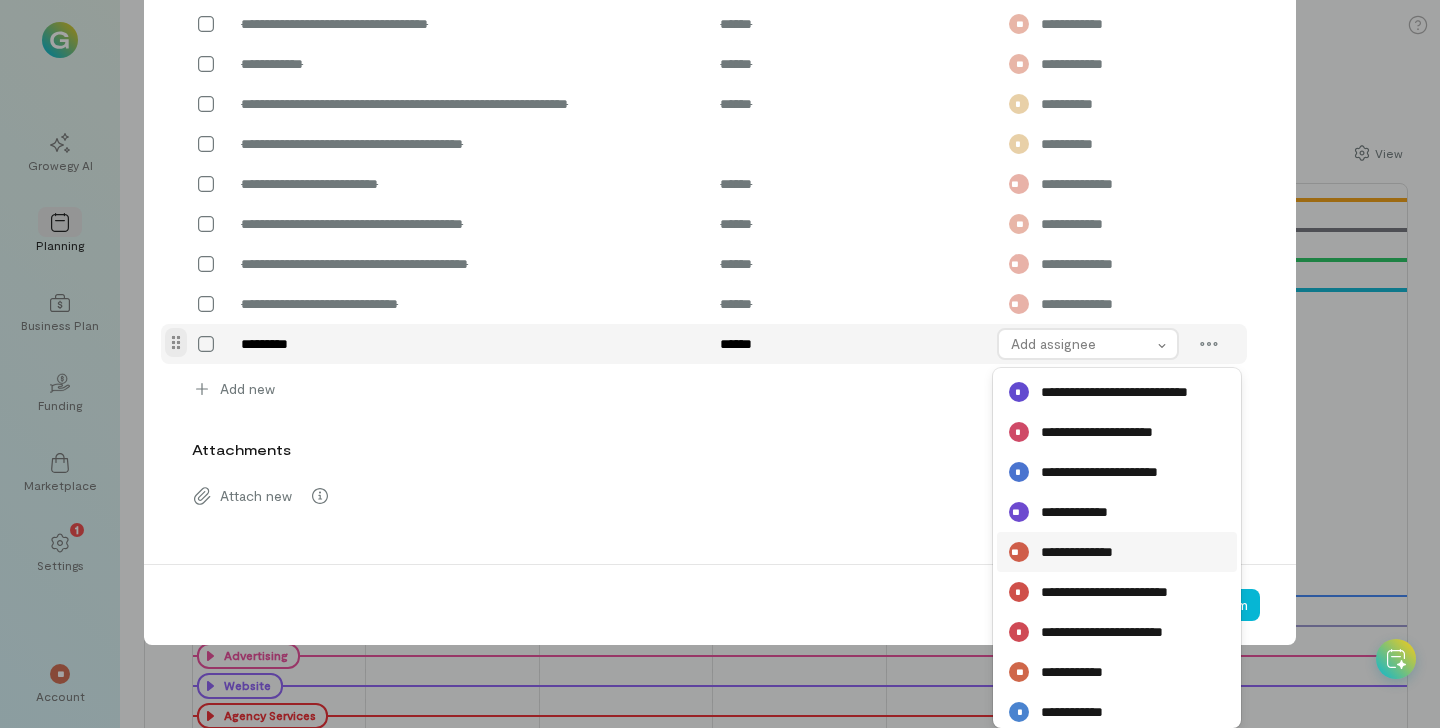 click on "**********" at bounding box center (1088, 552) 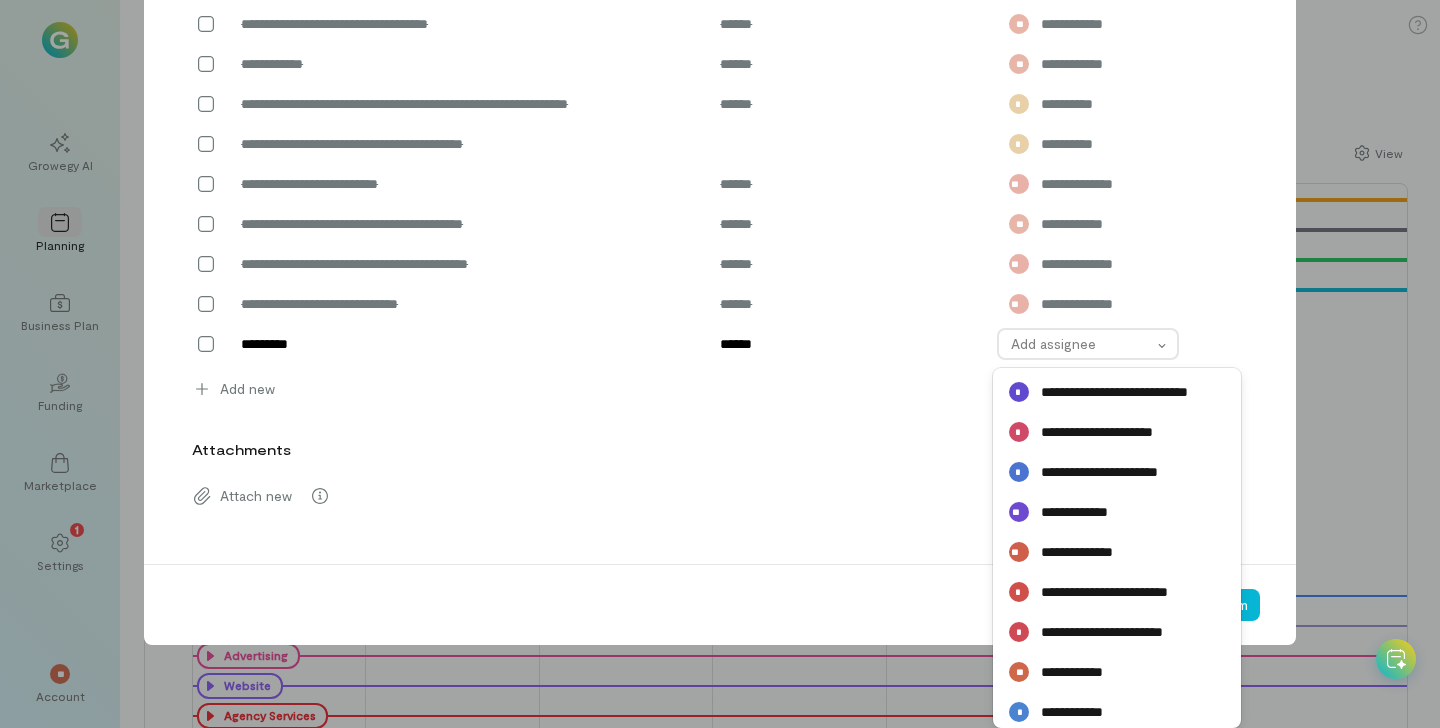 scroll, scrollTop: 2875, scrollLeft: 0, axis: vertical 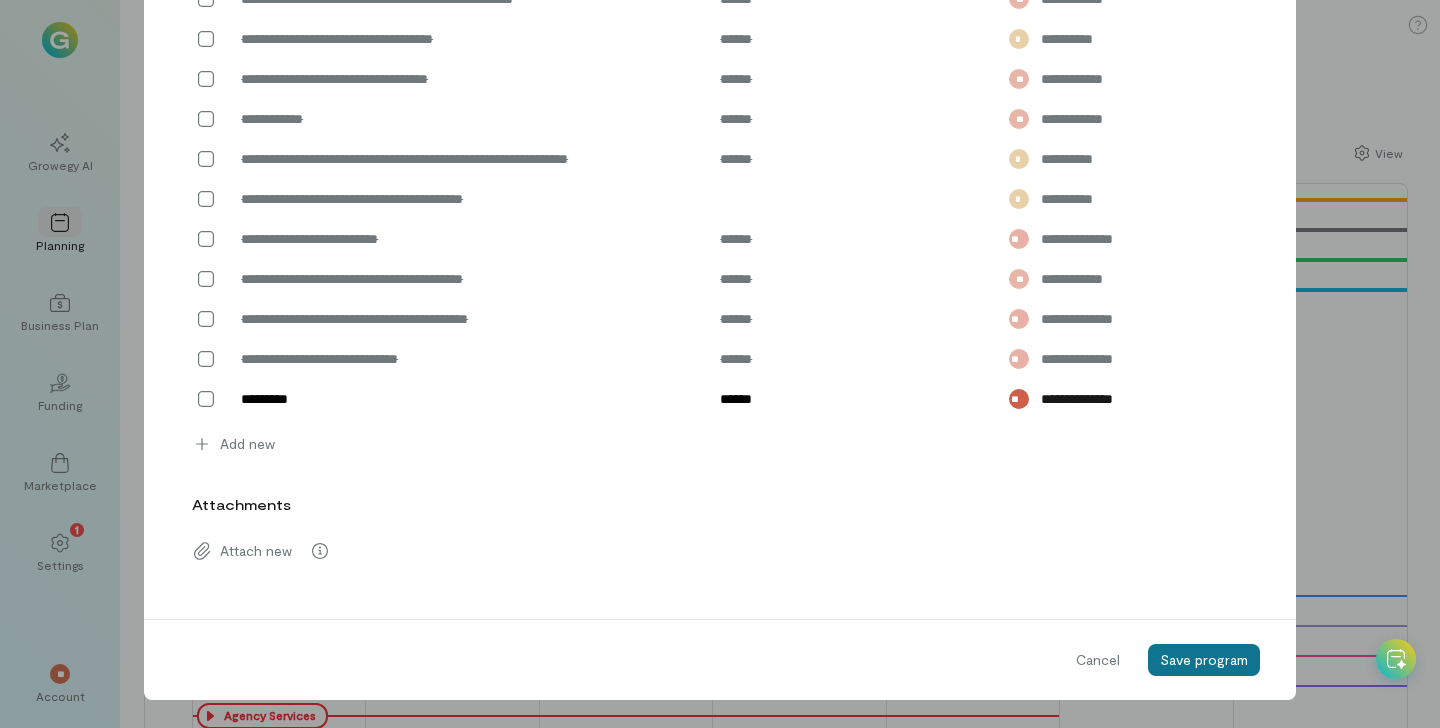 click on "Save program" at bounding box center (1204, 660) 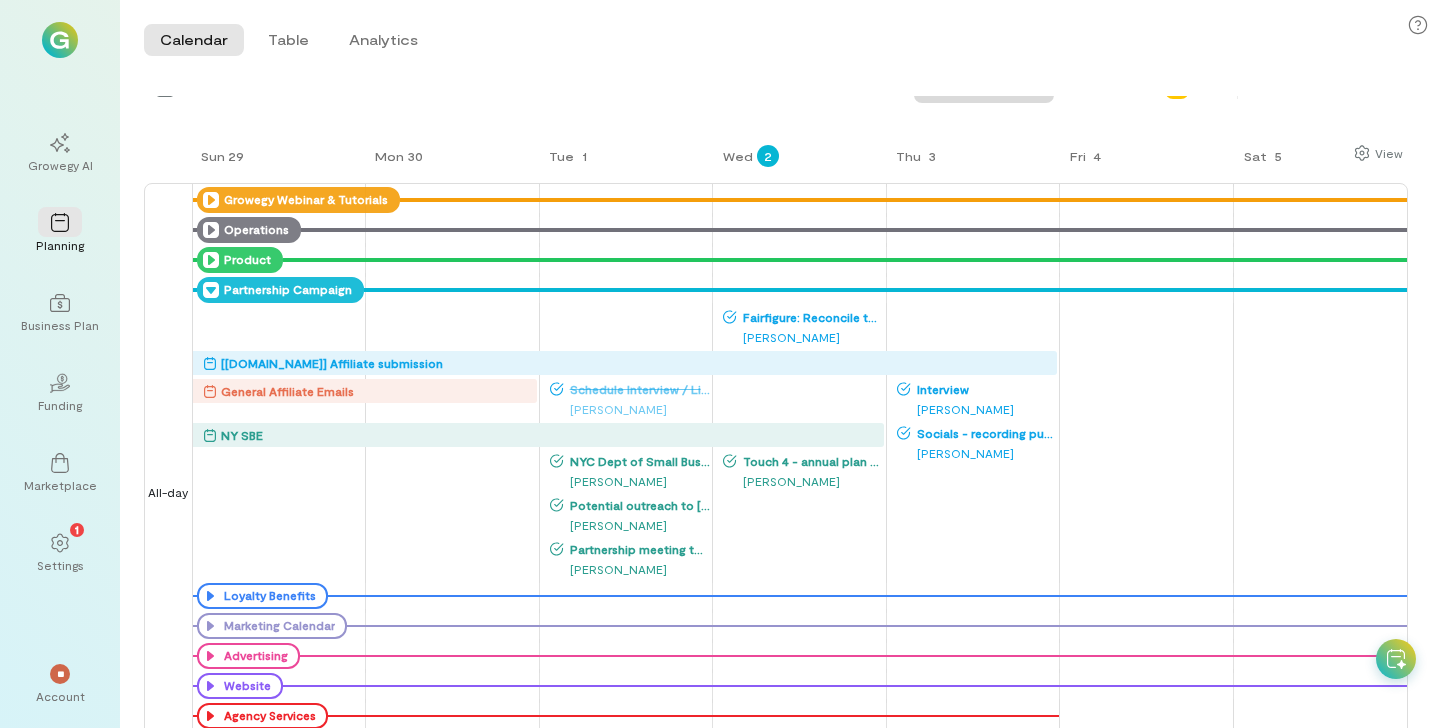 click 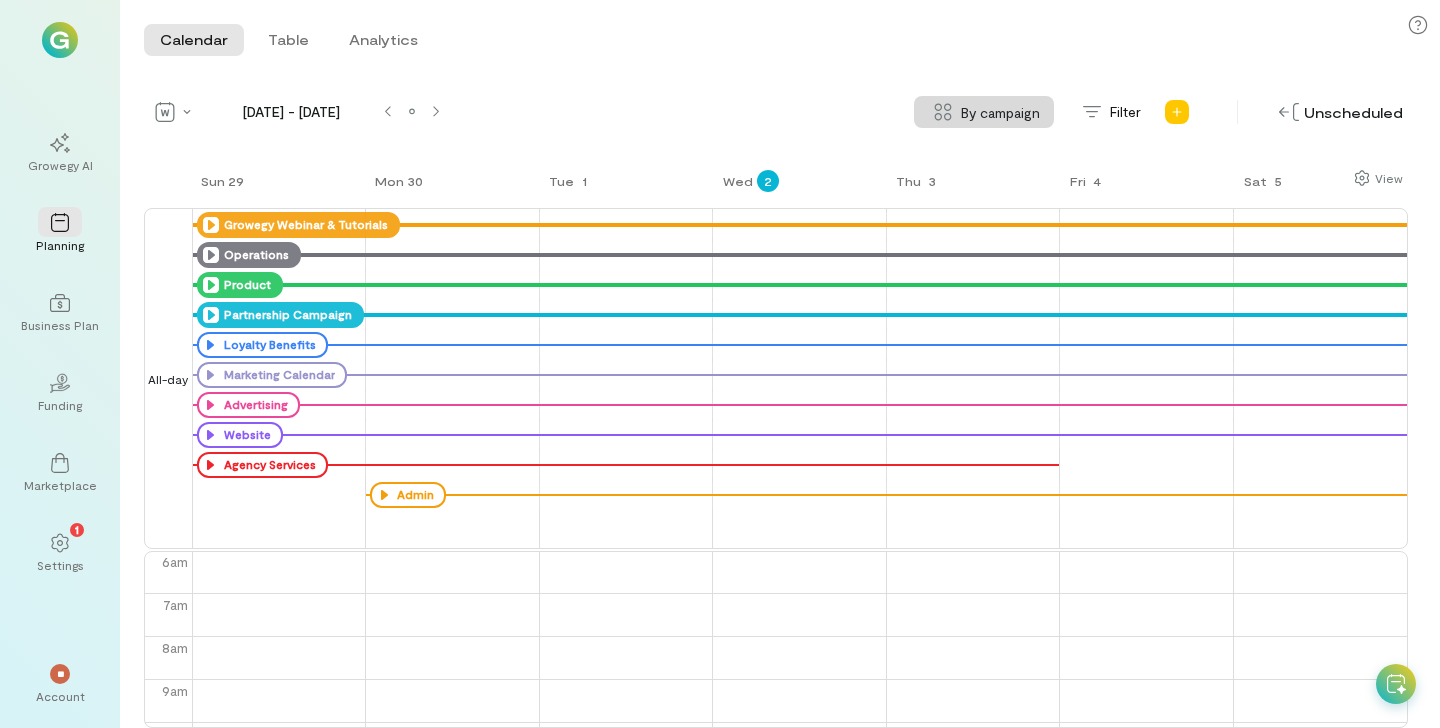 scroll, scrollTop: 0, scrollLeft: 0, axis: both 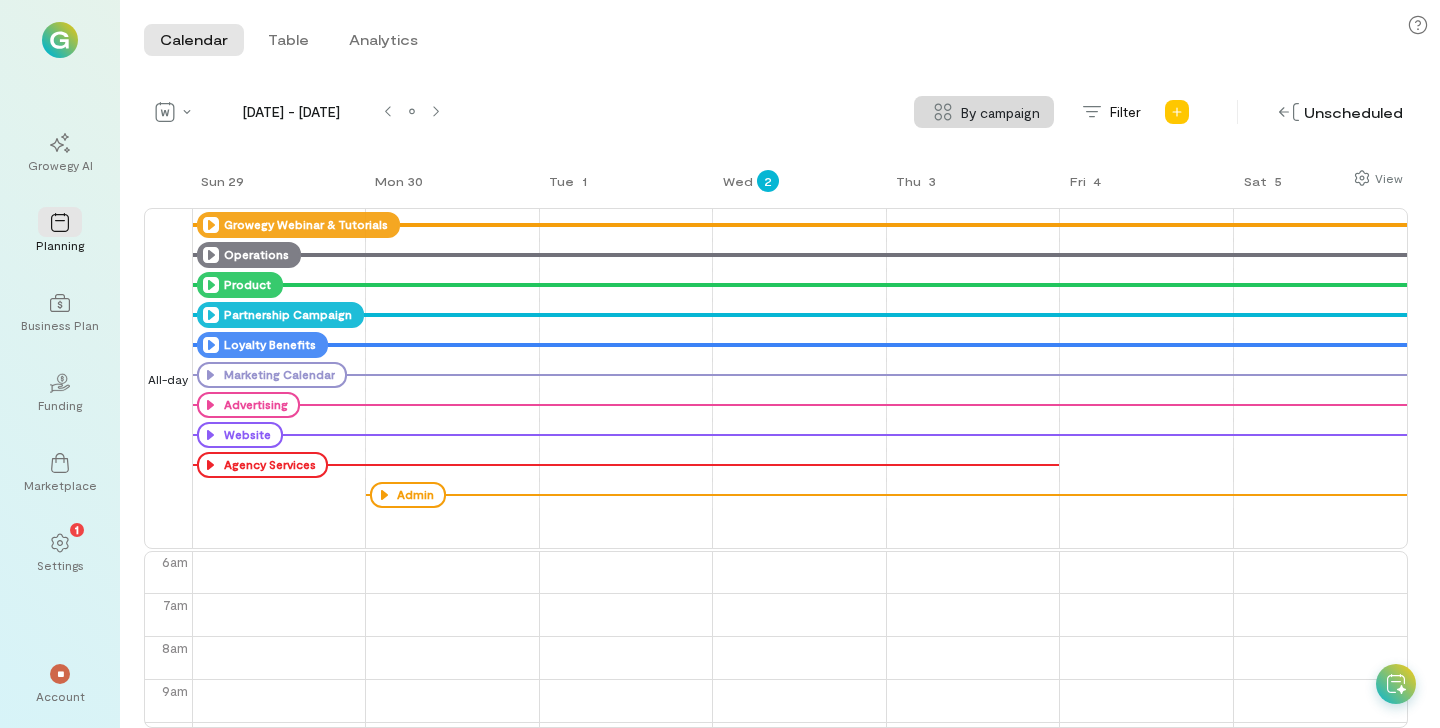 click 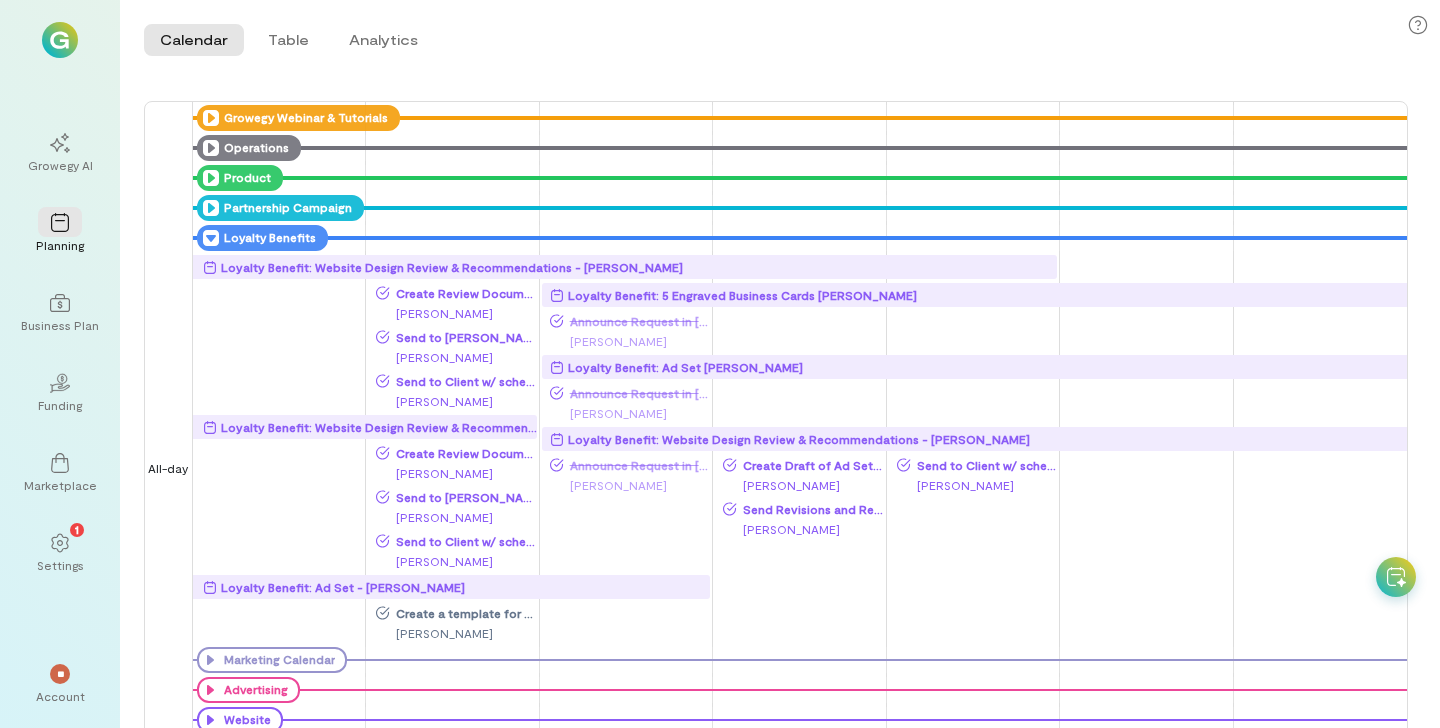 scroll, scrollTop: 62, scrollLeft: 0, axis: vertical 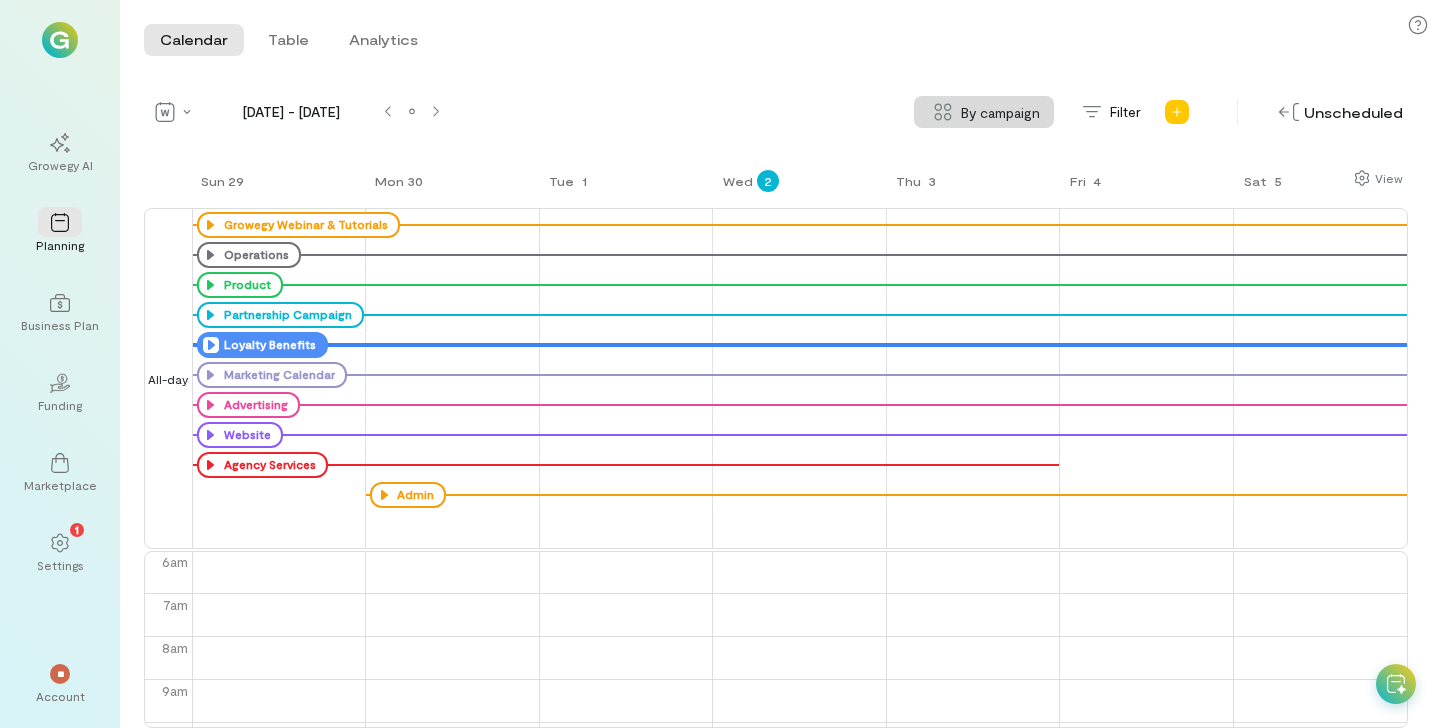 click 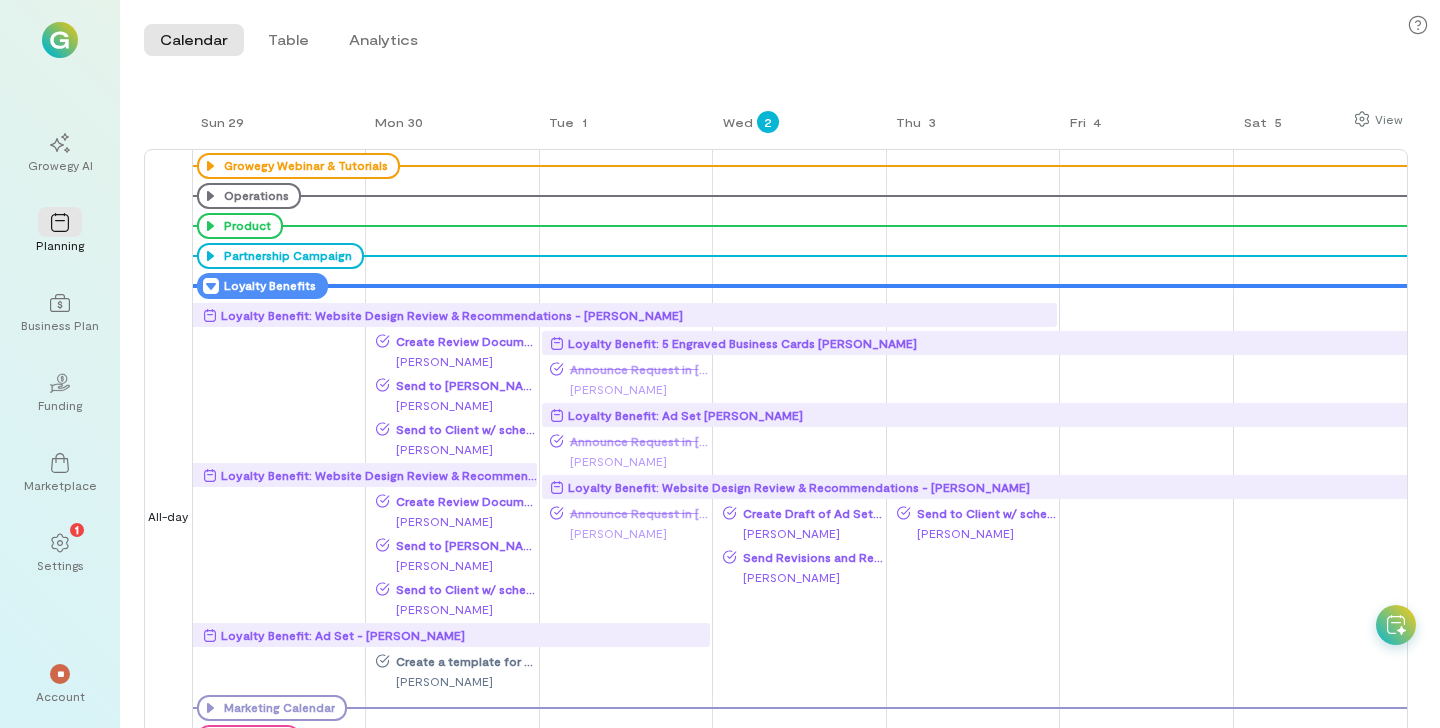 scroll, scrollTop: 55, scrollLeft: 0, axis: vertical 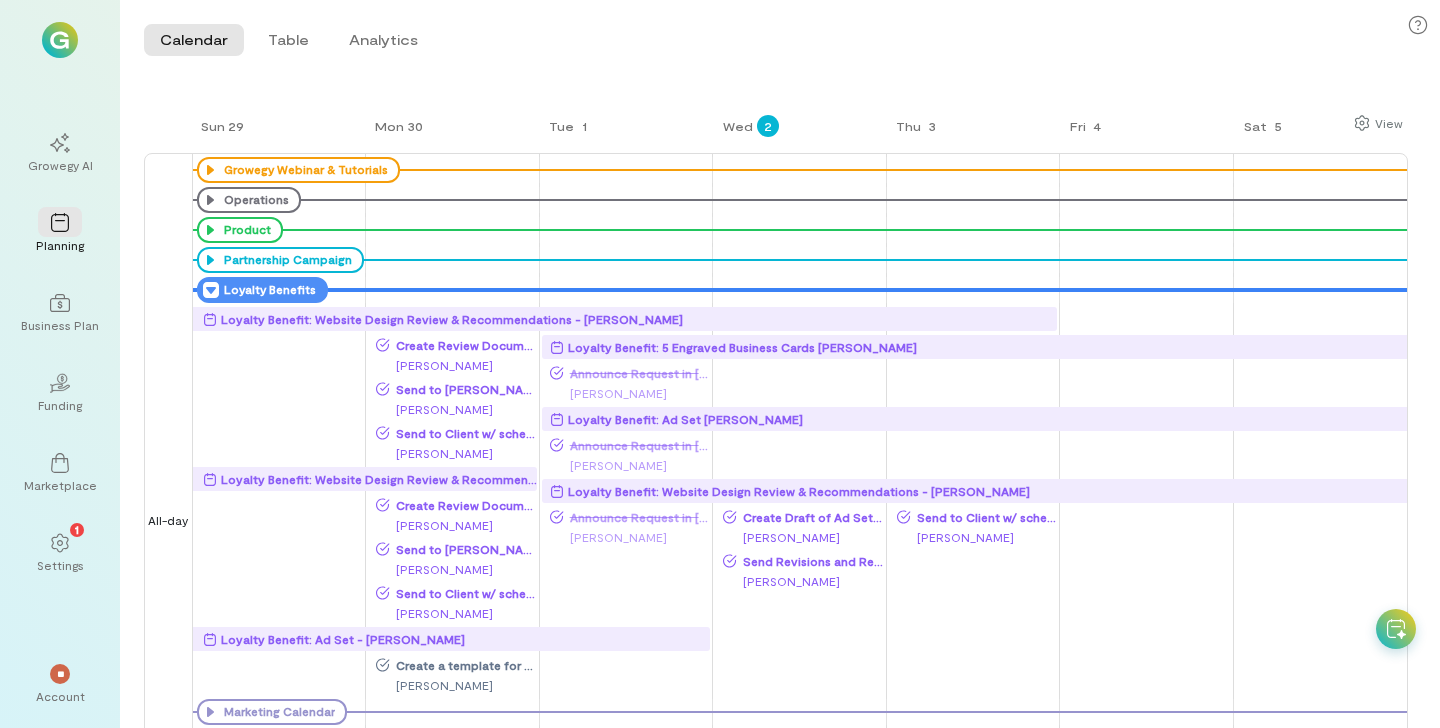 click 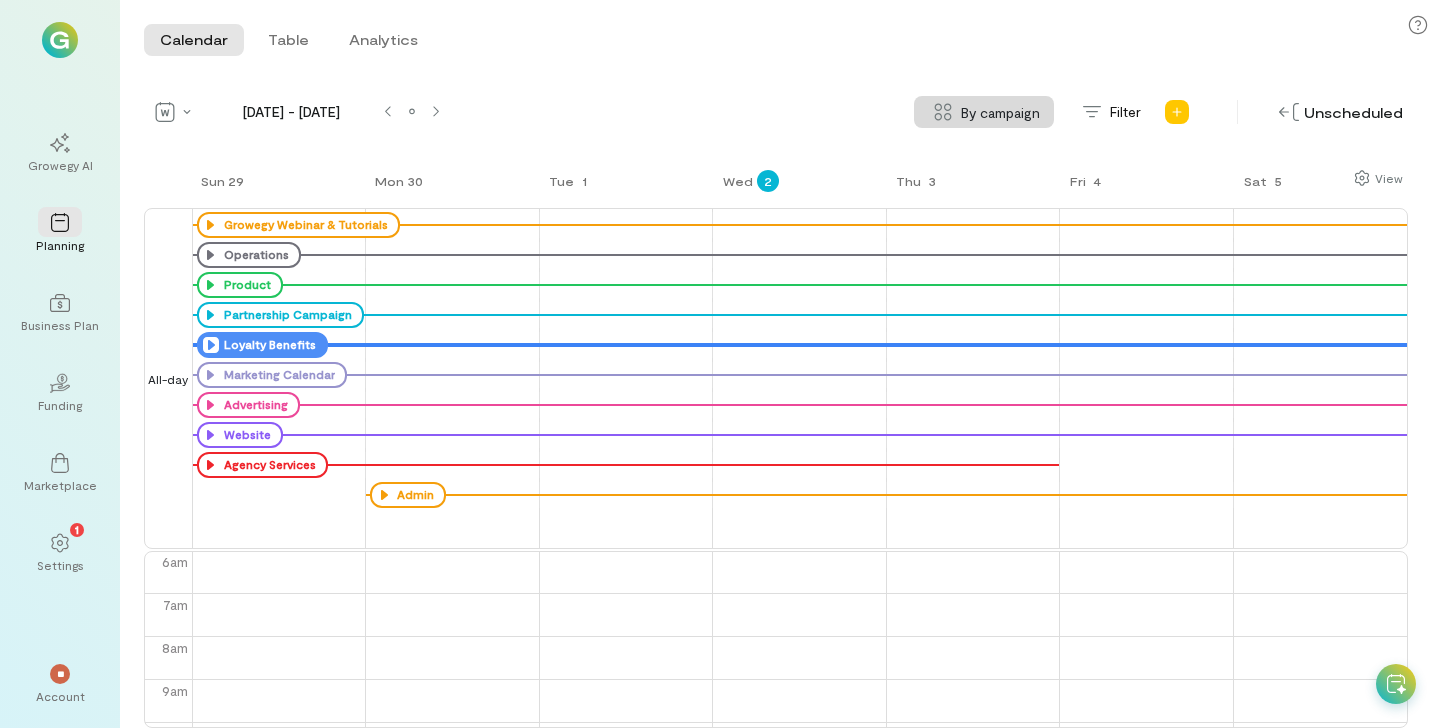 scroll, scrollTop: 0, scrollLeft: 0, axis: both 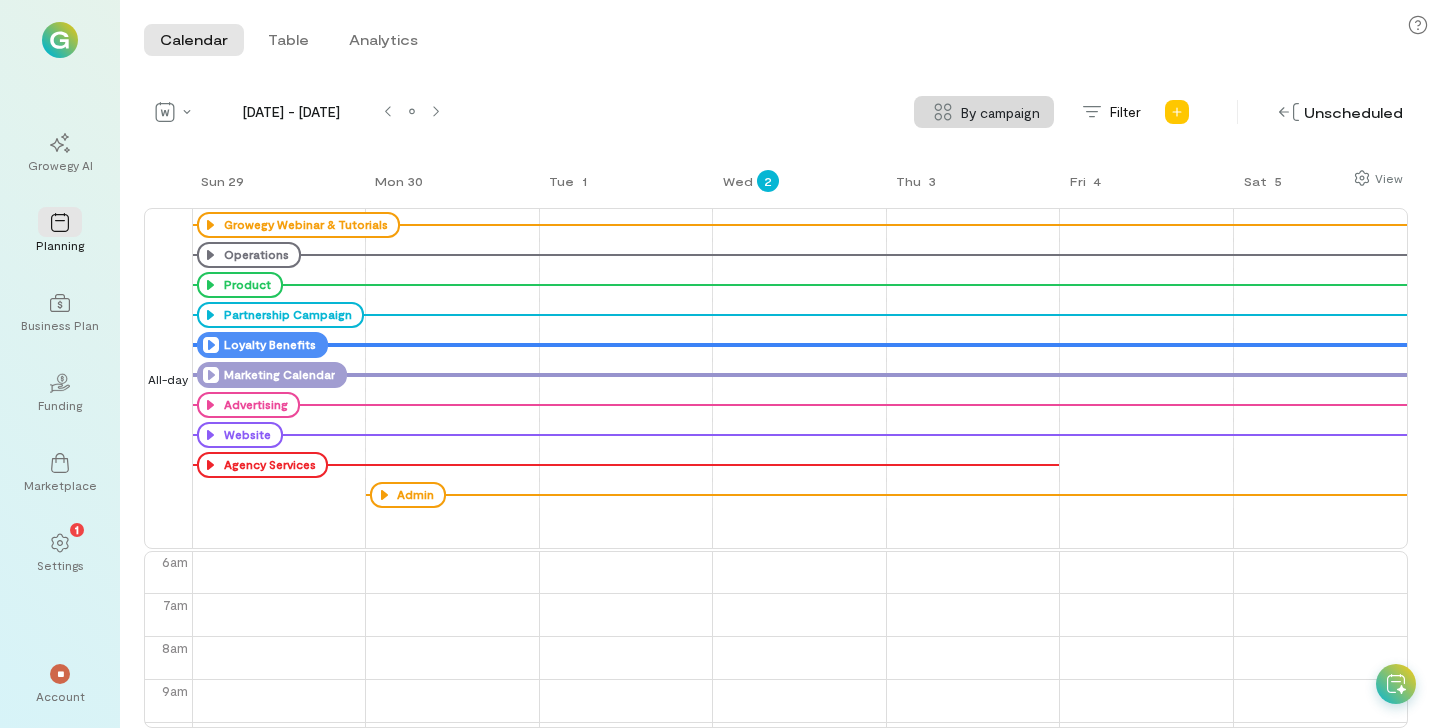 click 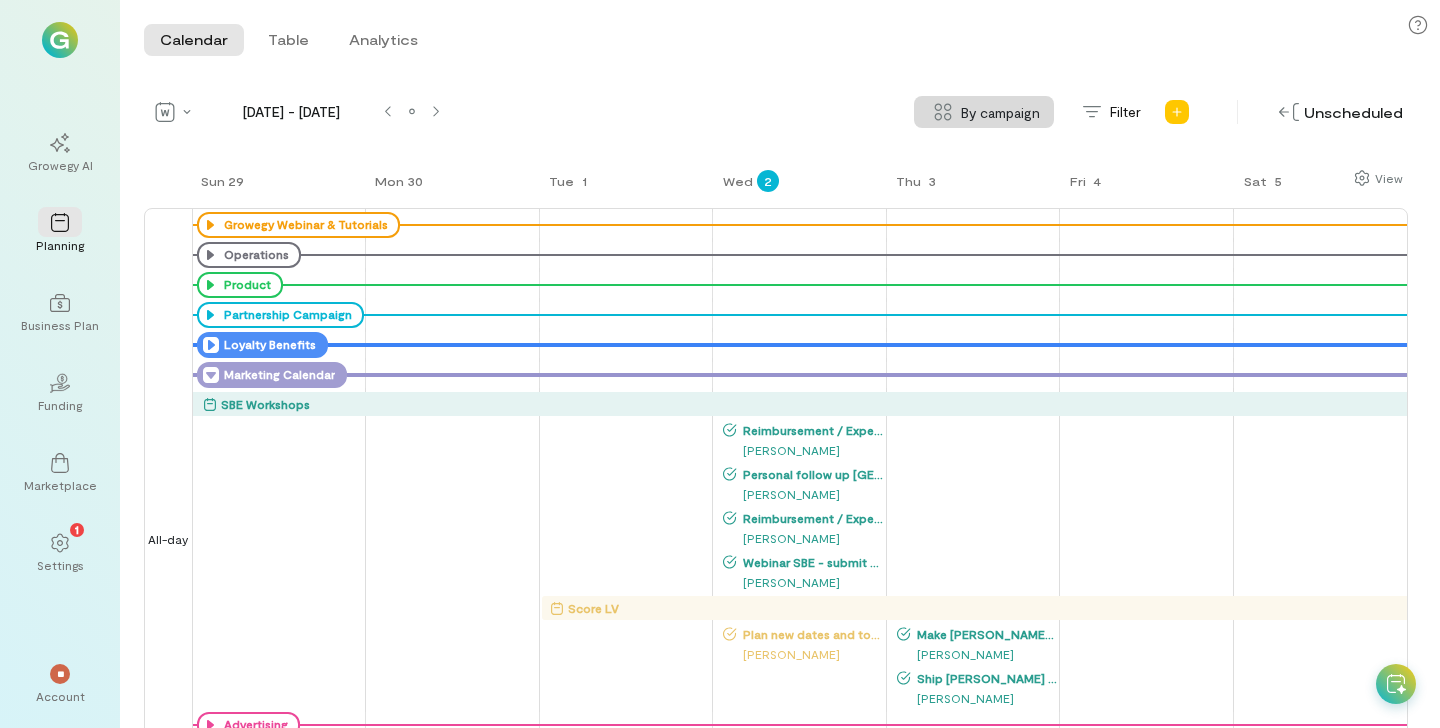 scroll, scrollTop: 145, scrollLeft: 0, axis: vertical 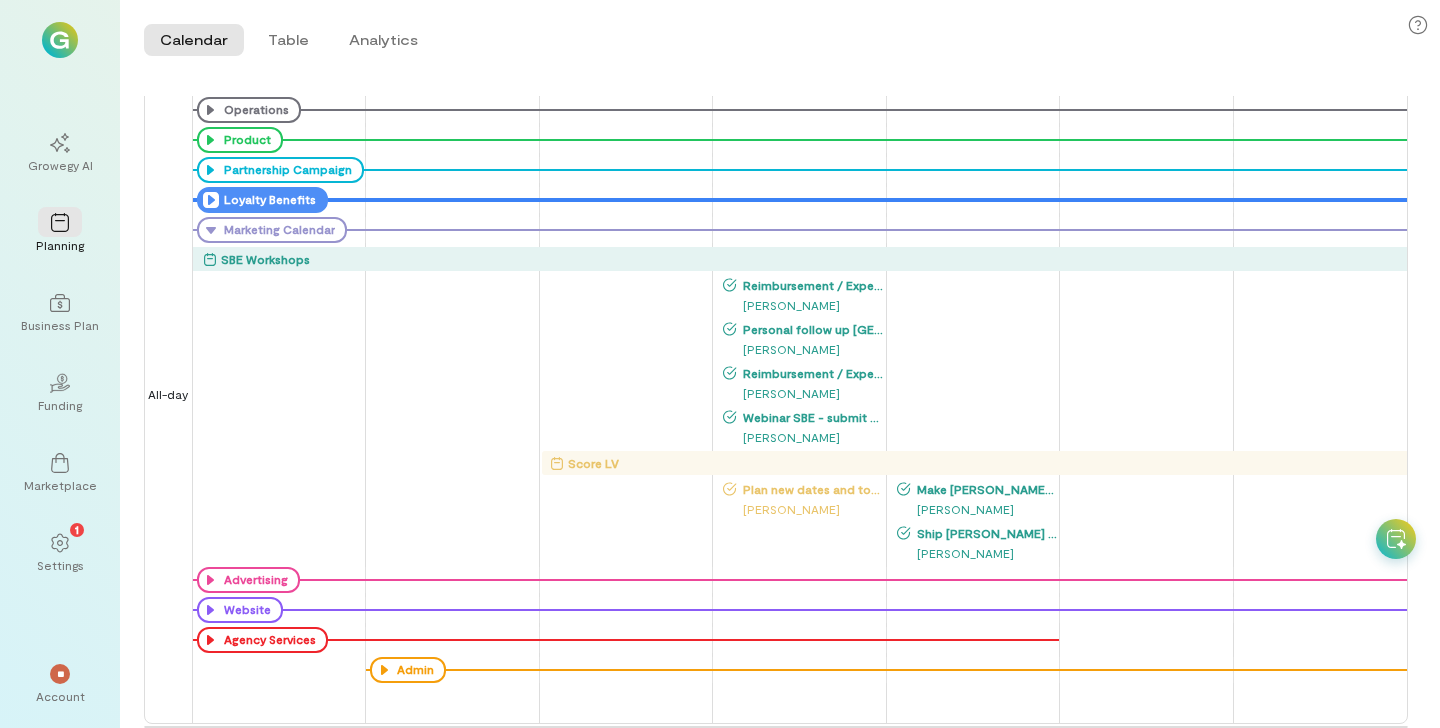 click 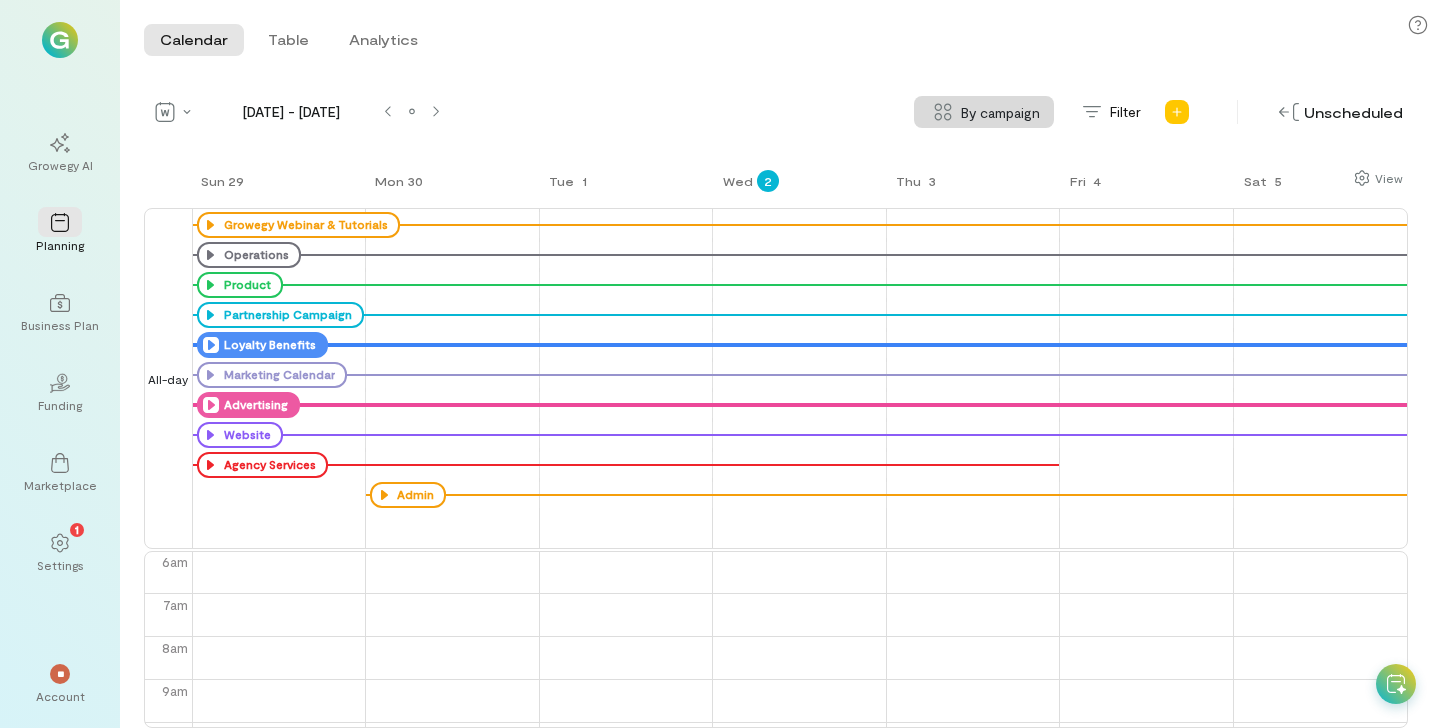 click 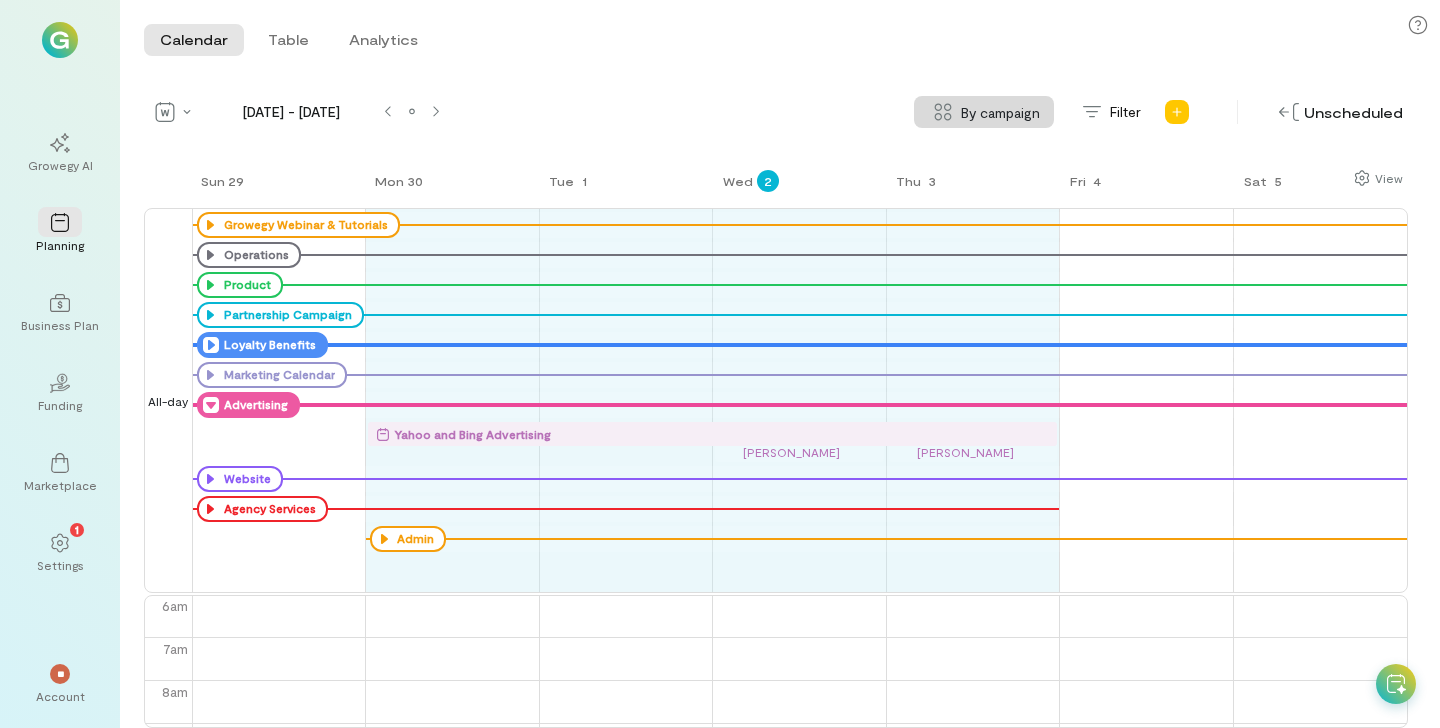 drag, startPoint x: 534, startPoint y: 434, endPoint x: 996, endPoint y: 422, distance: 462.15582 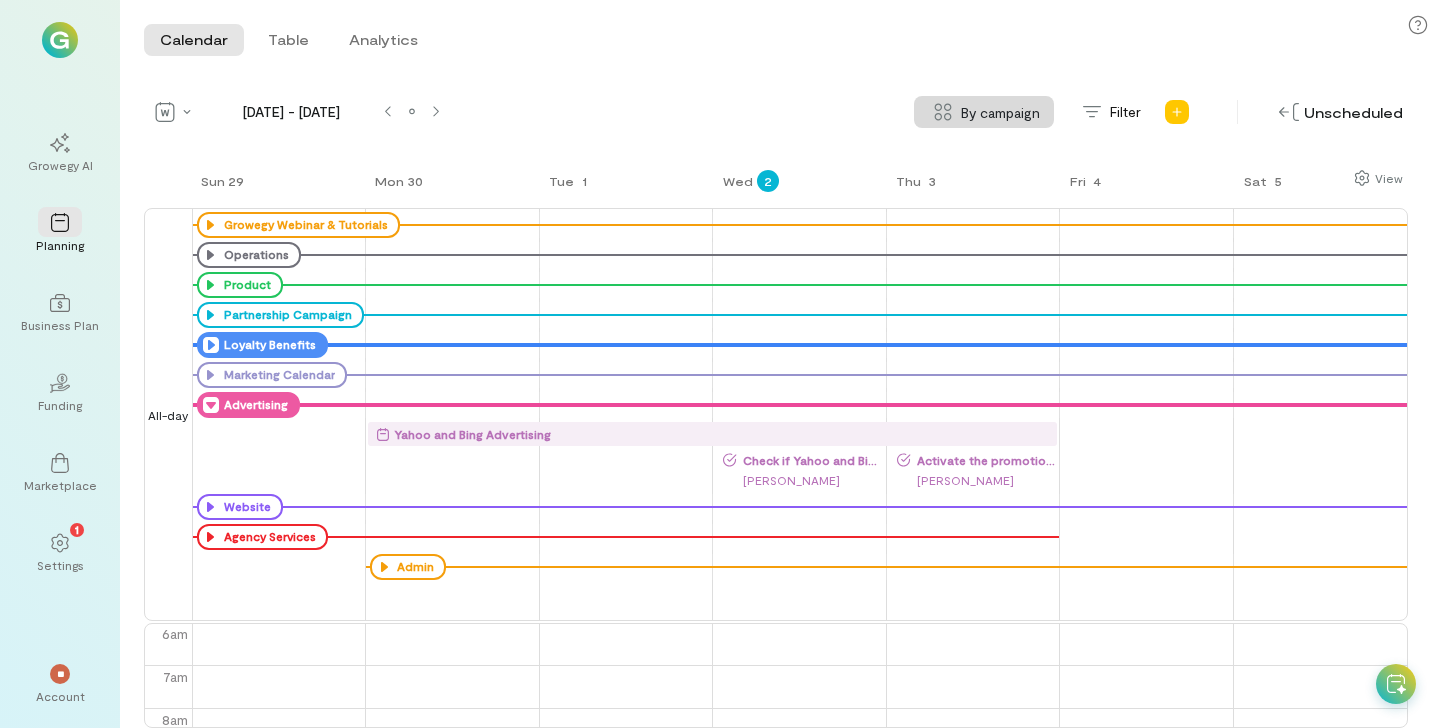 click 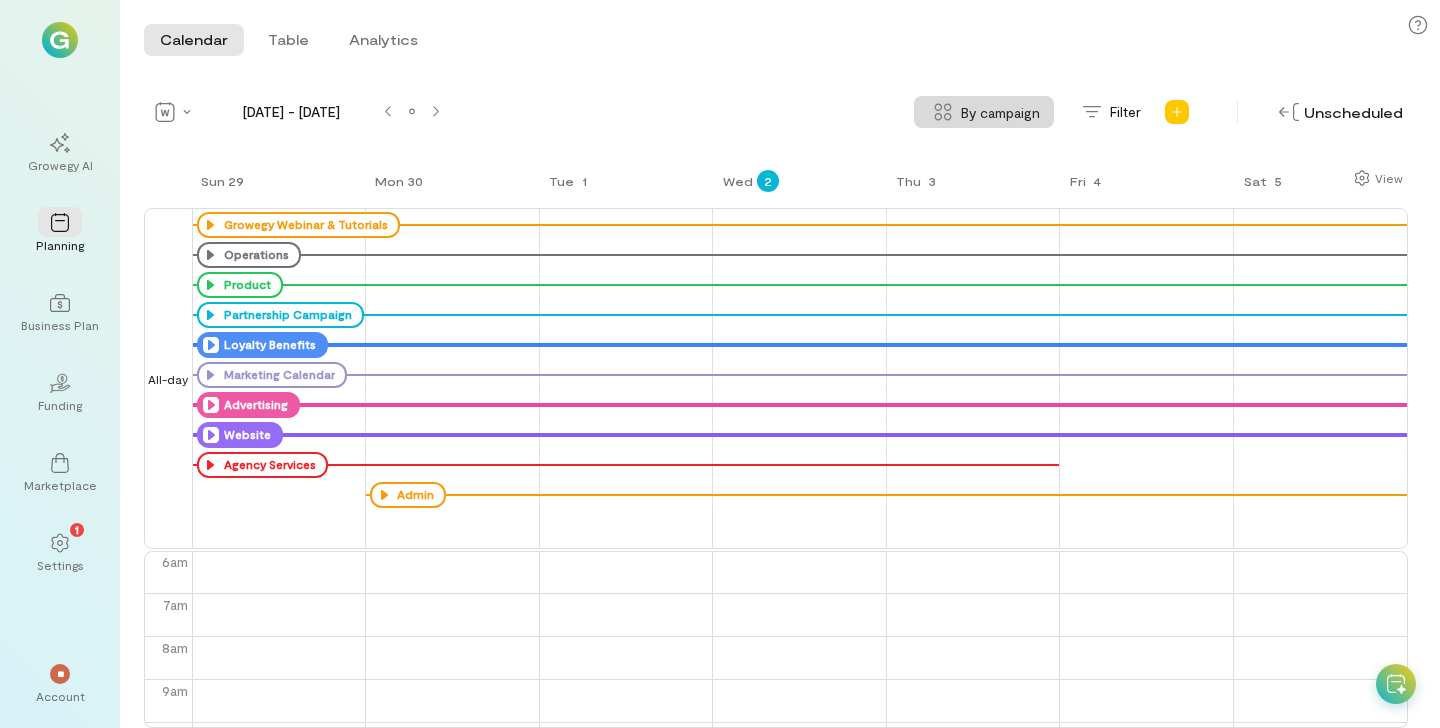click 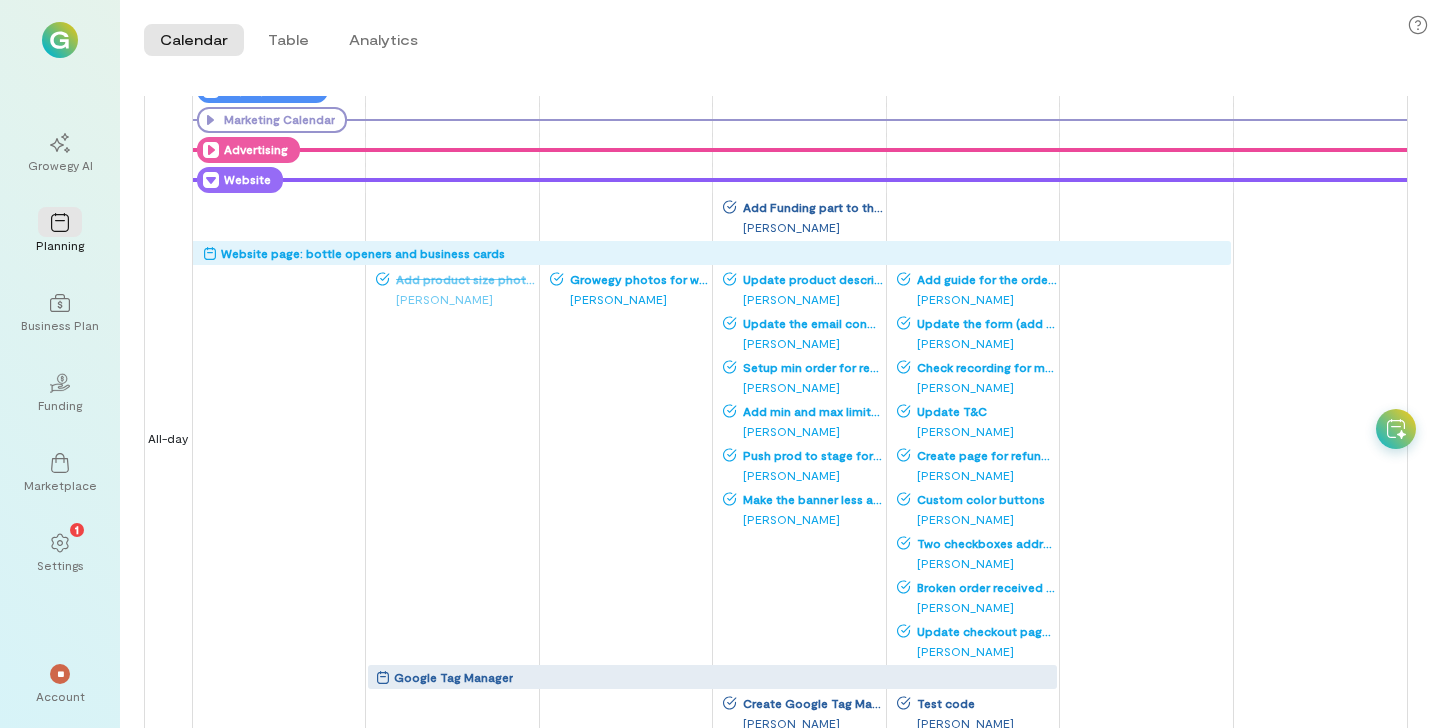 scroll, scrollTop: 251, scrollLeft: 0, axis: vertical 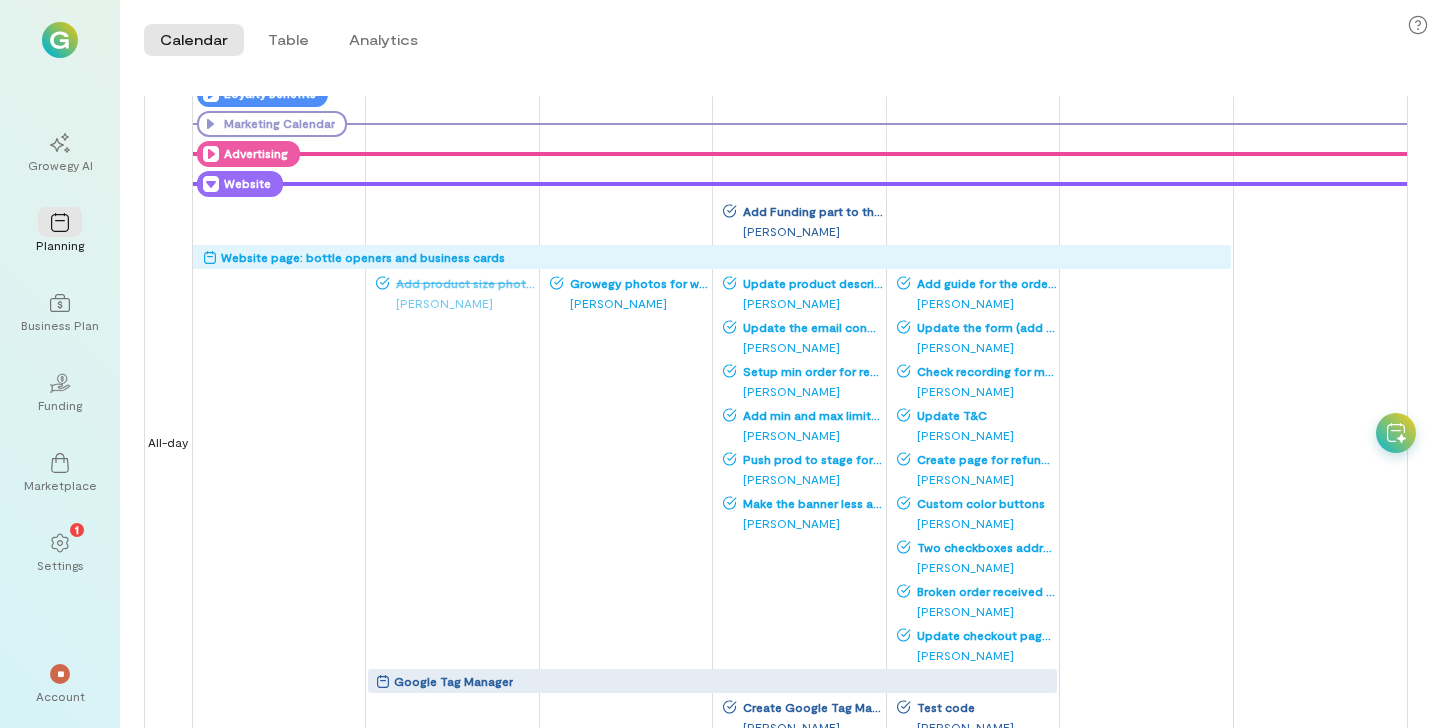 click 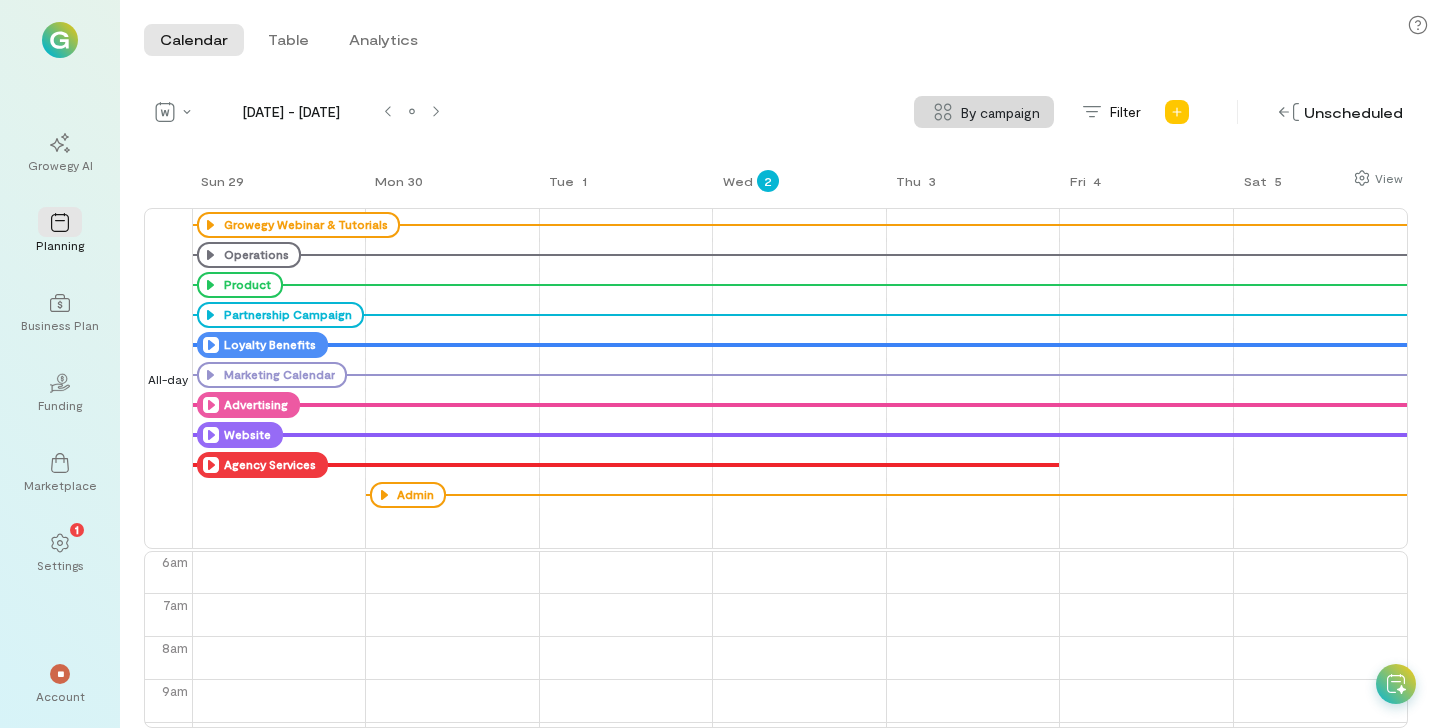 click 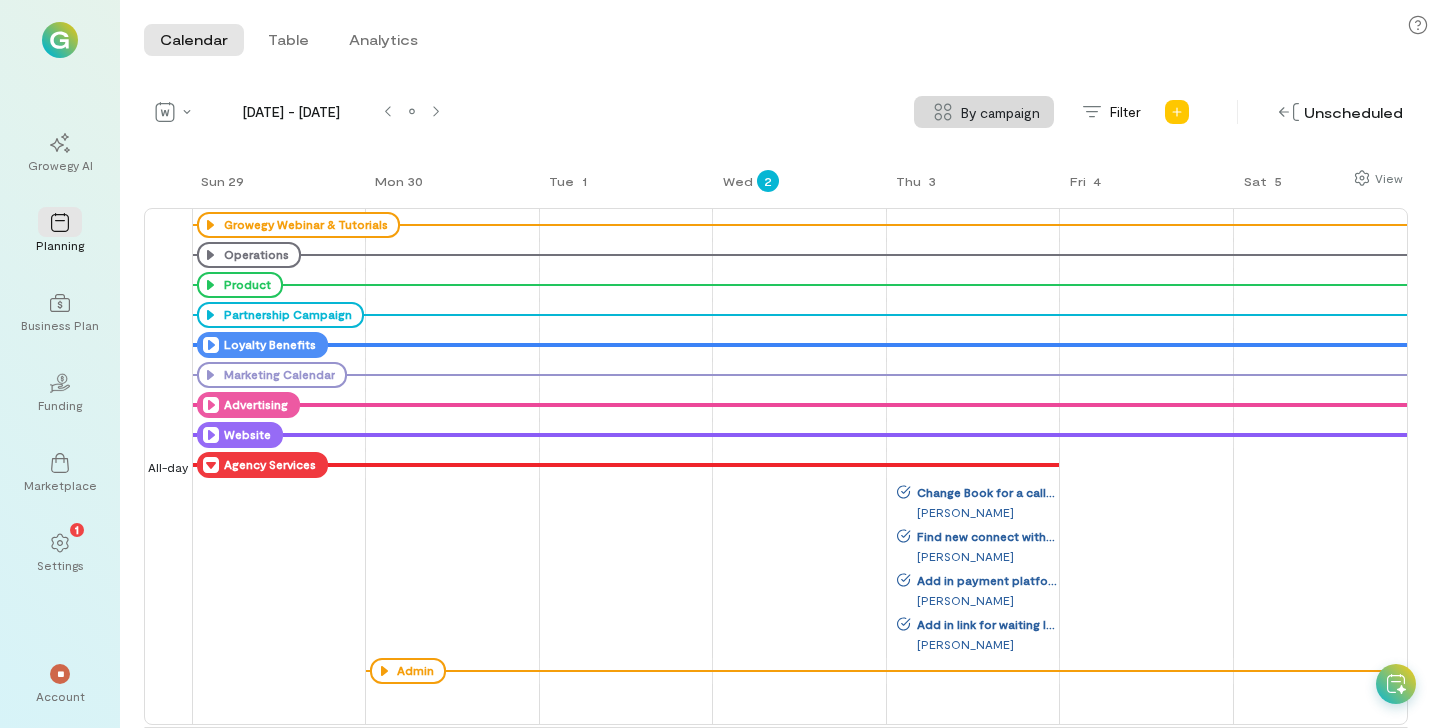 scroll, scrollTop: 1, scrollLeft: 0, axis: vertical 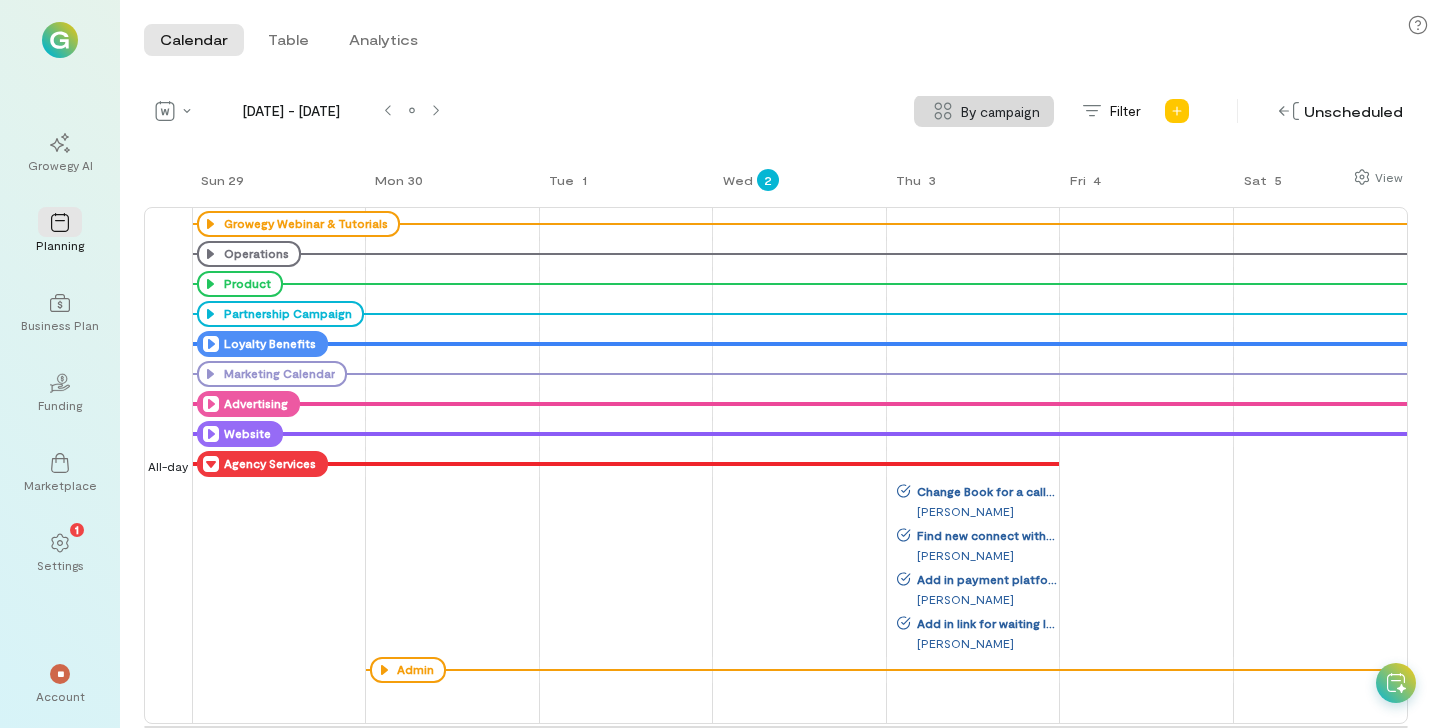 click 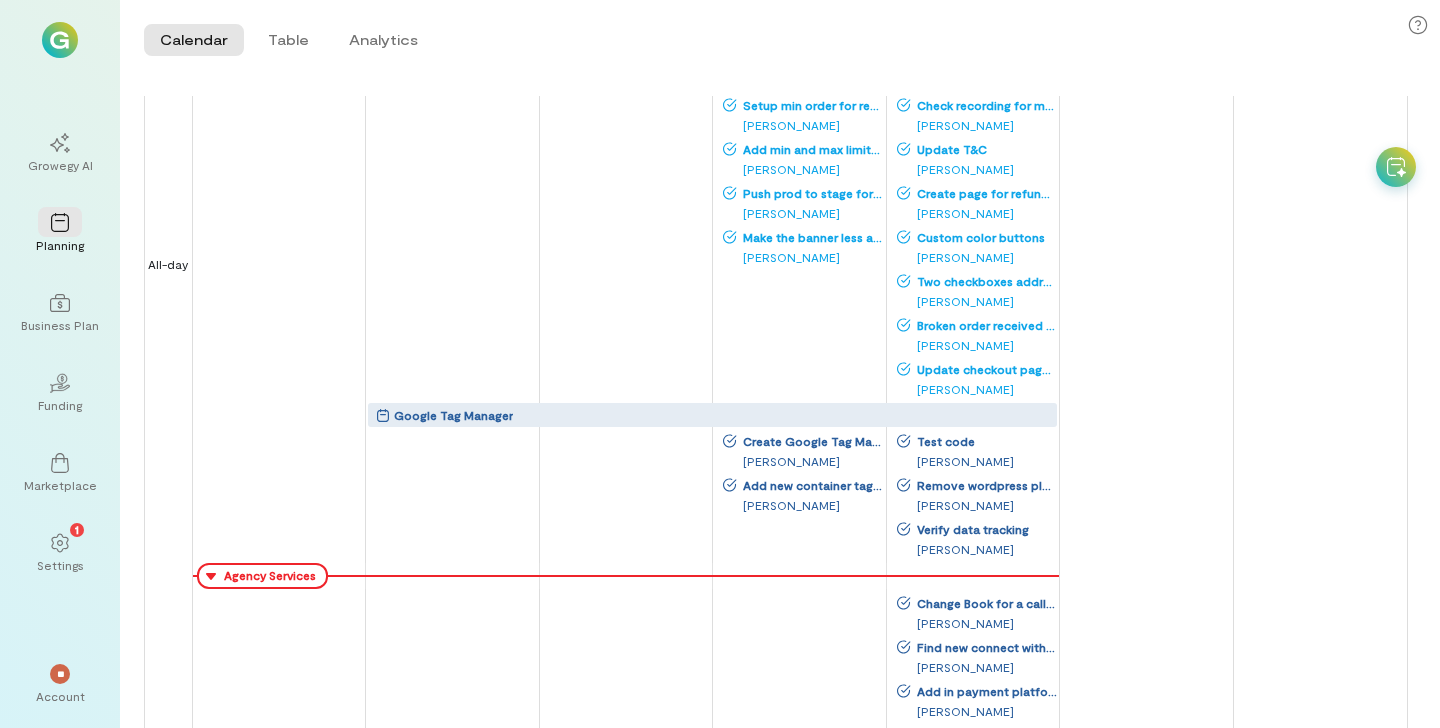 scroll, scrollTop: 629, scrollLeft: 0, axis: vertical 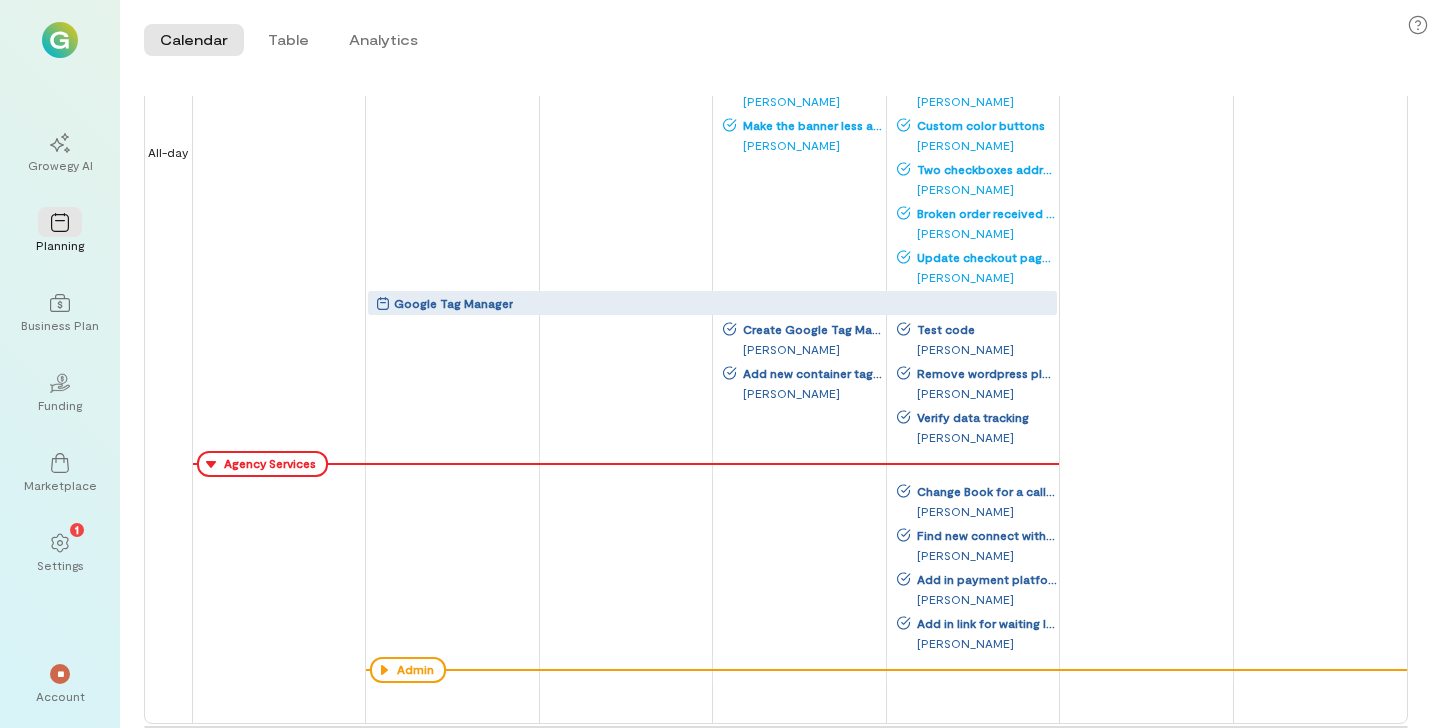 click on "Google Tag Manager" at bounding box center [453, 303] 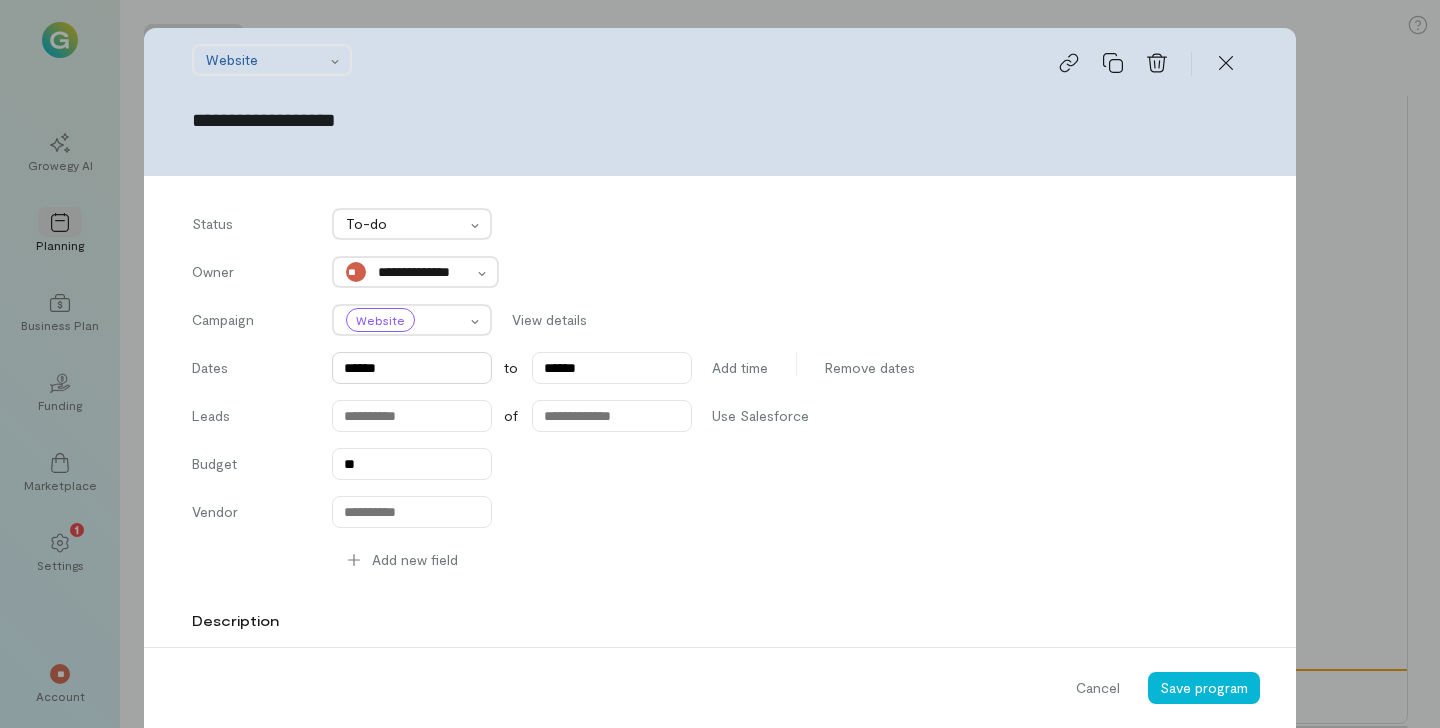 scroll, scrollTop: 4, scrollLeft: 0, axis: vertical 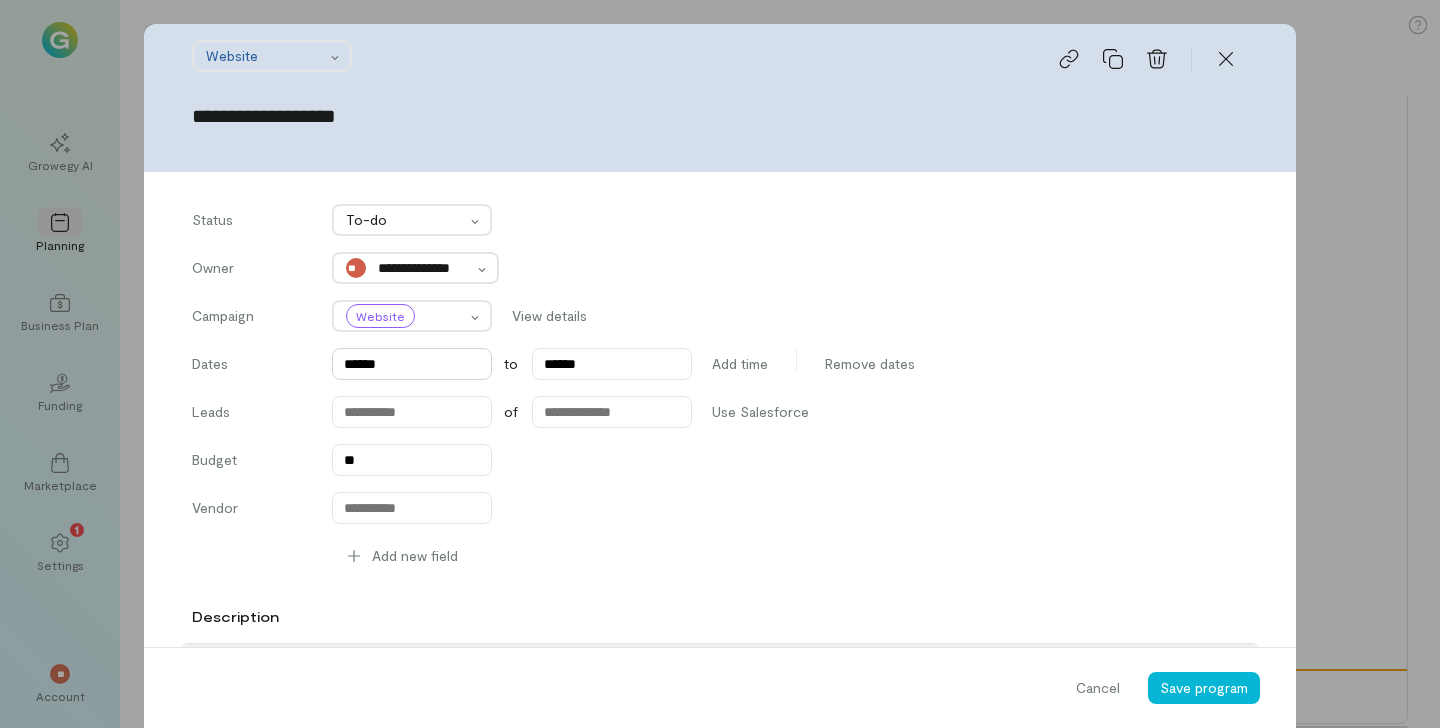 click on "******" at bounding box center (412, 364) 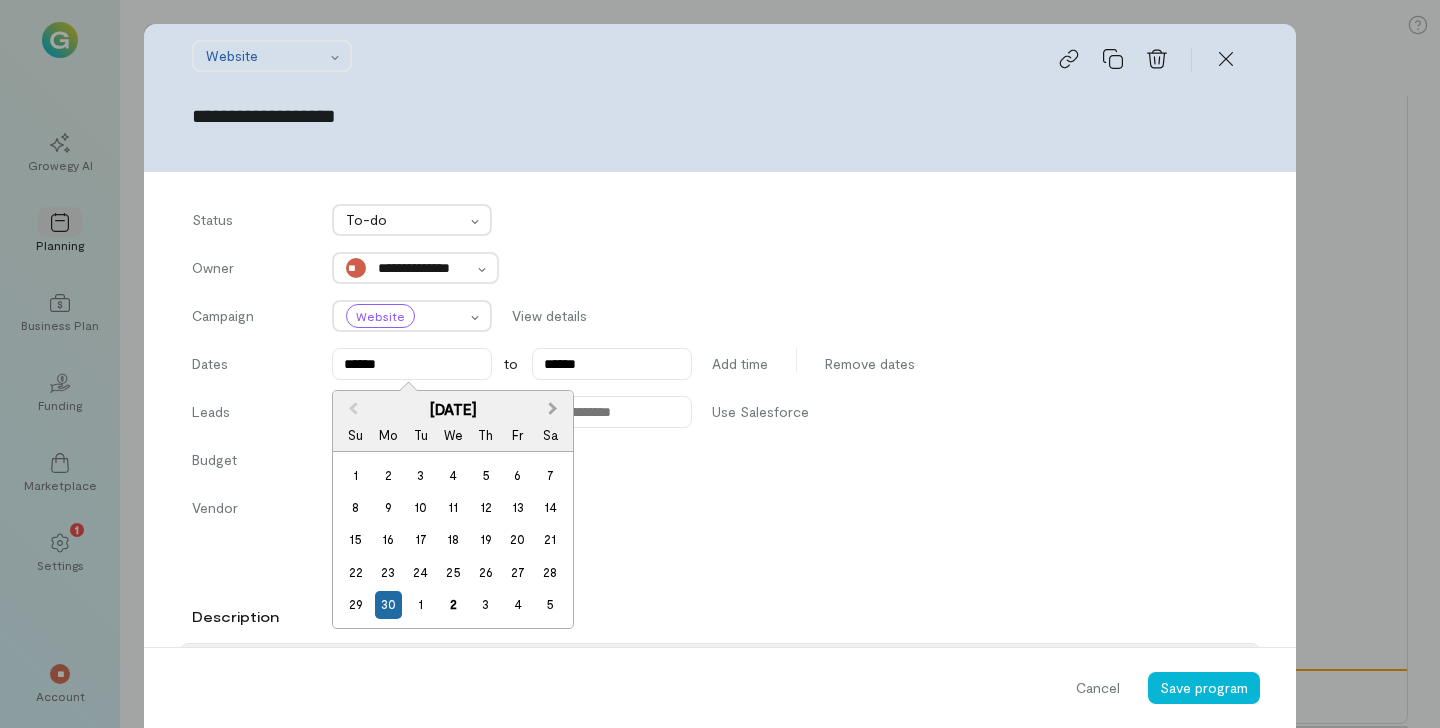 click on "Next Month" at bounding box center (555, 409) 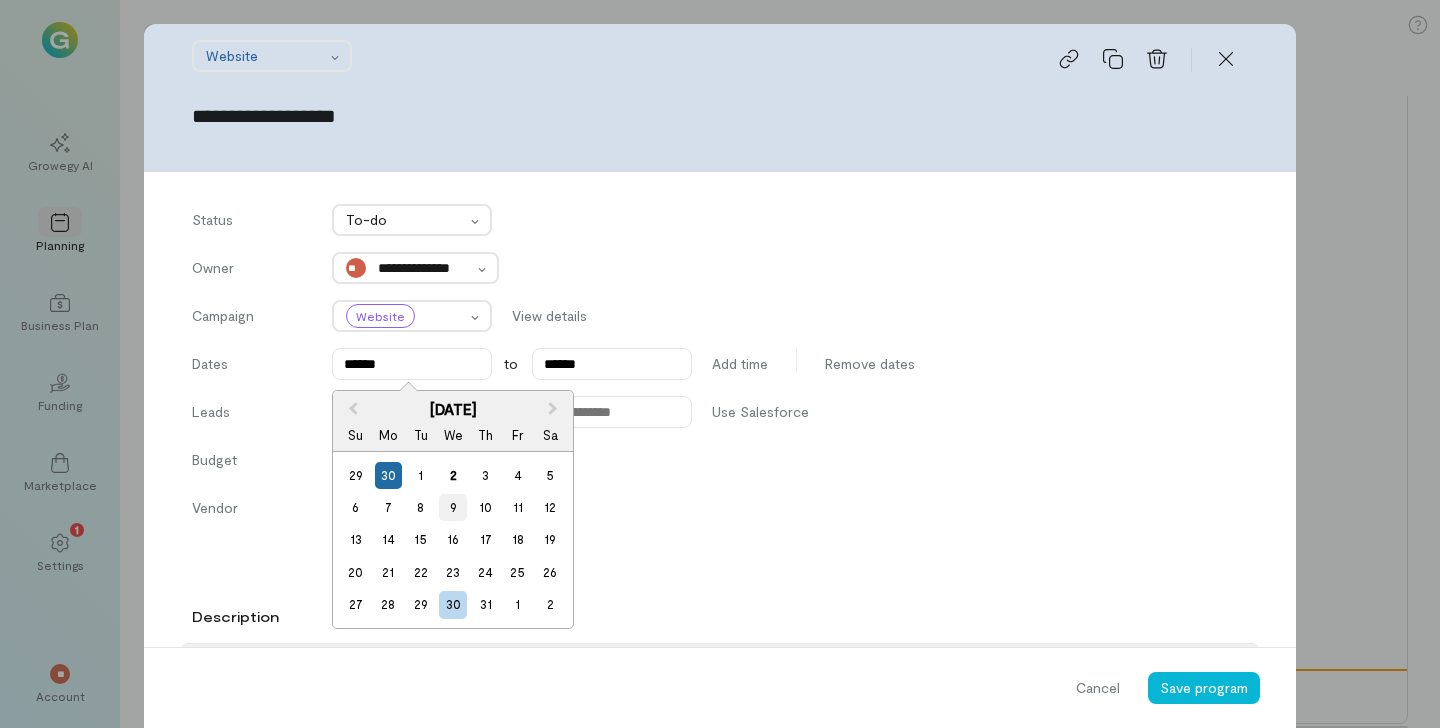 click on "9" at bounding box center (452, 507) 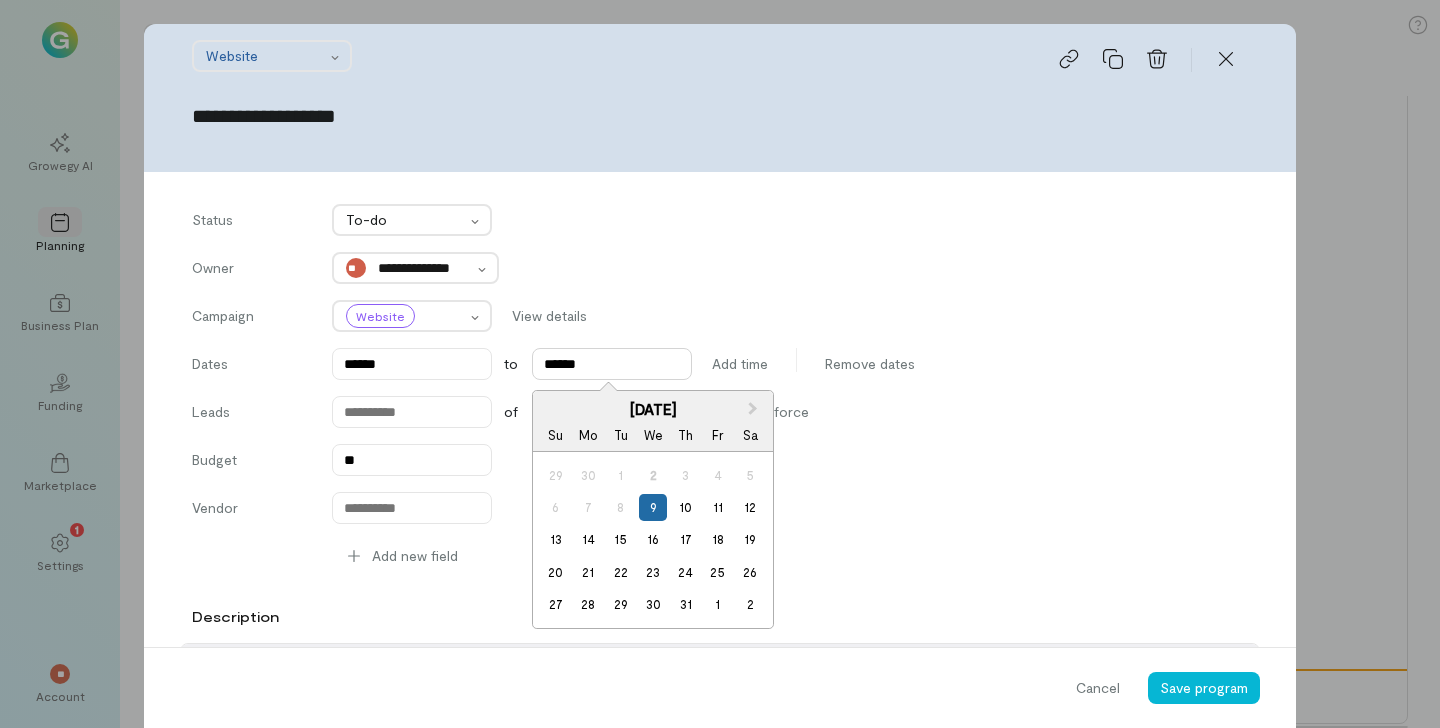 click on "******" at bounding box center (612, 364) 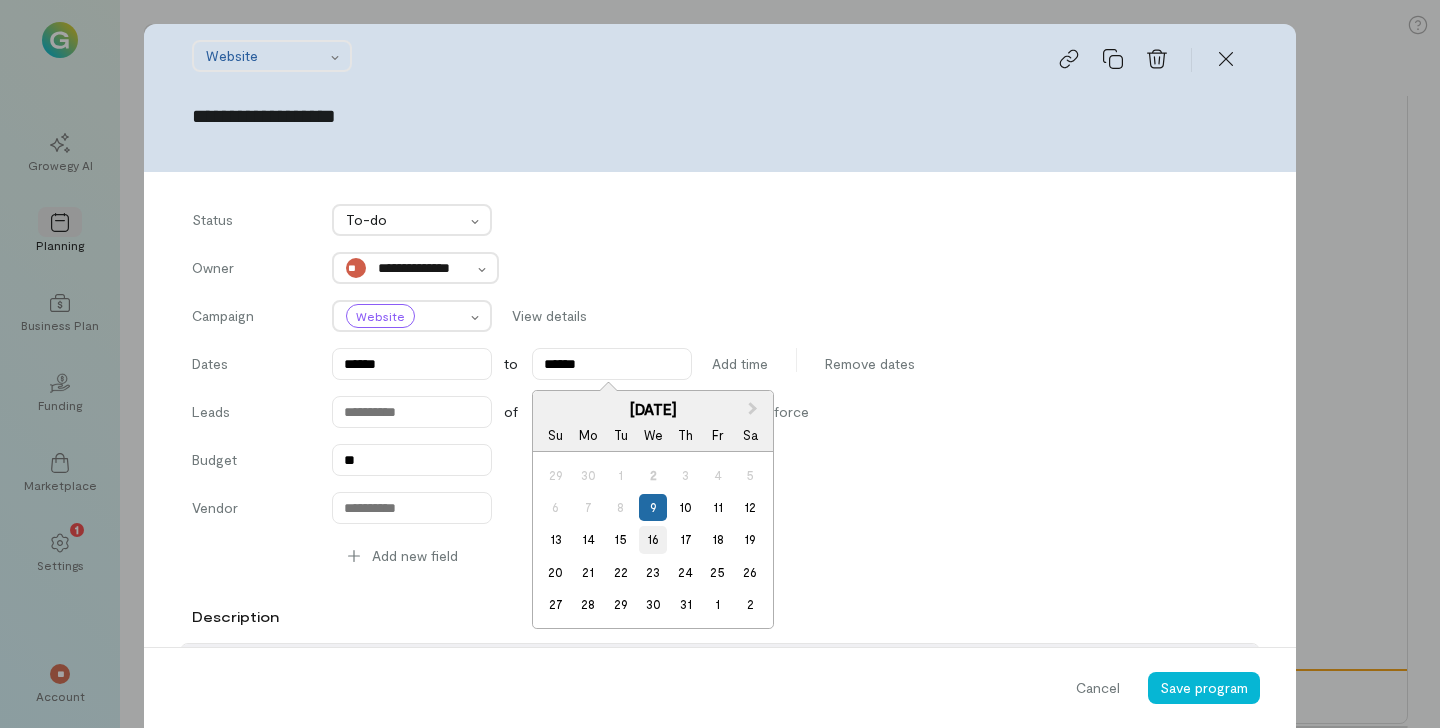 click on "16" at bounding box center [652, 539] 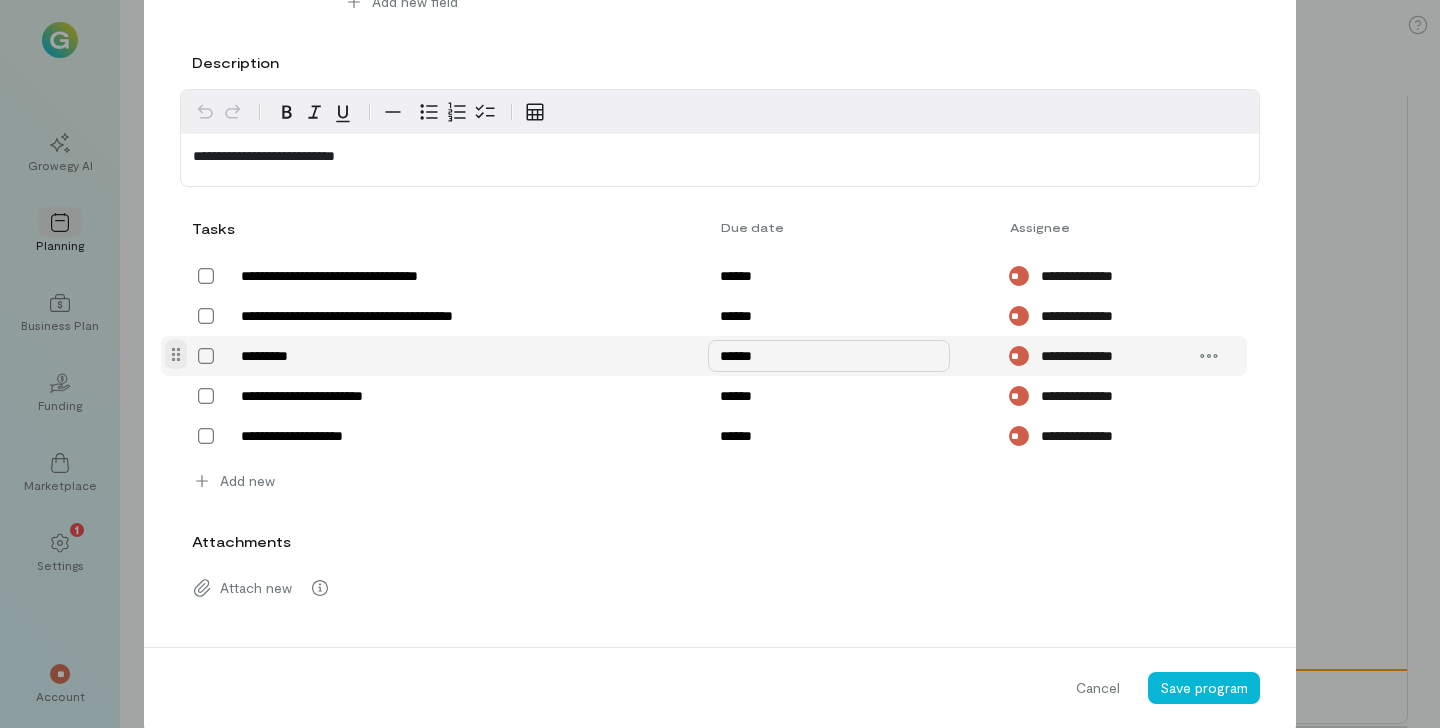 scroll, scrollTop: 564, scrollLeft: 0, axis: vertical 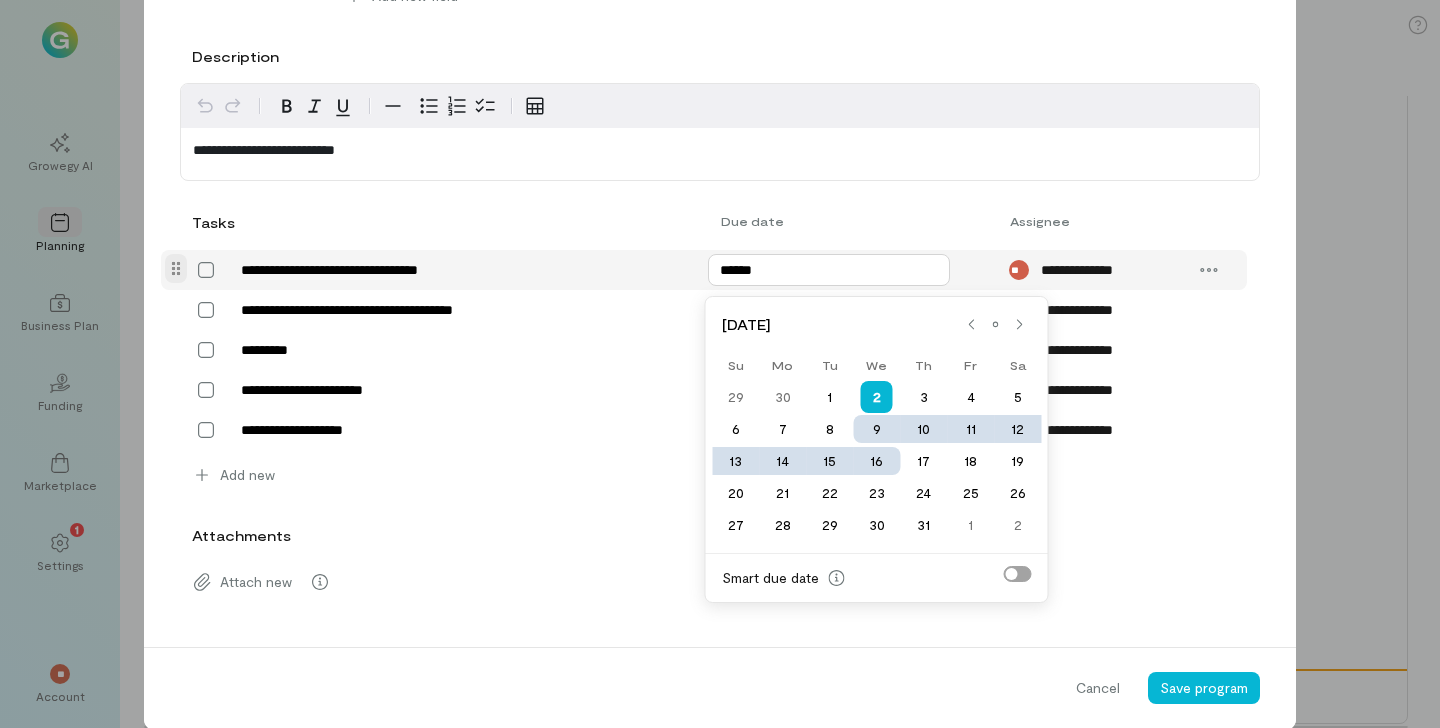 click on "******" at bounding box center (829, 270) 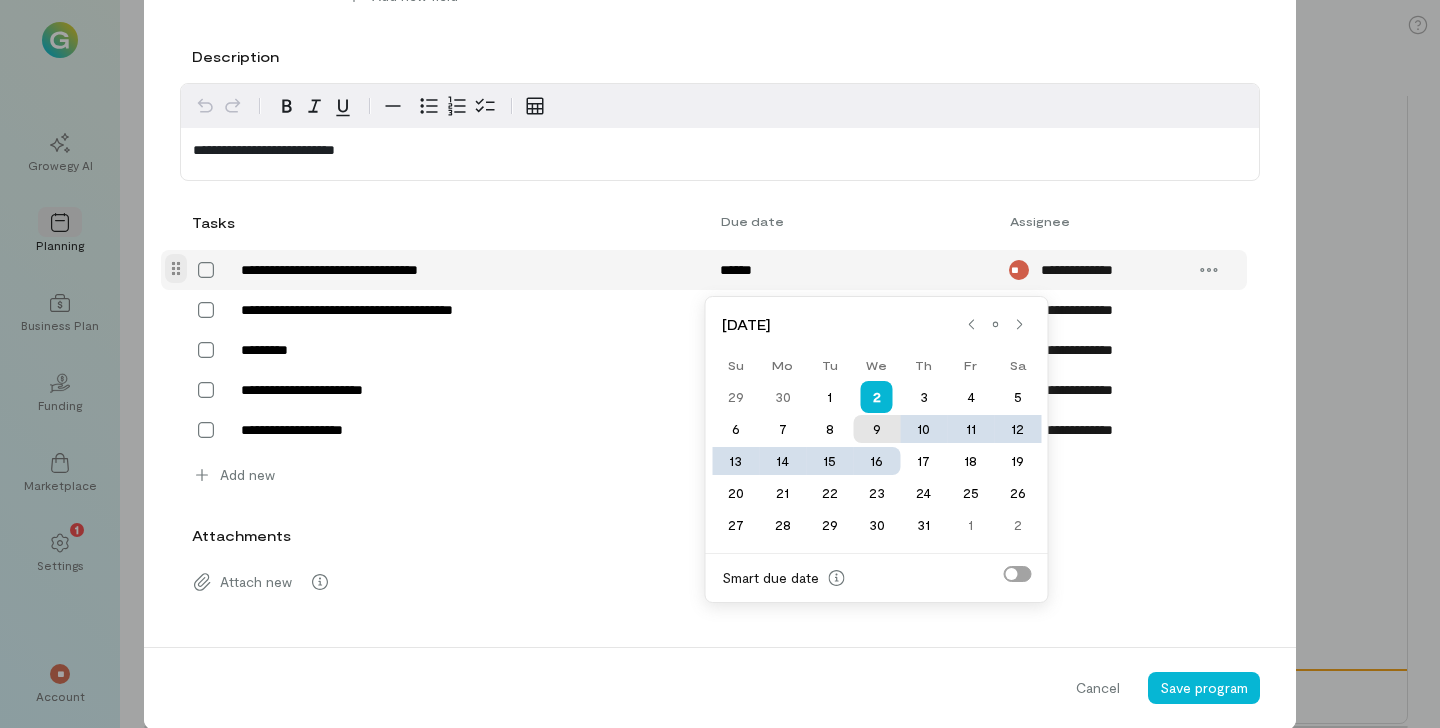 click on "9" at bounding box center (876, 429) 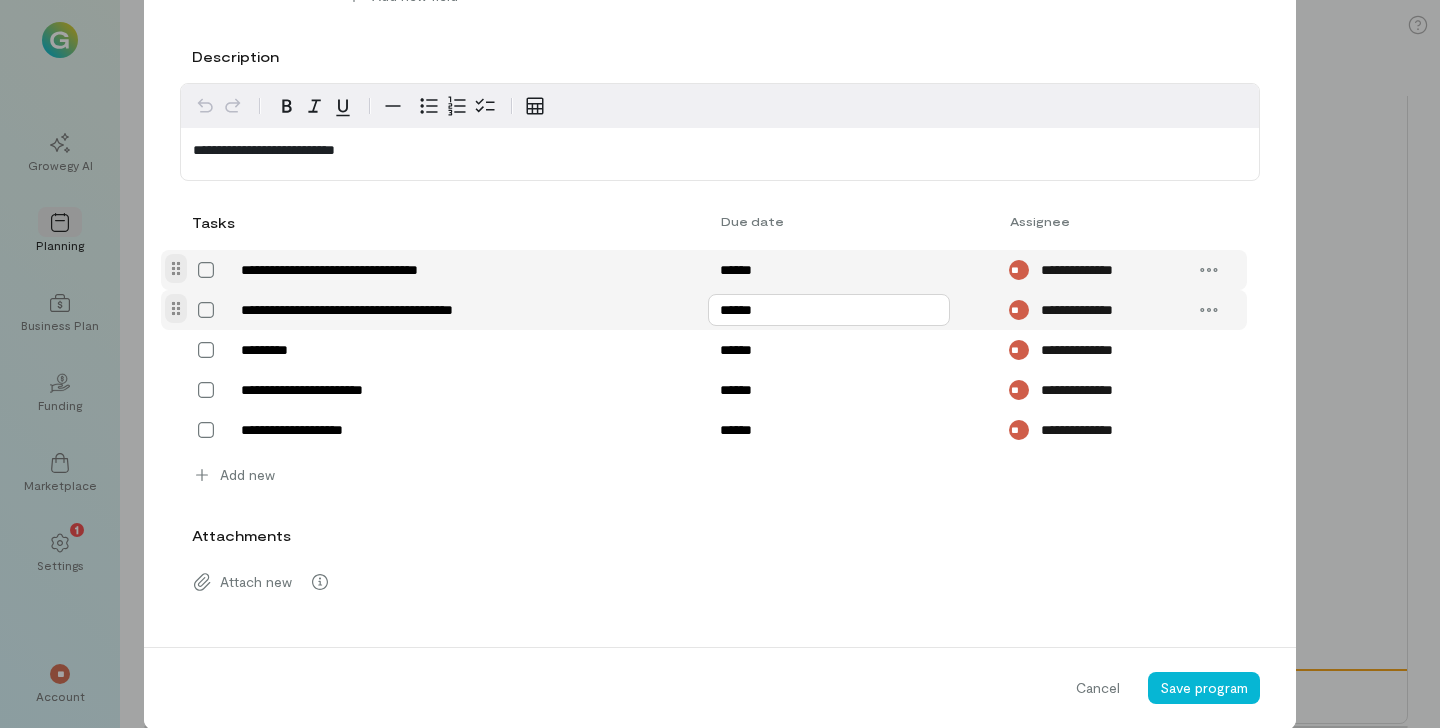 click on "******" at bounding box center (829, 310) 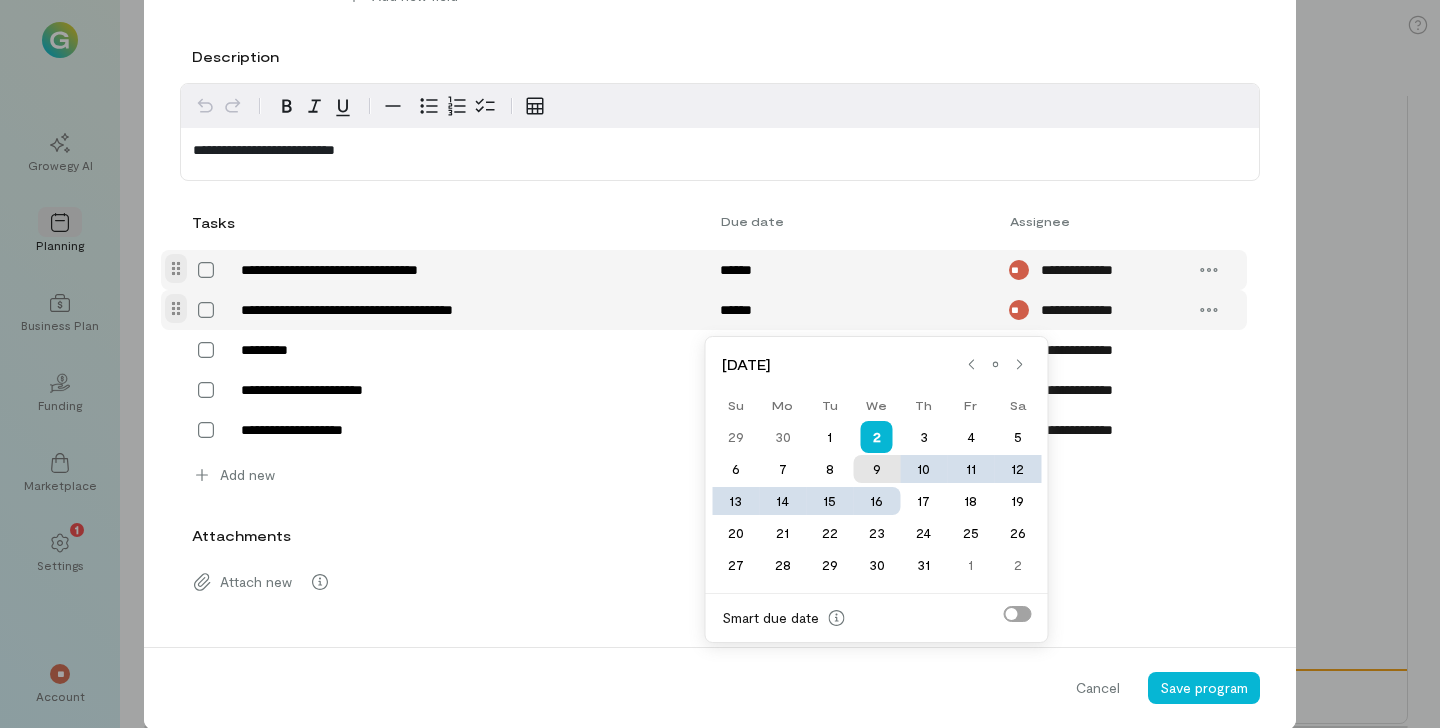click on "9" at bounding box center [876, 469] 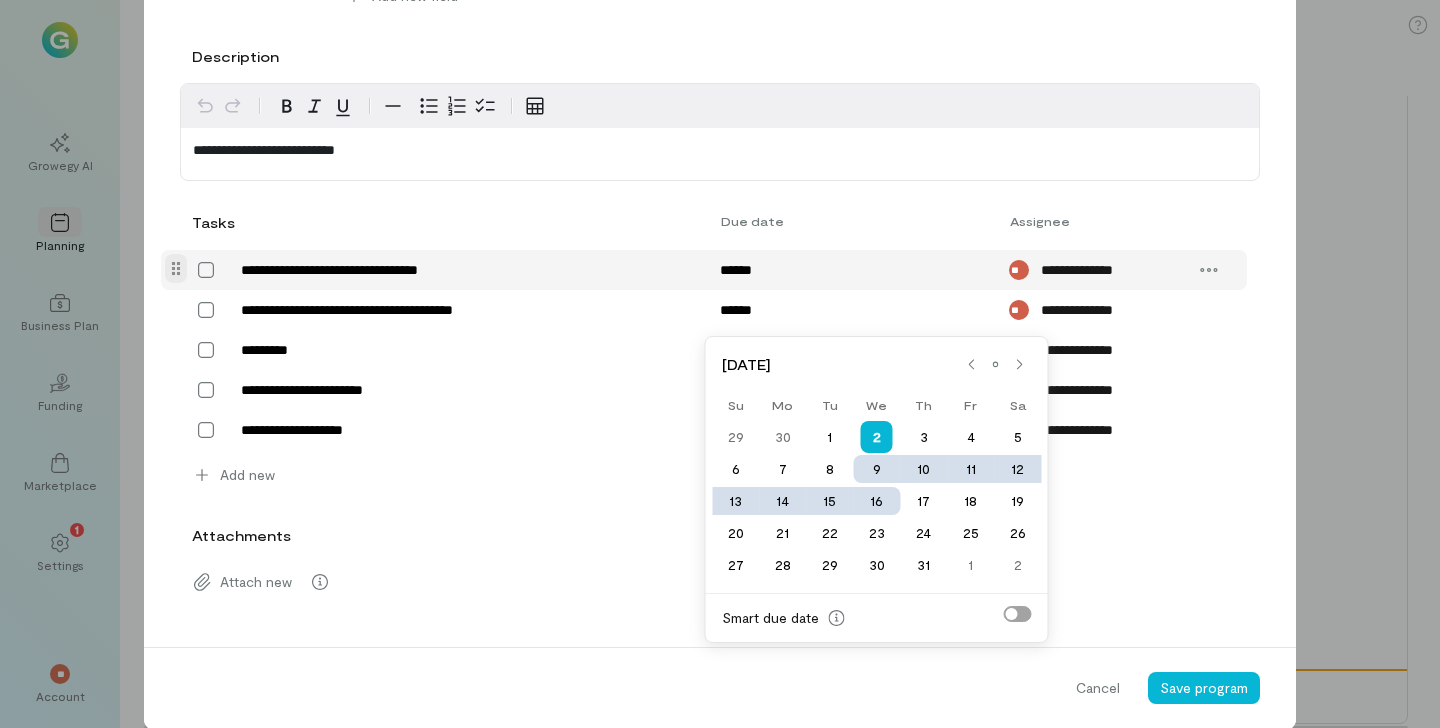 type on "******" 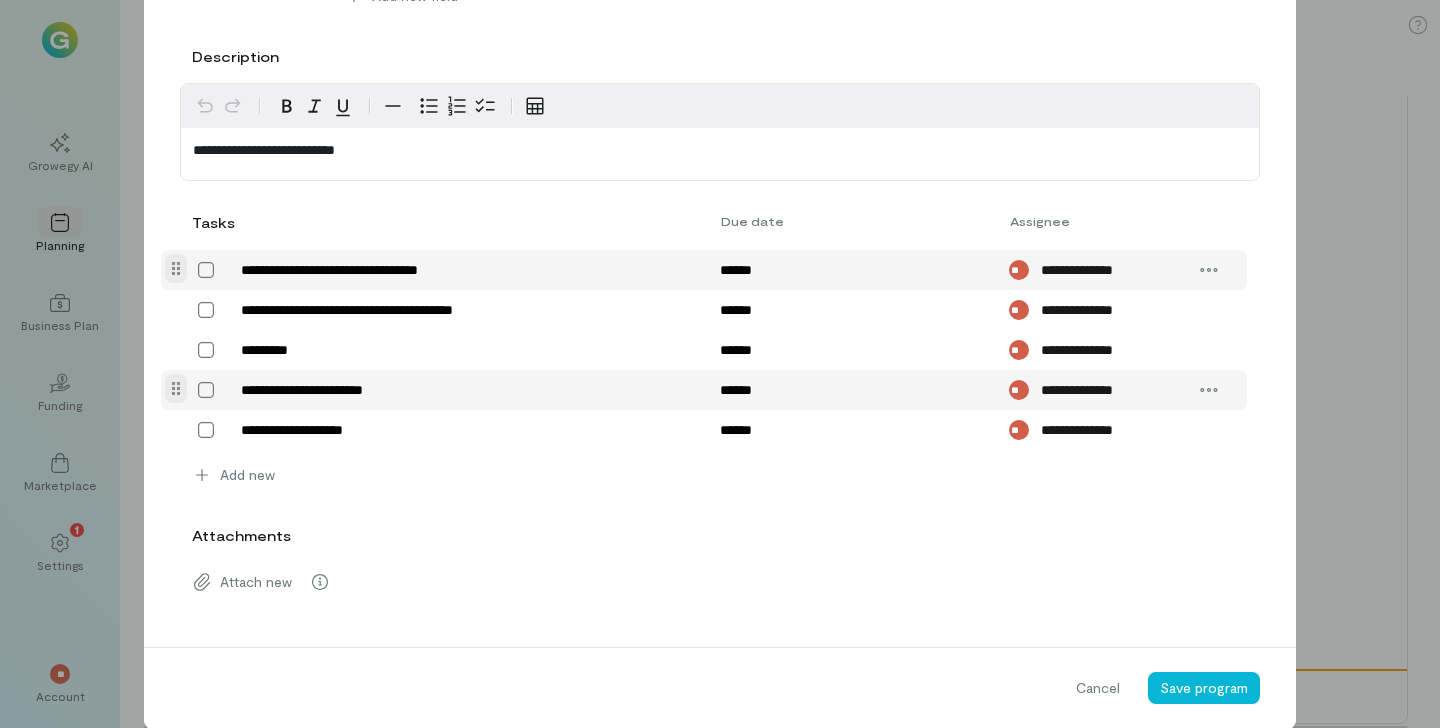 click on "**********" at bounding box center (704, 390) 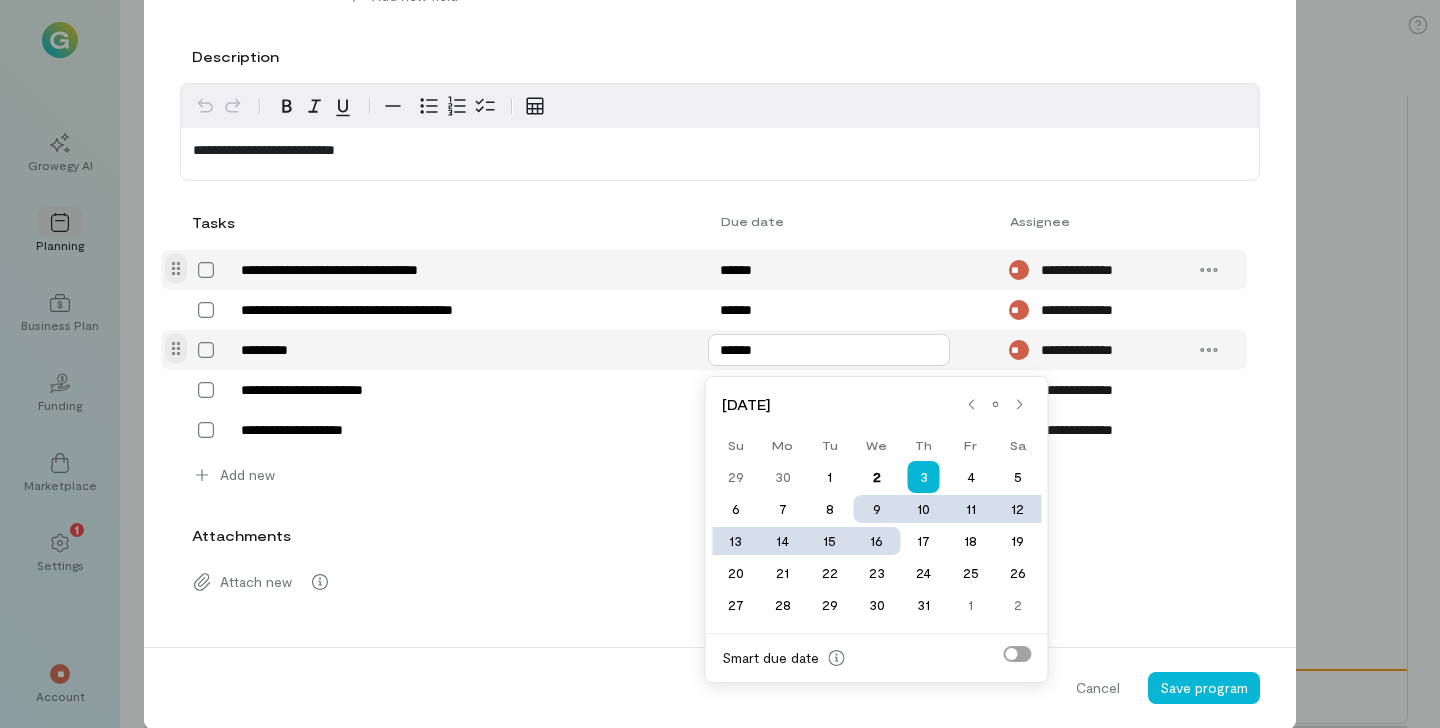 click on "******" at bounding box center (829, 350) 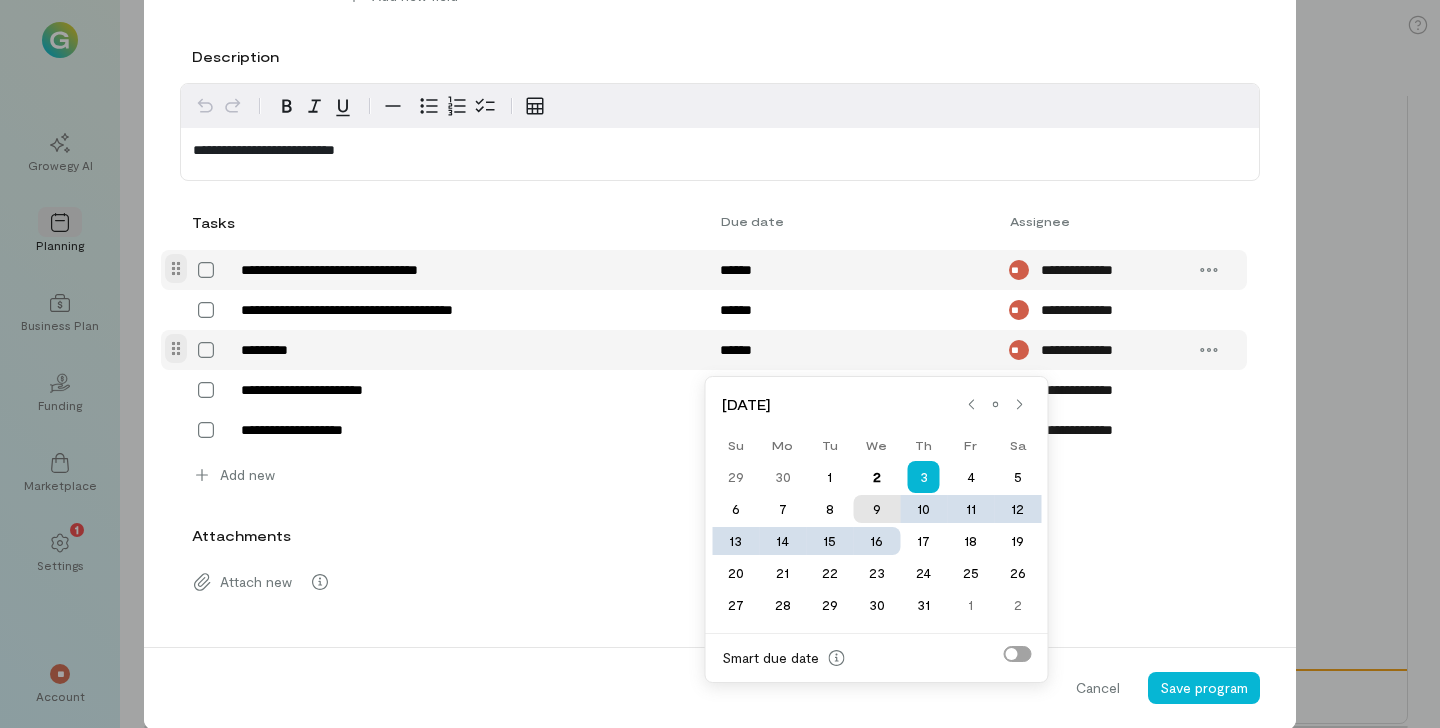click on "9" at bounding box center [876, 509] 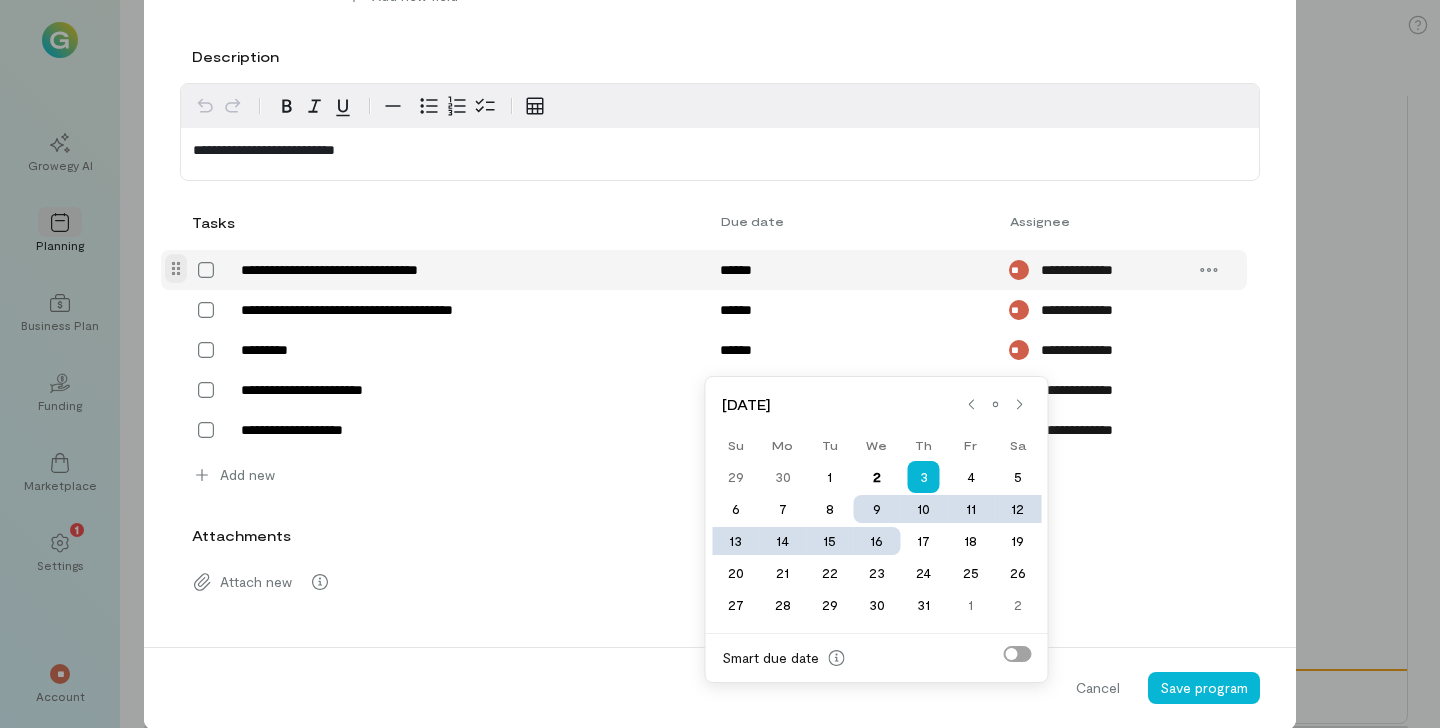 type on "******" 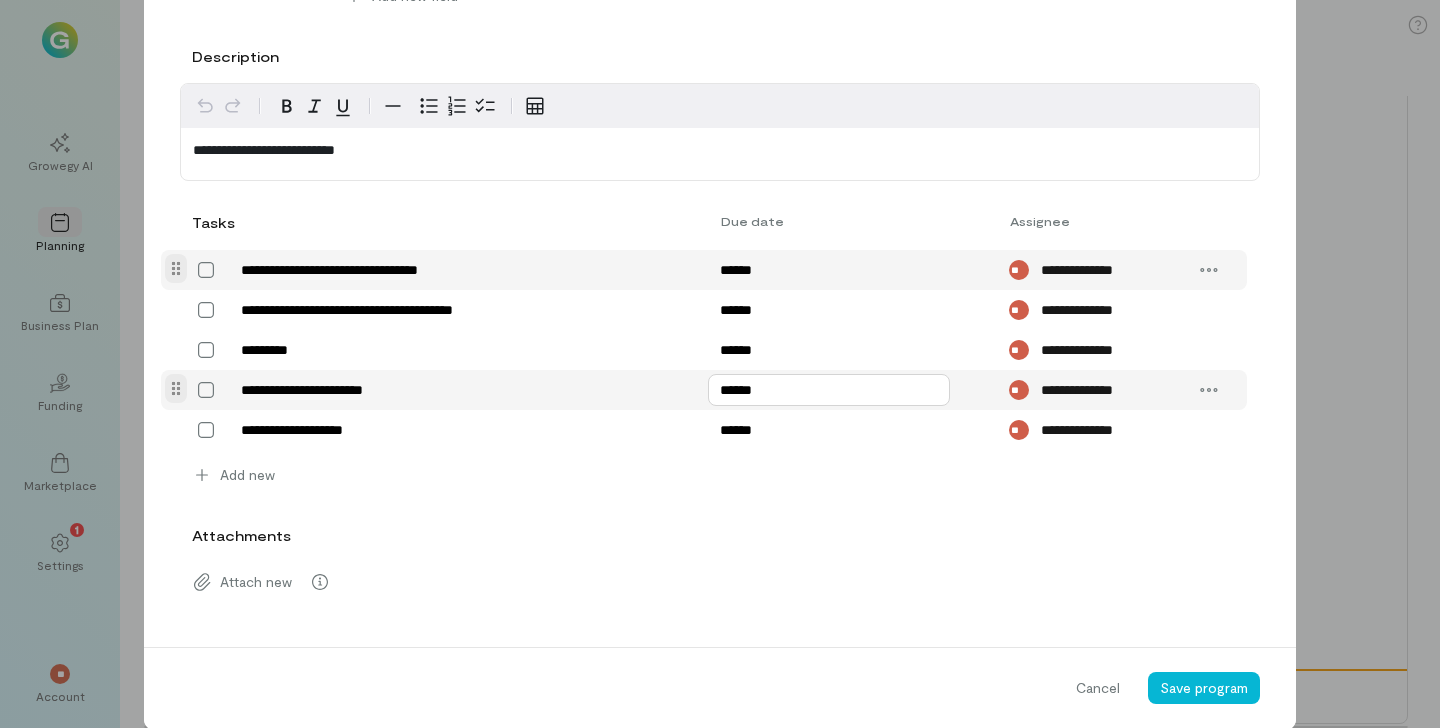 click on "******" at bounding box center (829, 390) 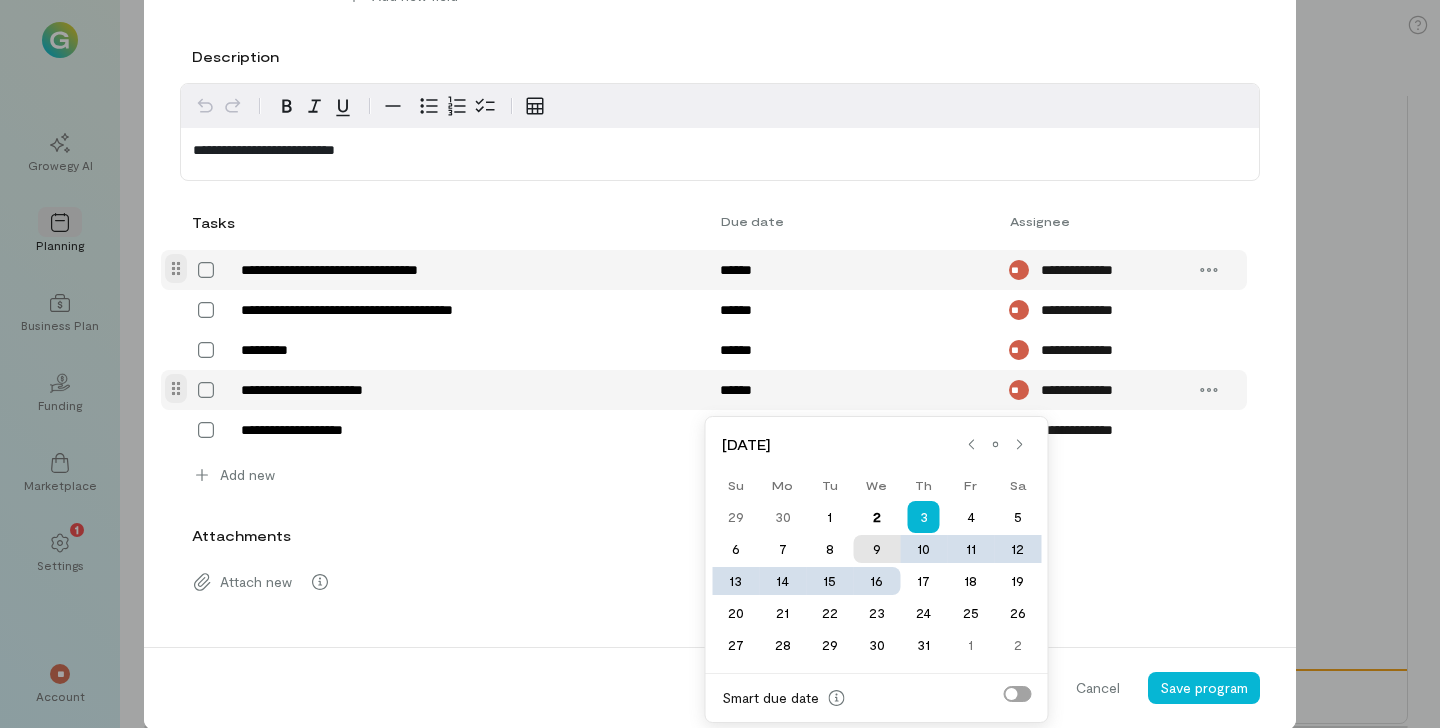 click on "9" at bounding box center [876, 549] 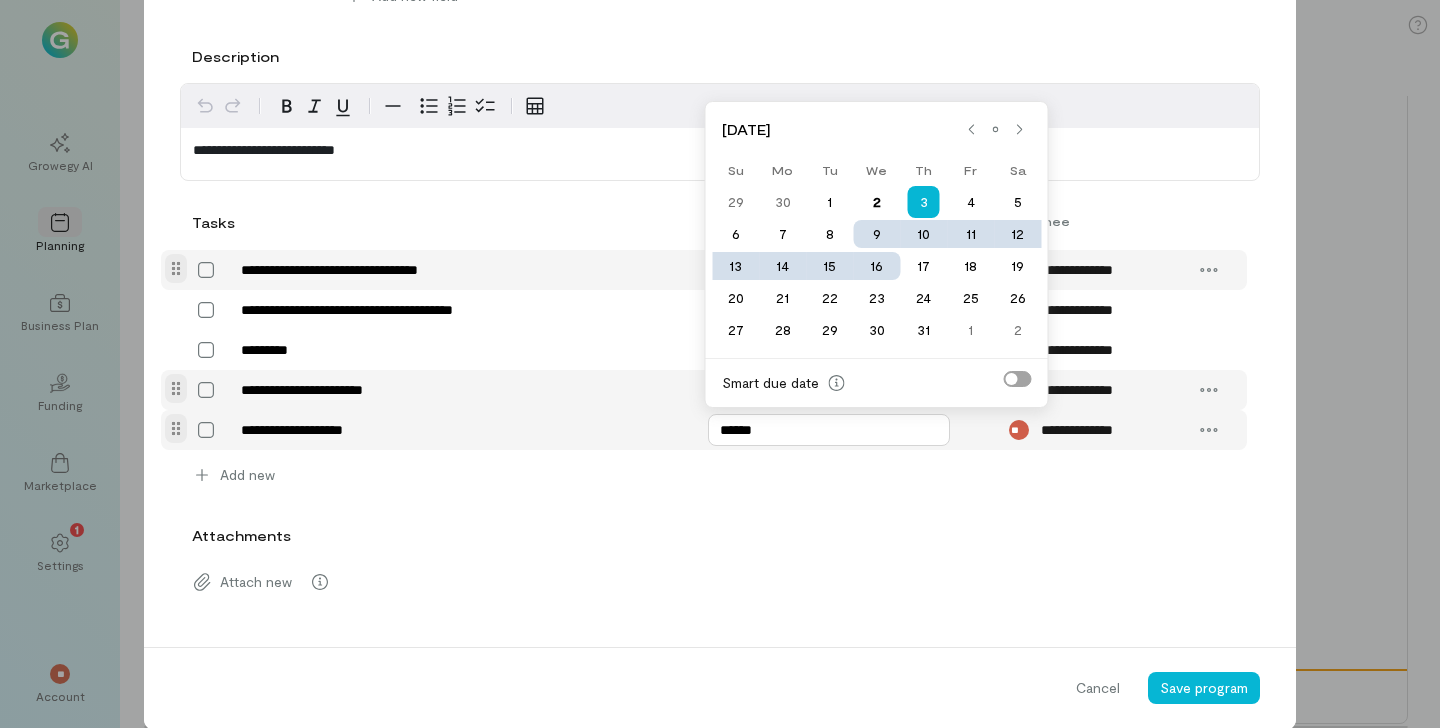 click on "******" at bounding box center [829, 430] 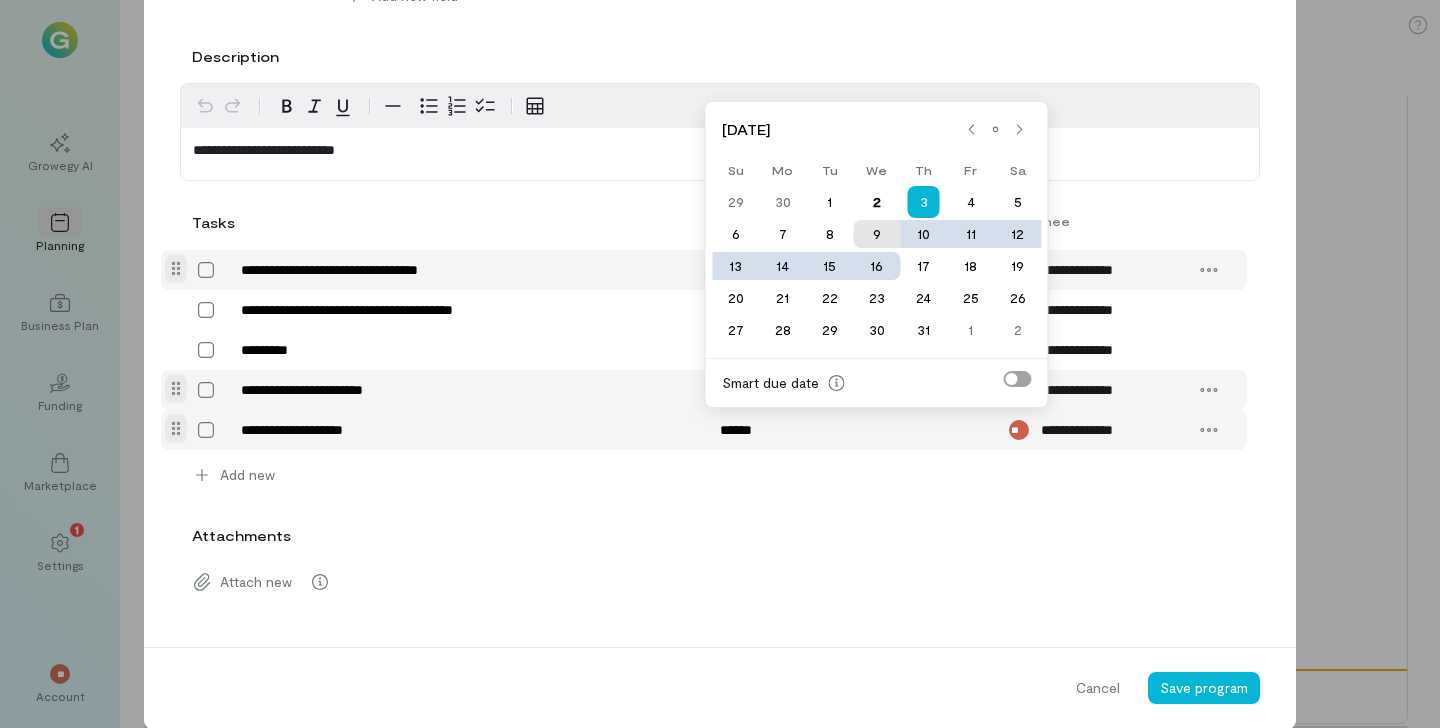 click on "9" at bounding box center [876, 234] 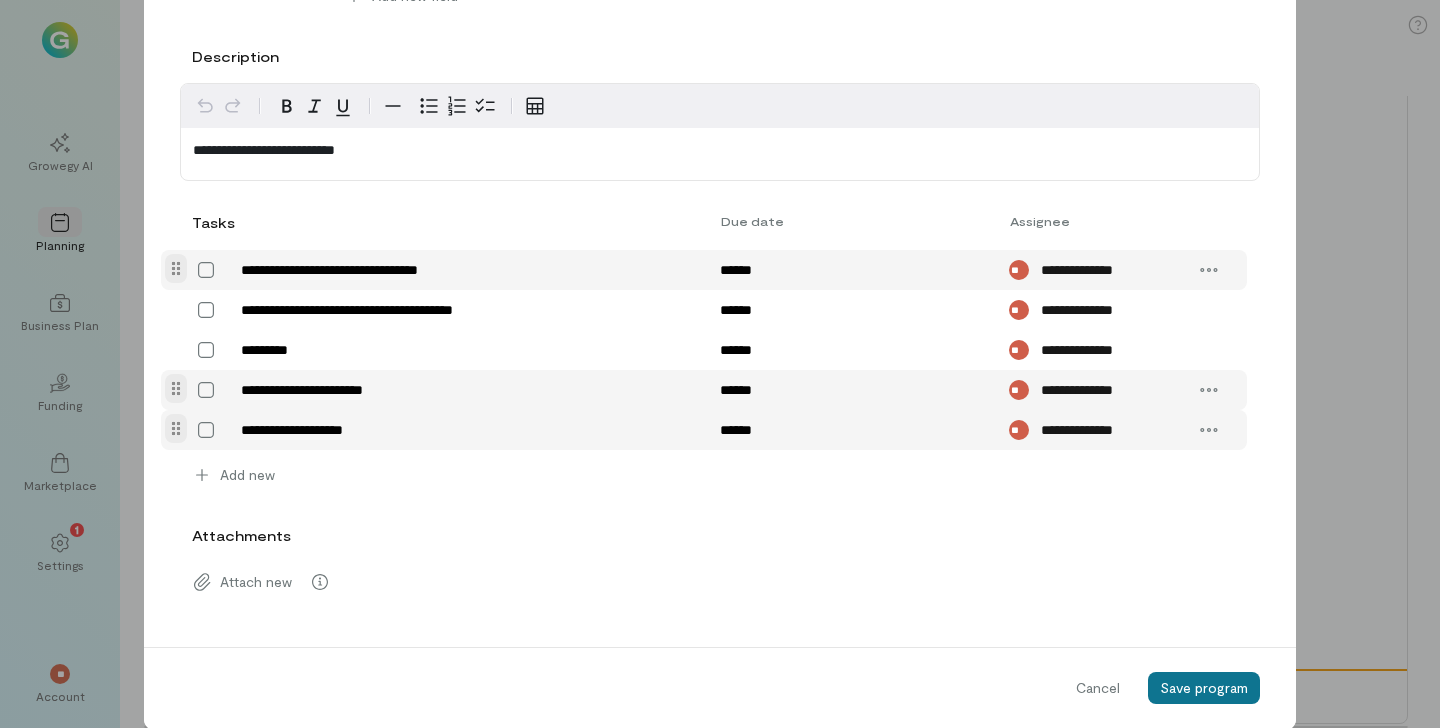 click on "Save program" at bounding box center [1204, 687] 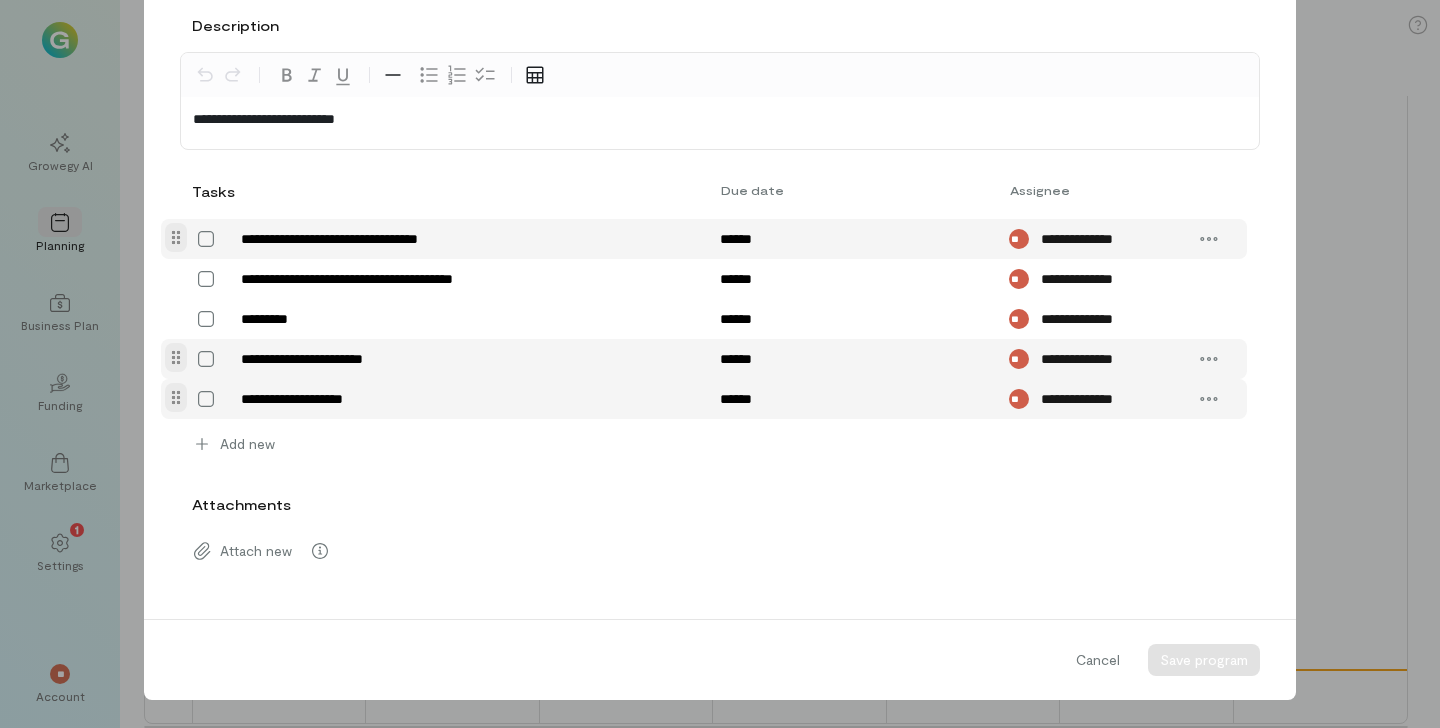 scroll, scrollTop: 547, scrollLeft: 0, axis: vertical 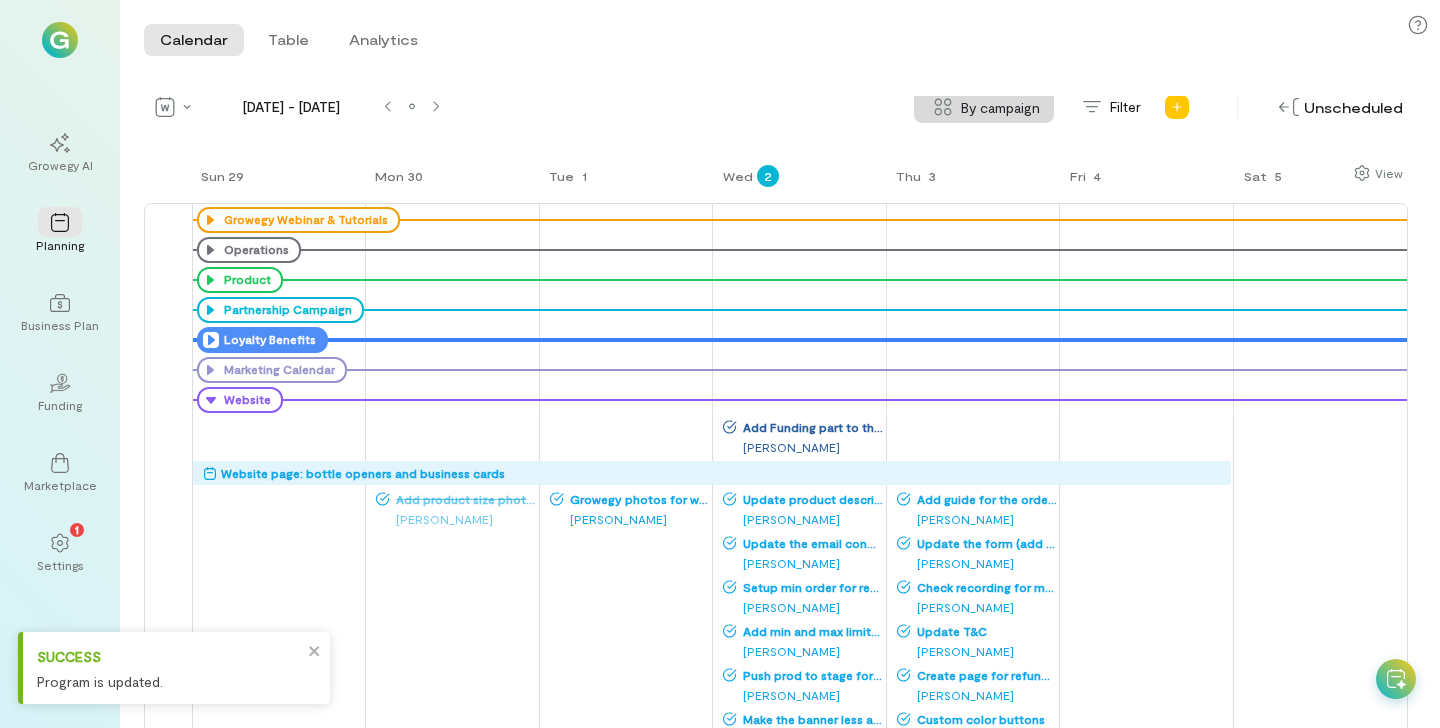 click 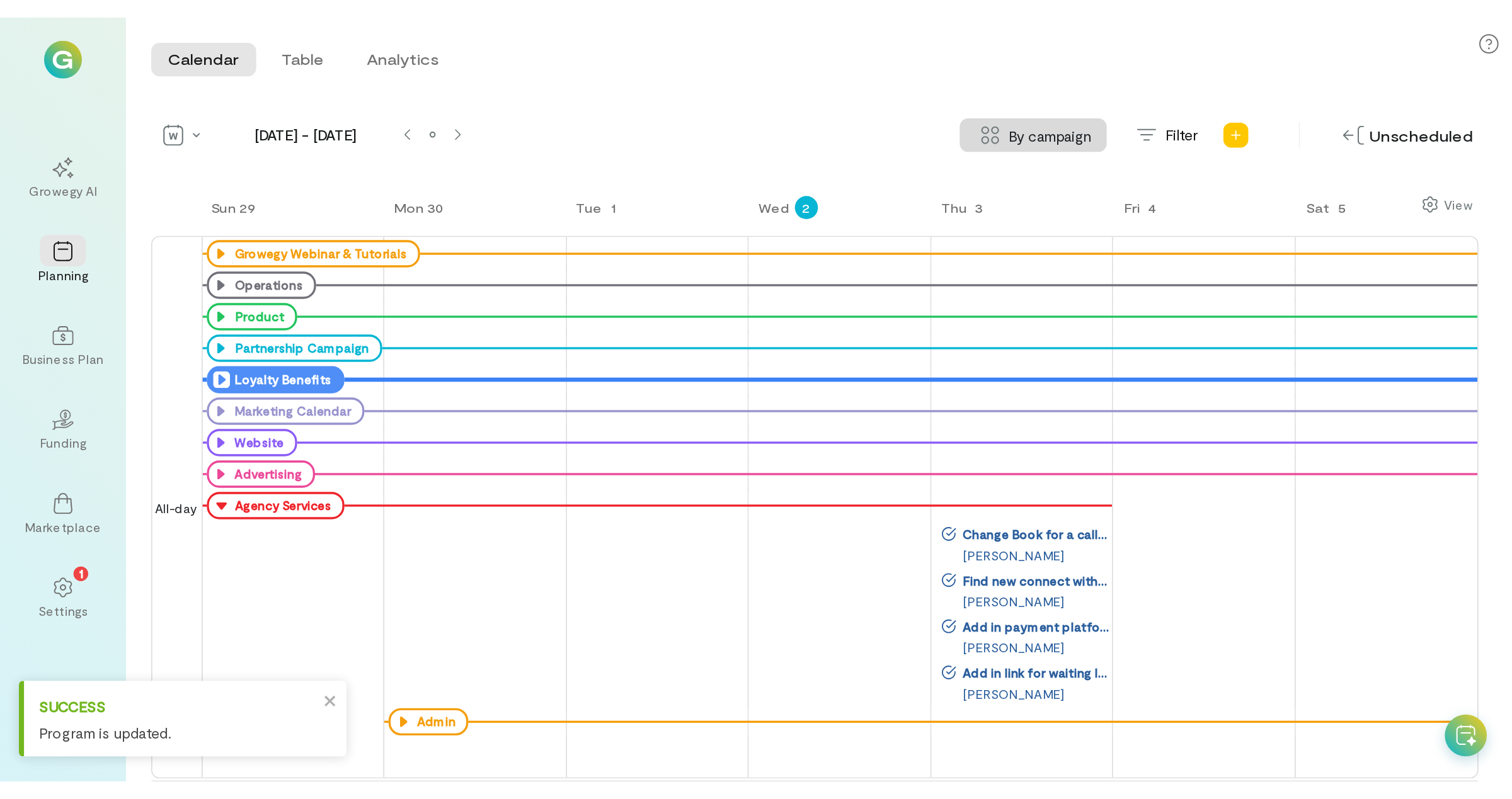 scroll, scrollTop: 0, scrollLeft: 0, axis: both 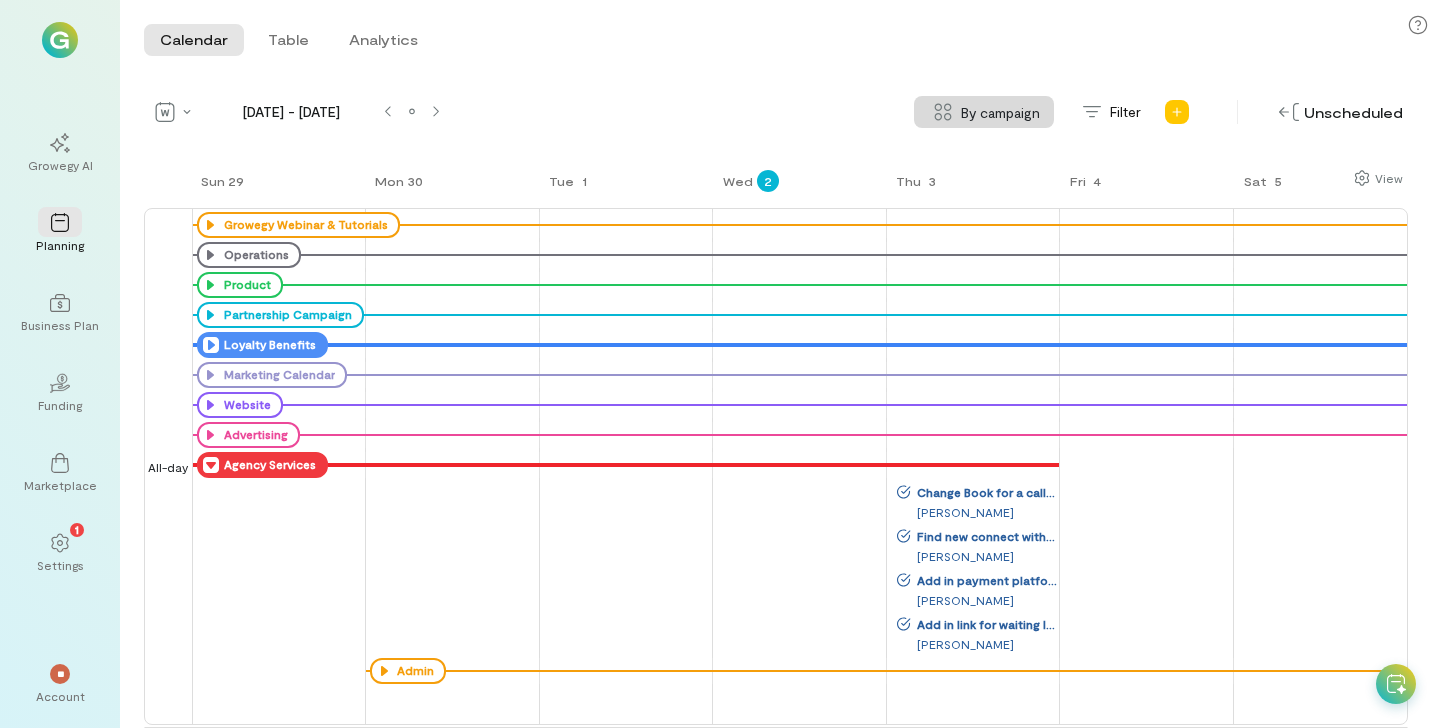 click 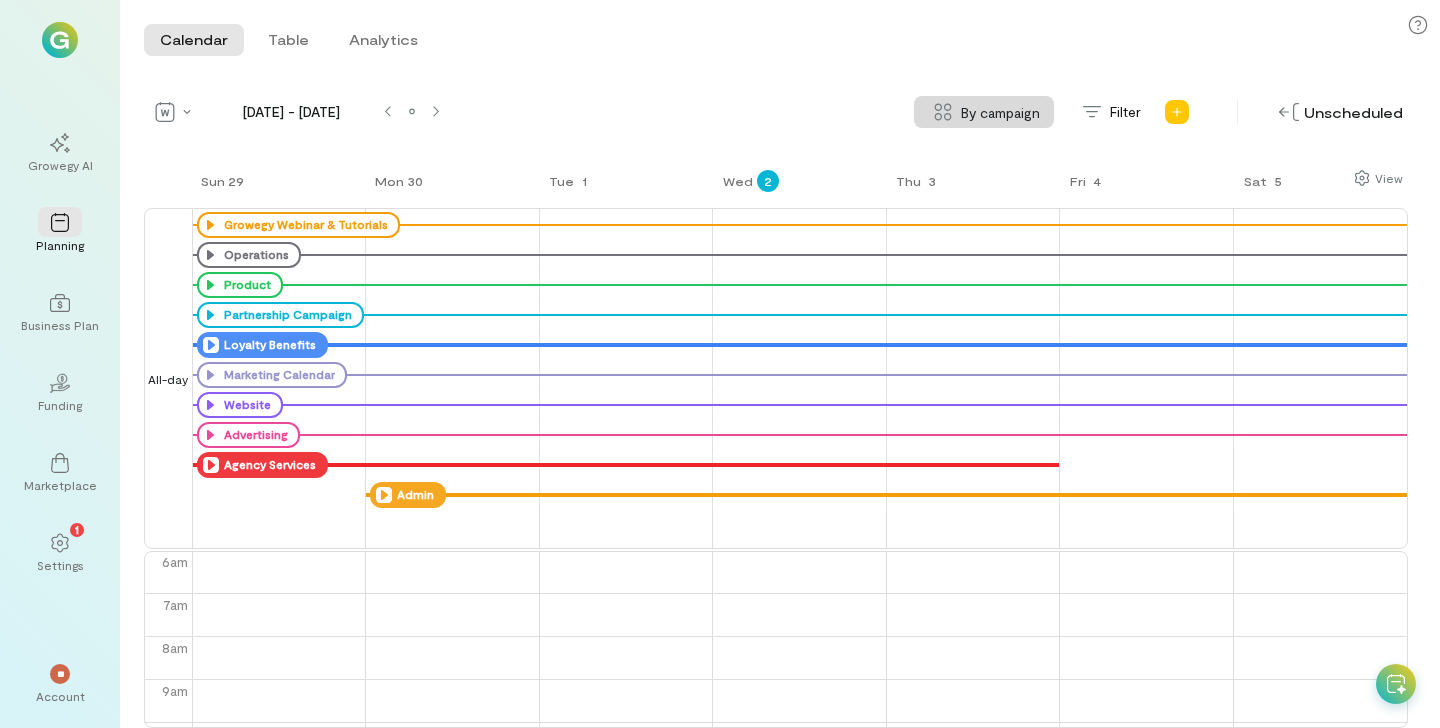 click 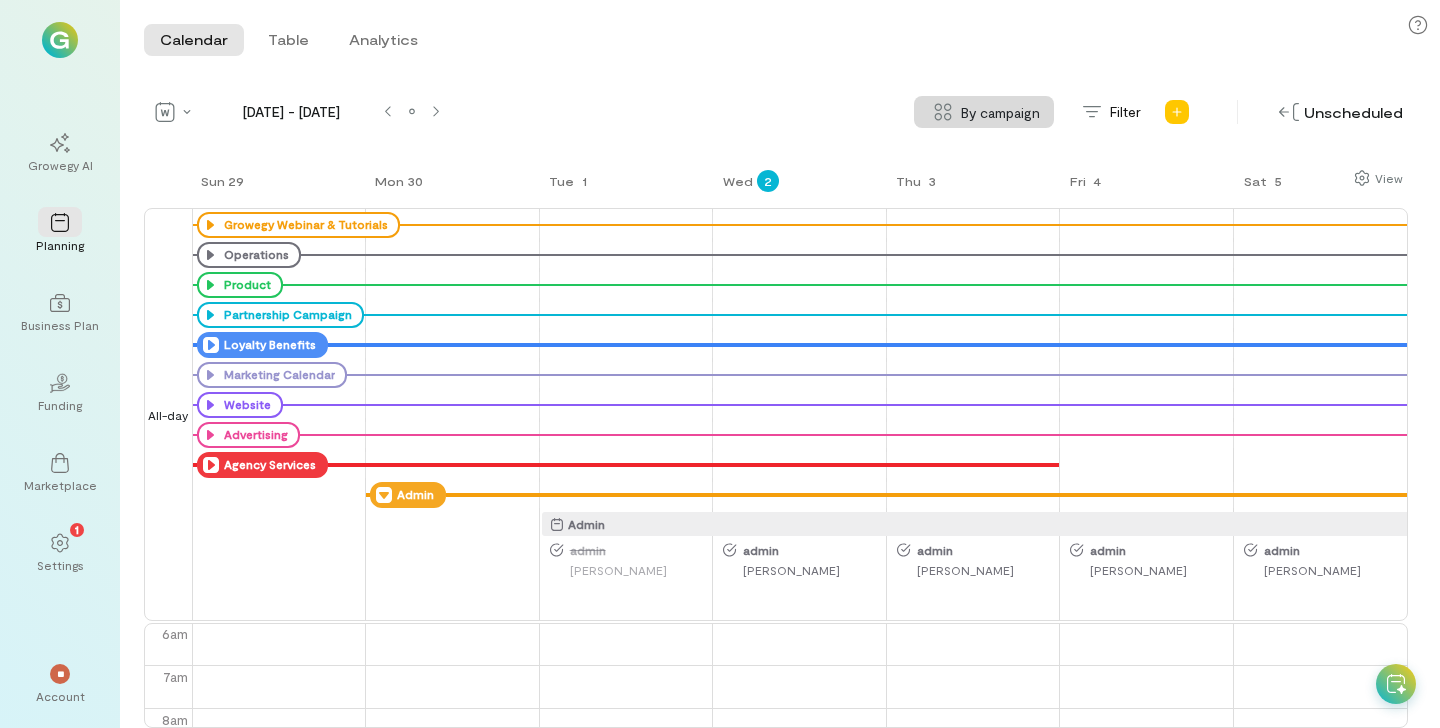 click 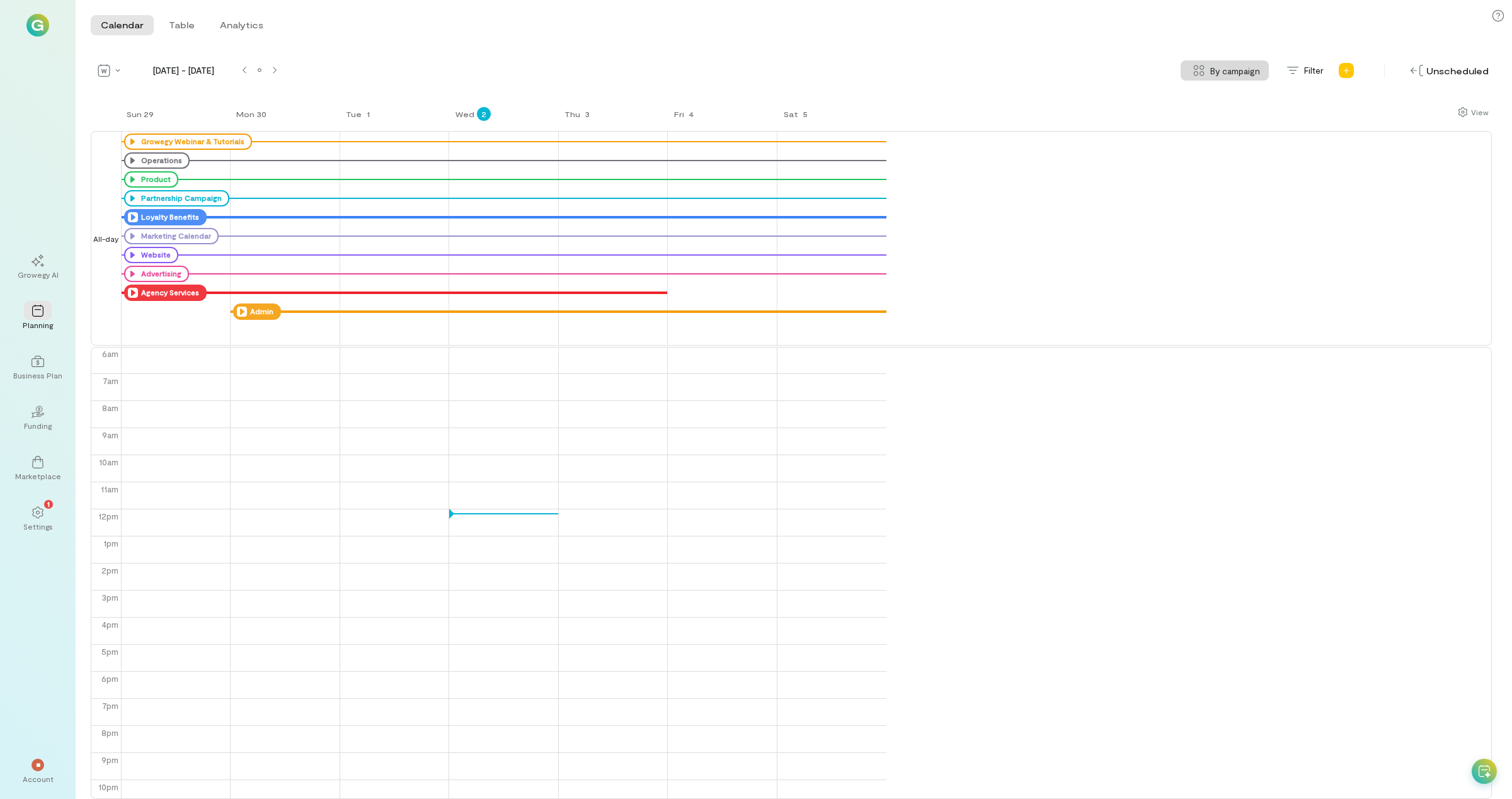 scroll, scrollTop: 163, scrollLeft: 0, axis: vertical 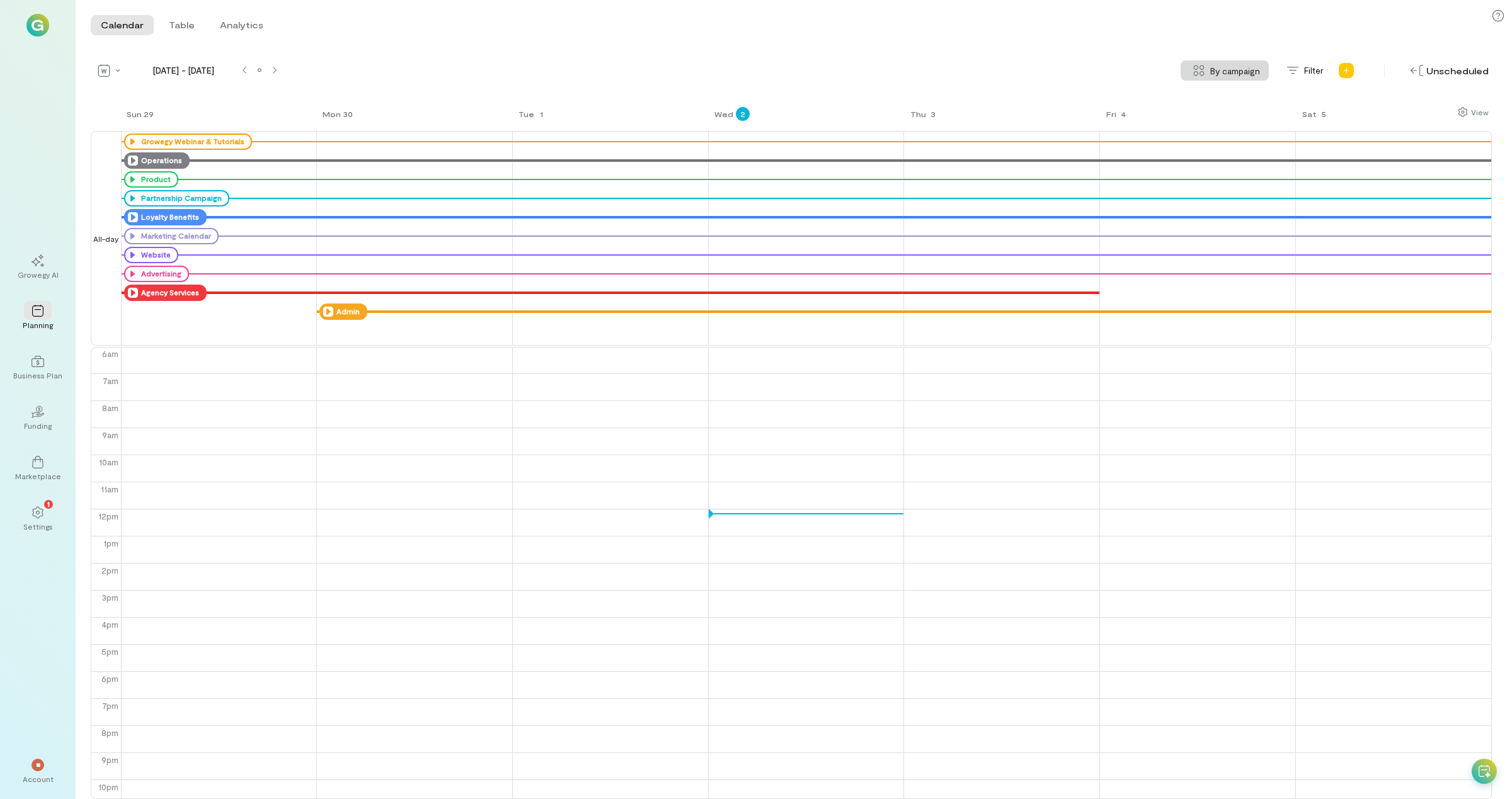 click 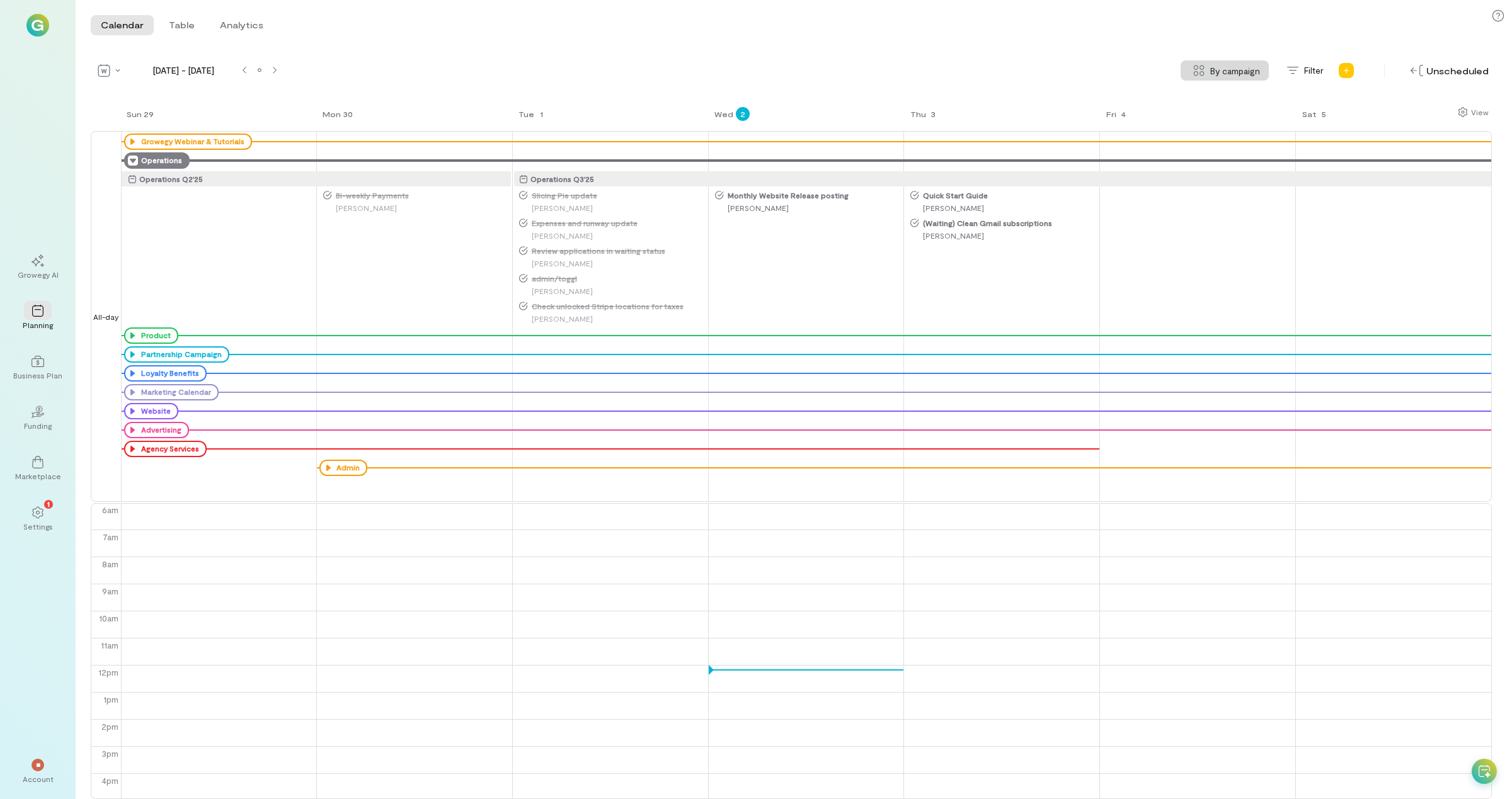 click 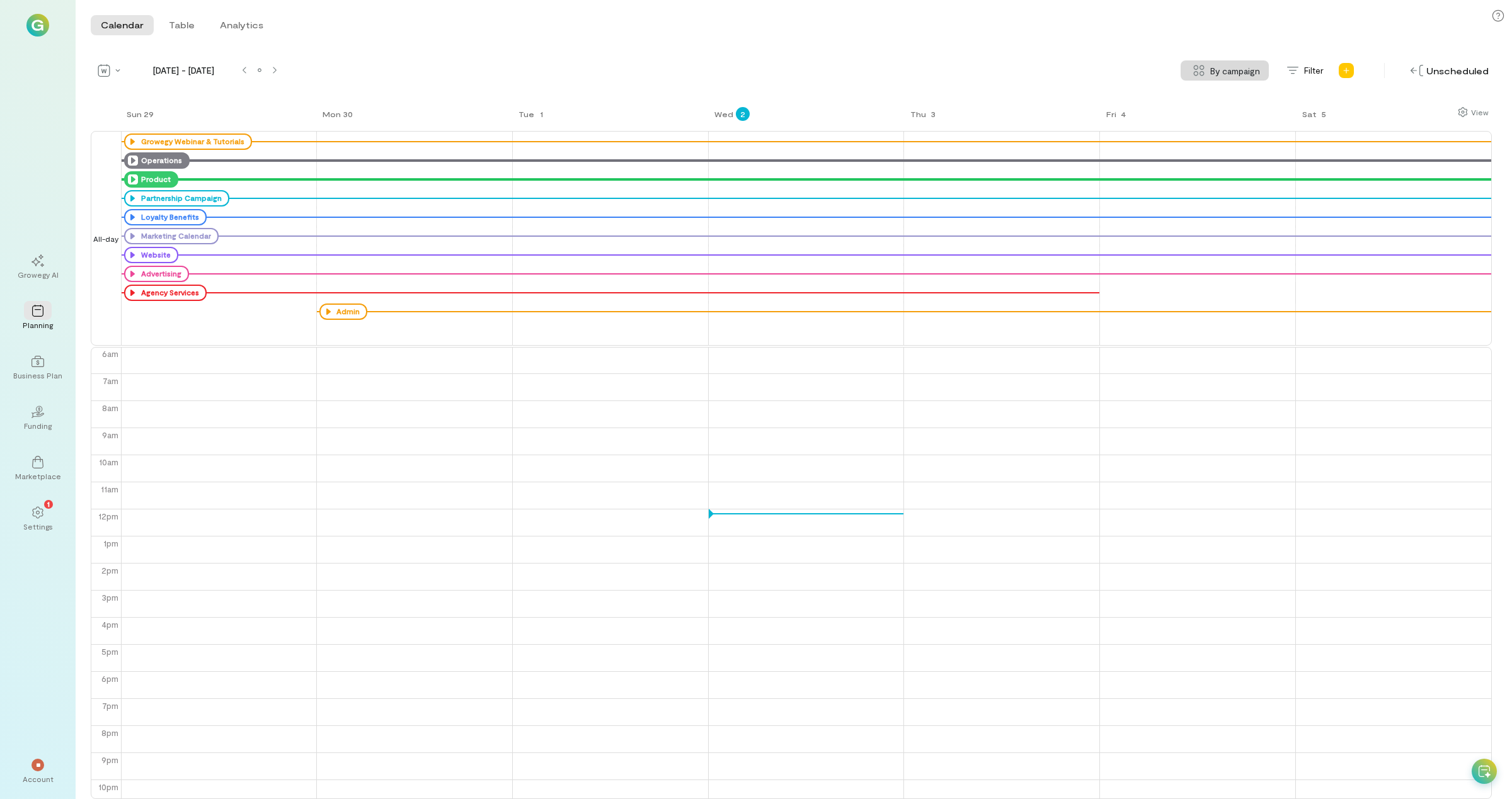 click 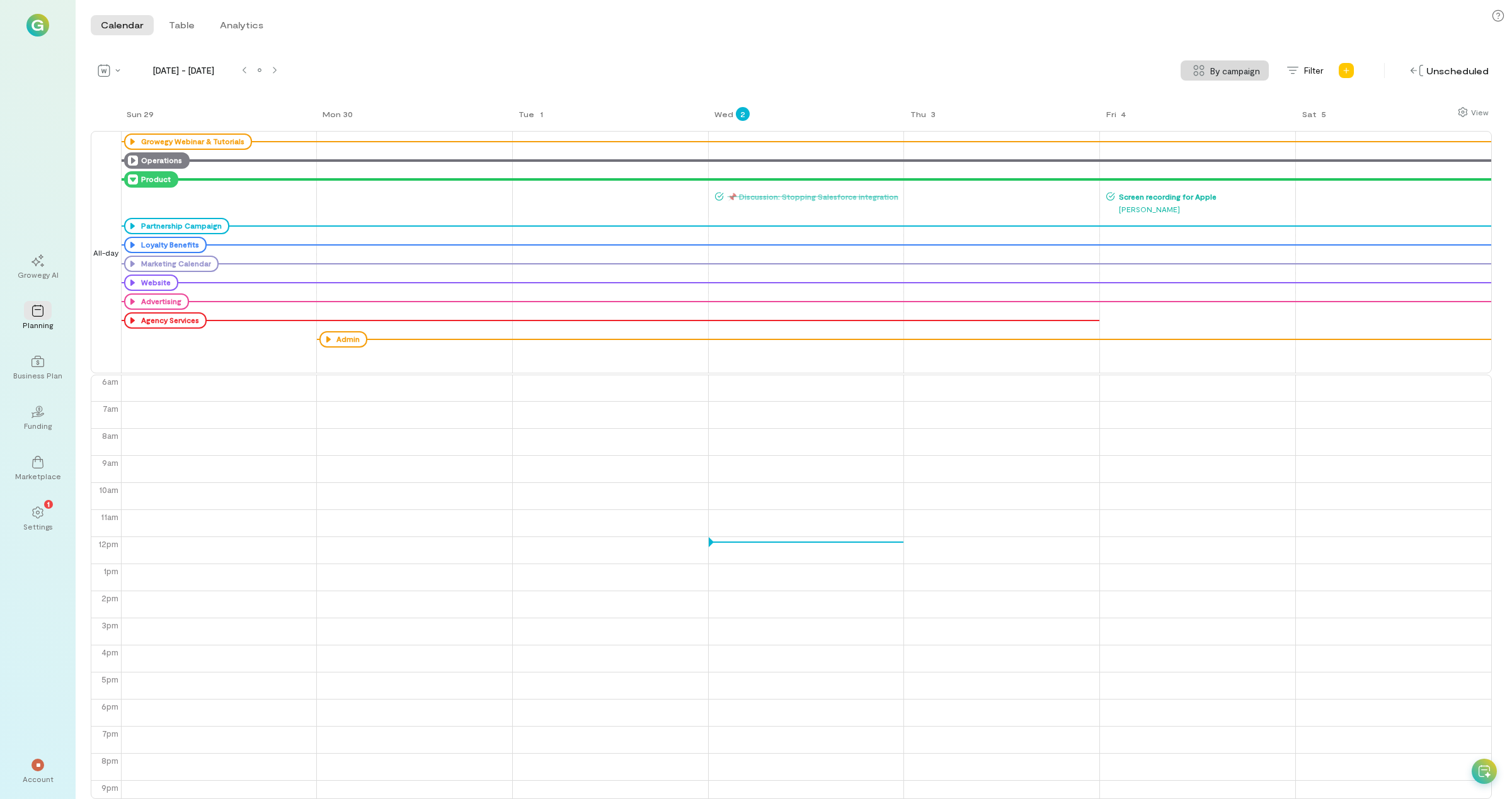 click 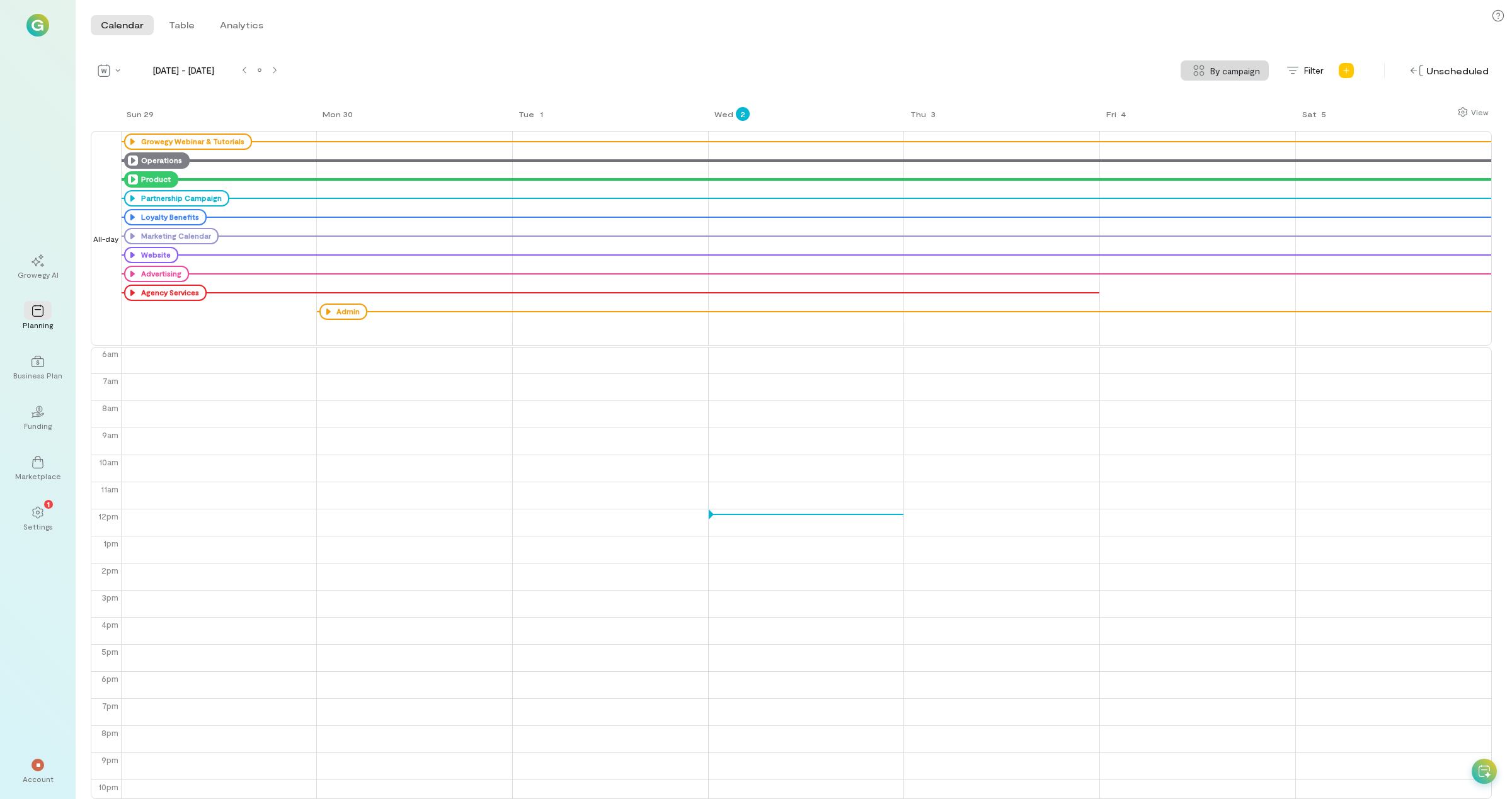 click 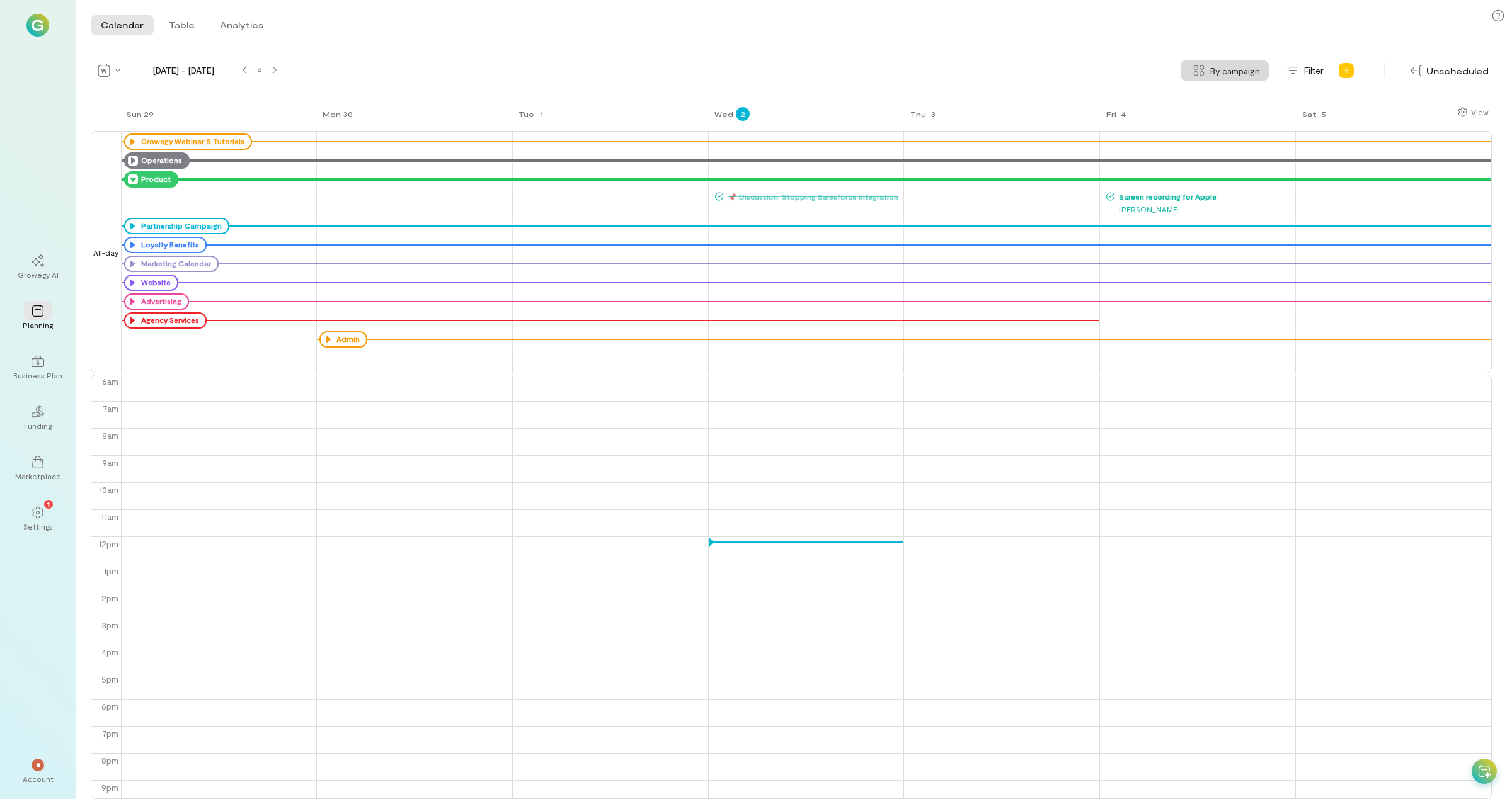 click on "📌 Discussion: Stopping Salesforce integration" at bounding box center (813, 196) 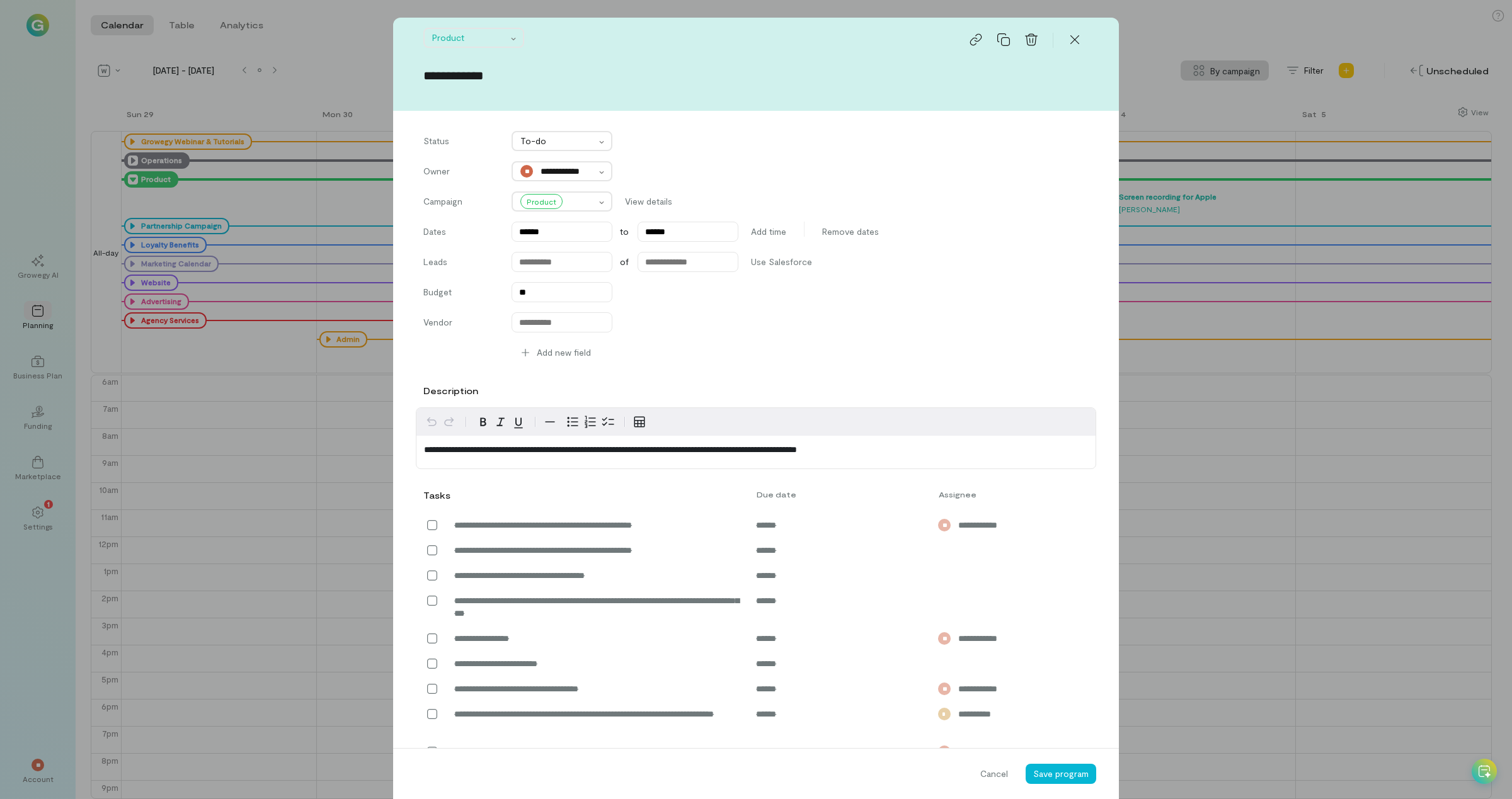 scroll, scrollTop: 306, scrollLeft: 0, axis: vertical 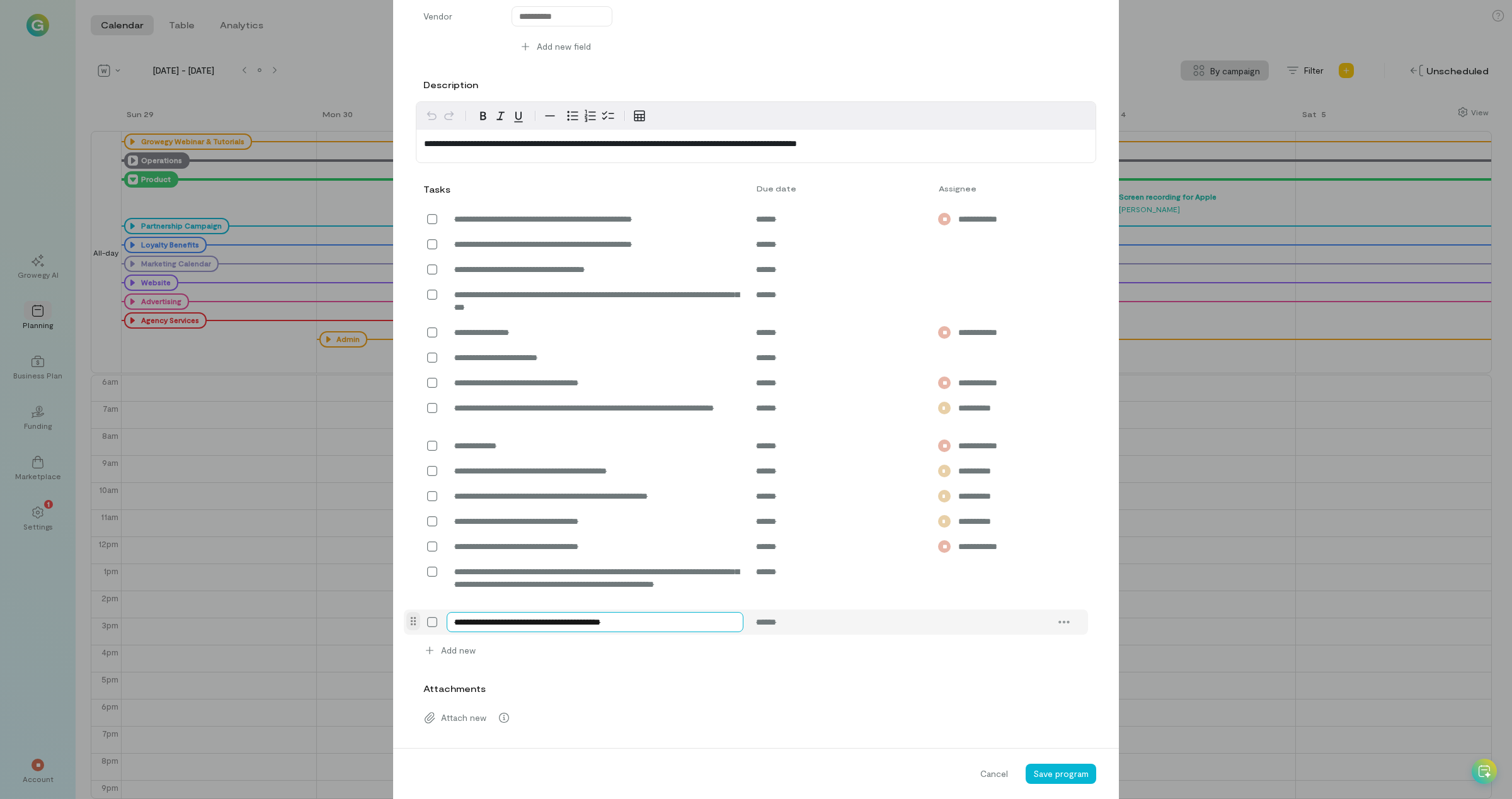 click on "**********" at bounding box center [595, 622] 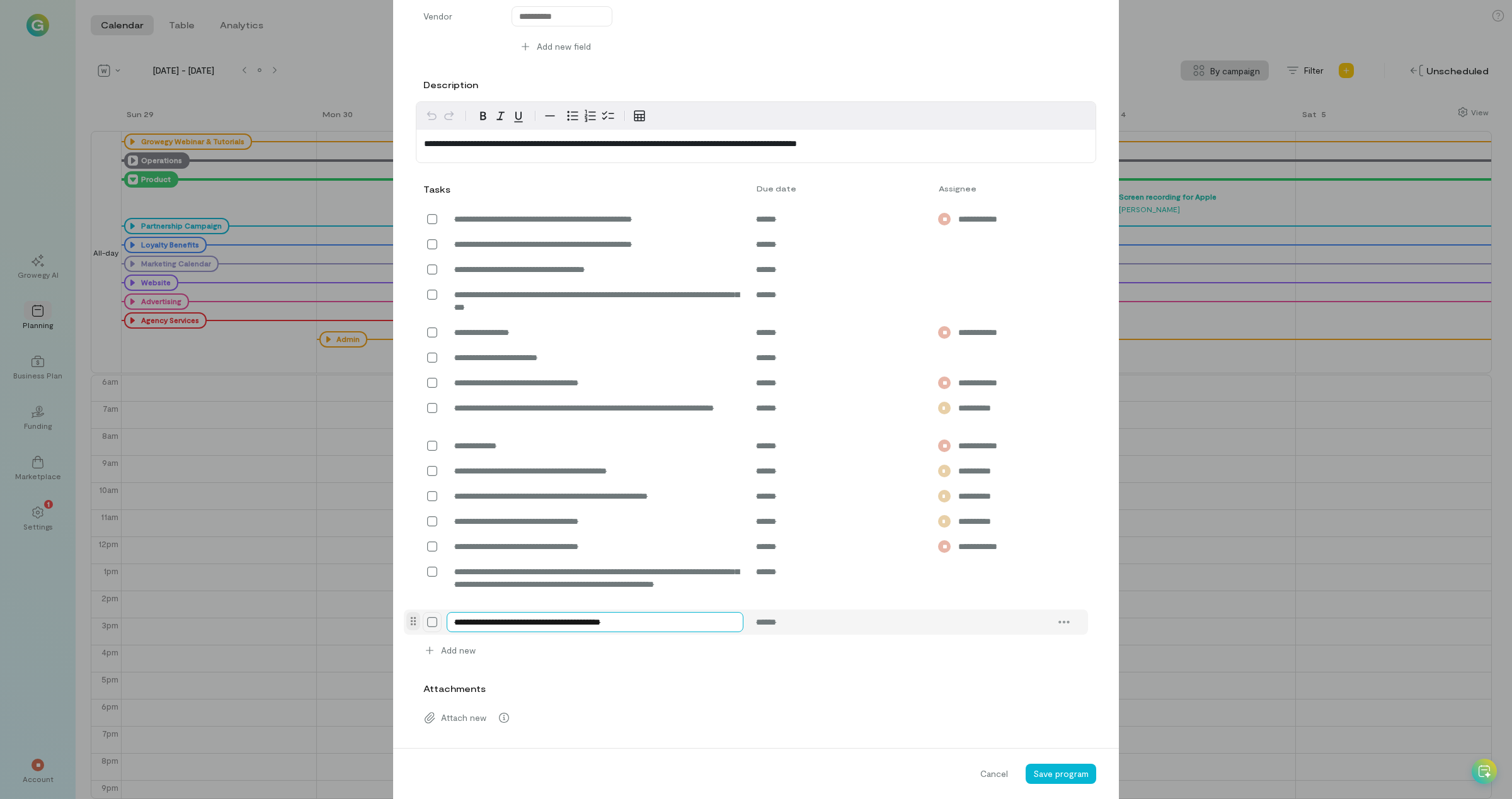drag, startPoint x: 663, startPoint y: 621, endPoint x: 438, endPoint y: 620, distance: 225.0022 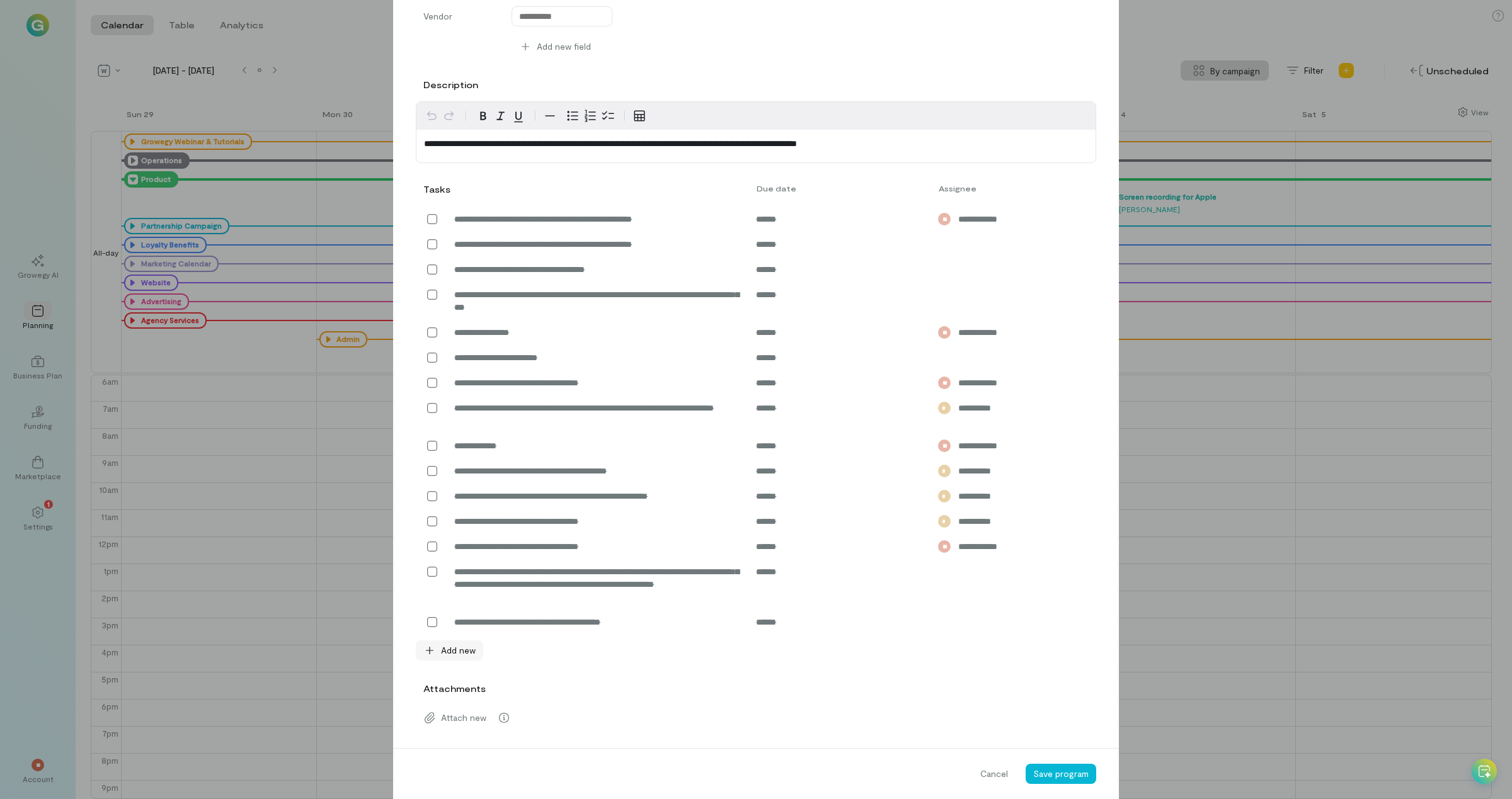 click on "Add new" at bounding box center [458, 650] 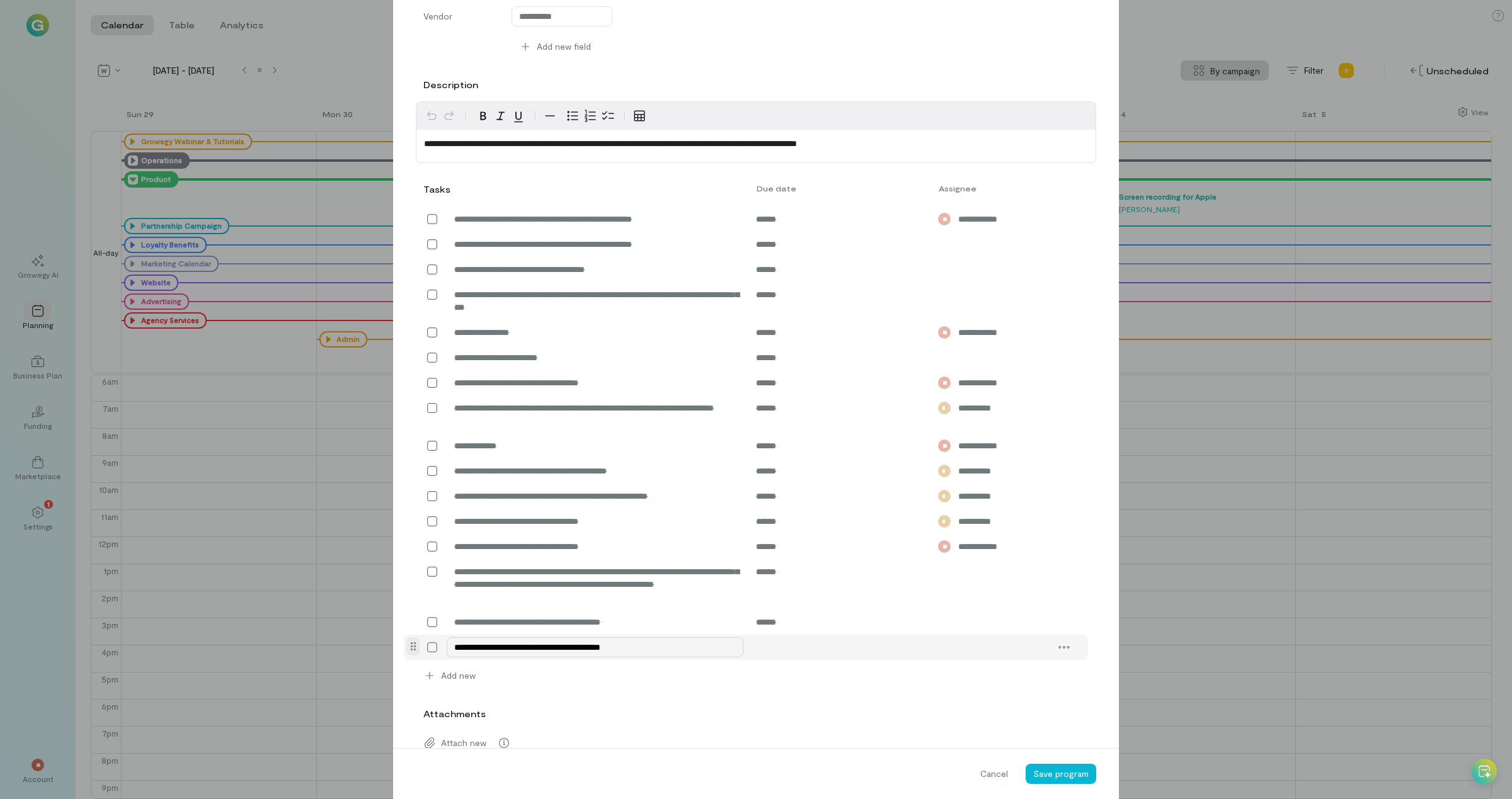 drag, startPoint x: 662, startPoint y: 649, endPoint x: 517, endPoint y: 648, distance: 145.0034 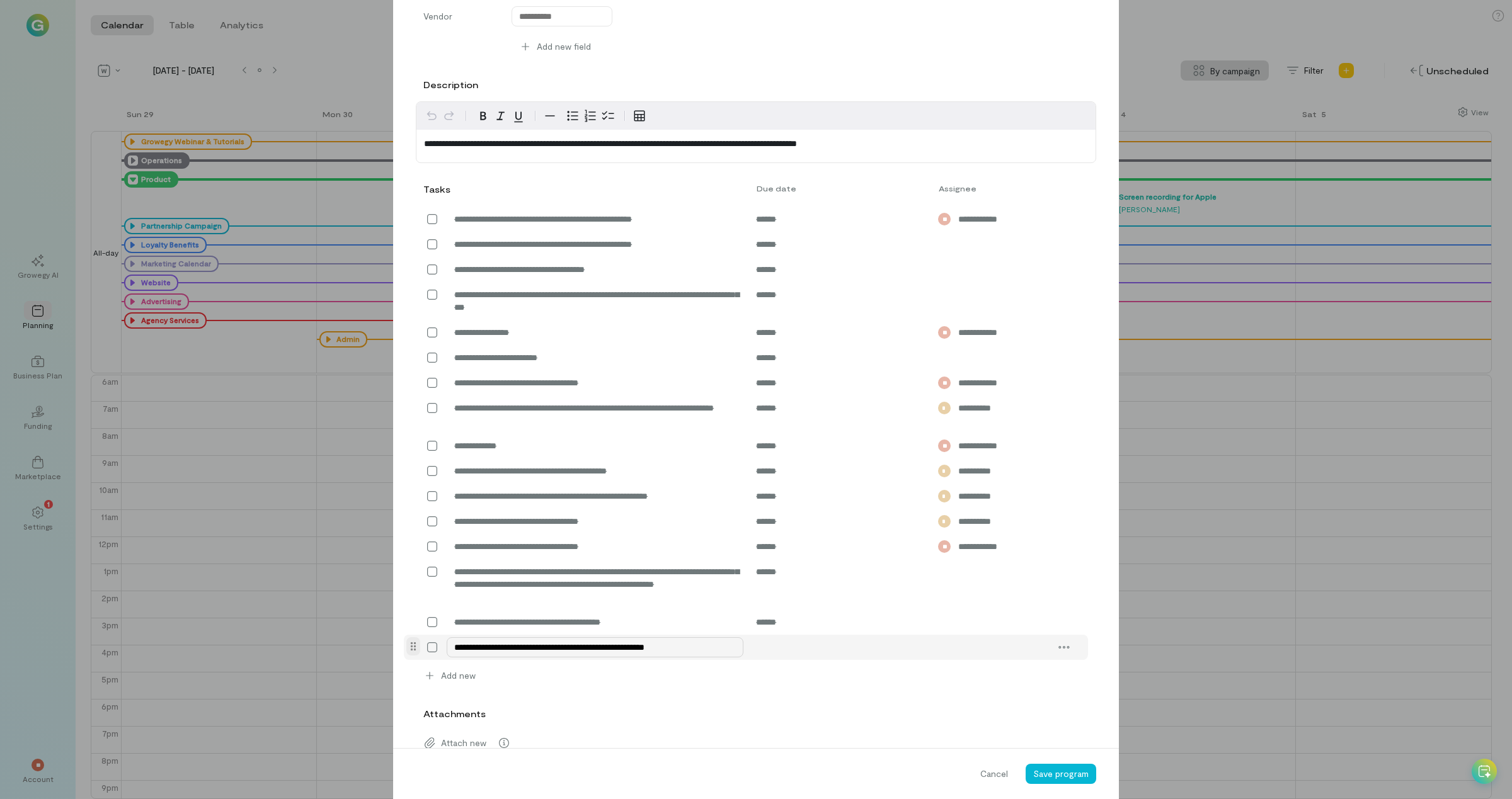 type on "**********" 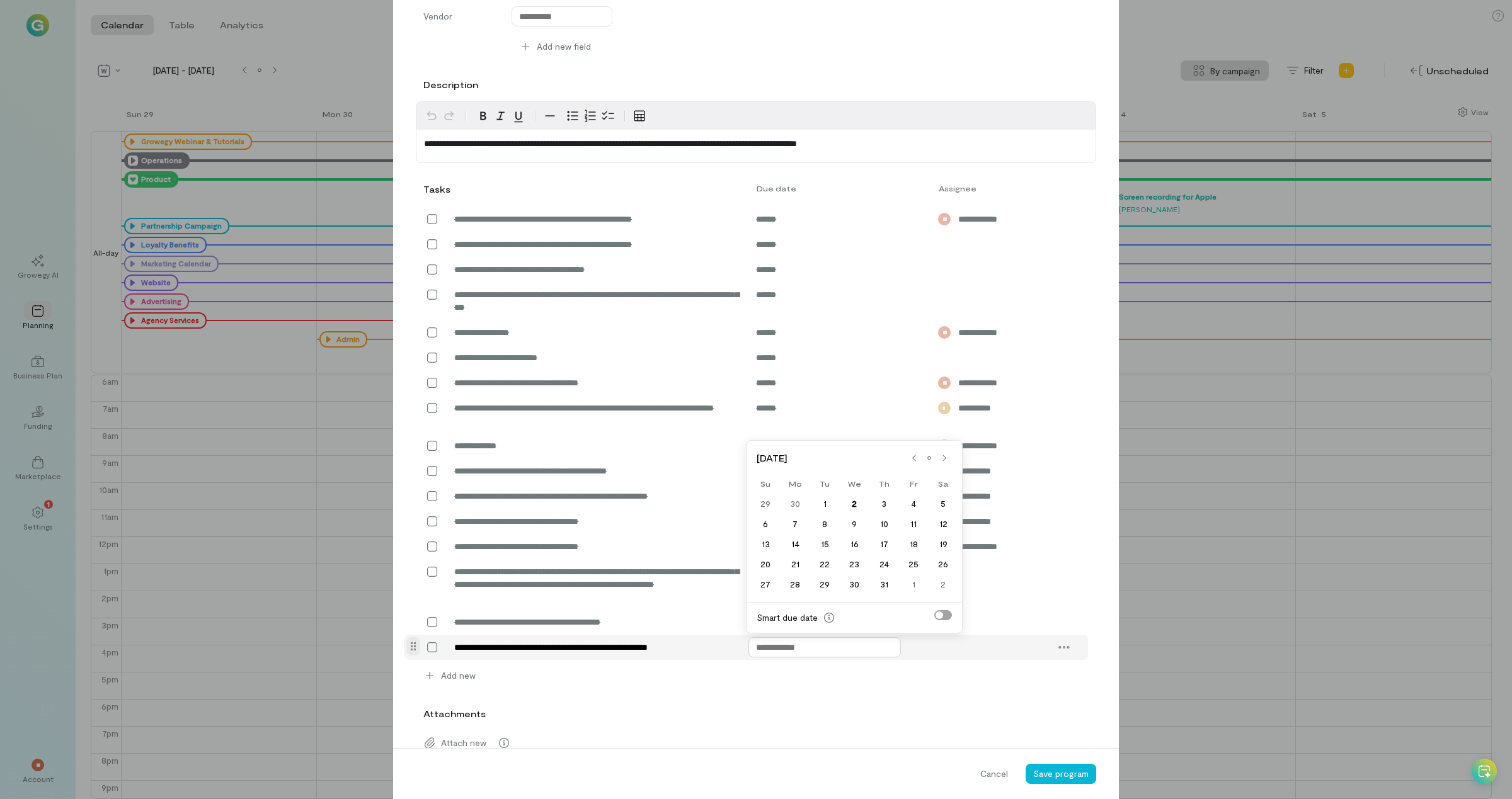 click at bounding box center [825, 647] 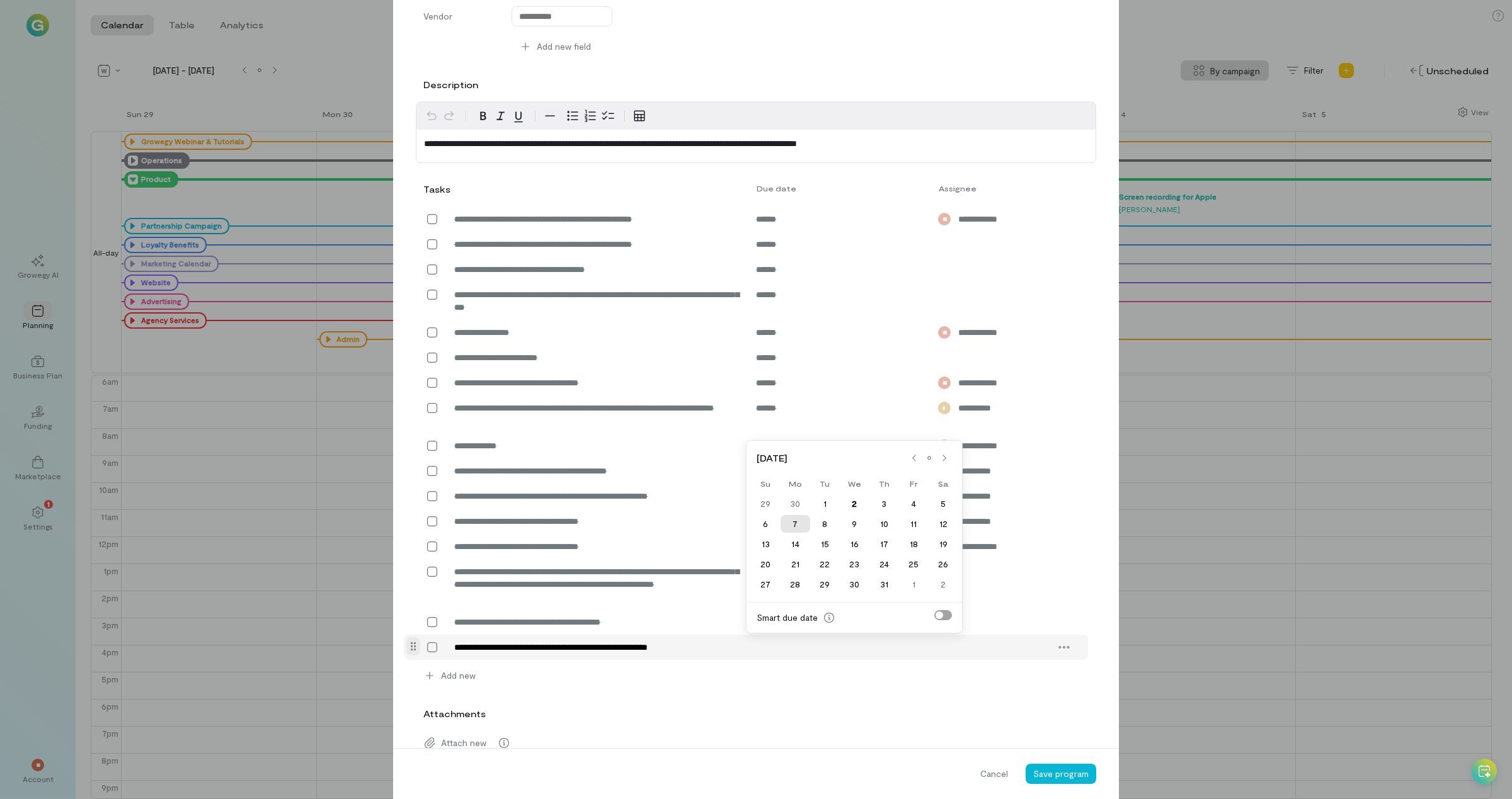 click on "7" at bounding box center (795, 524) 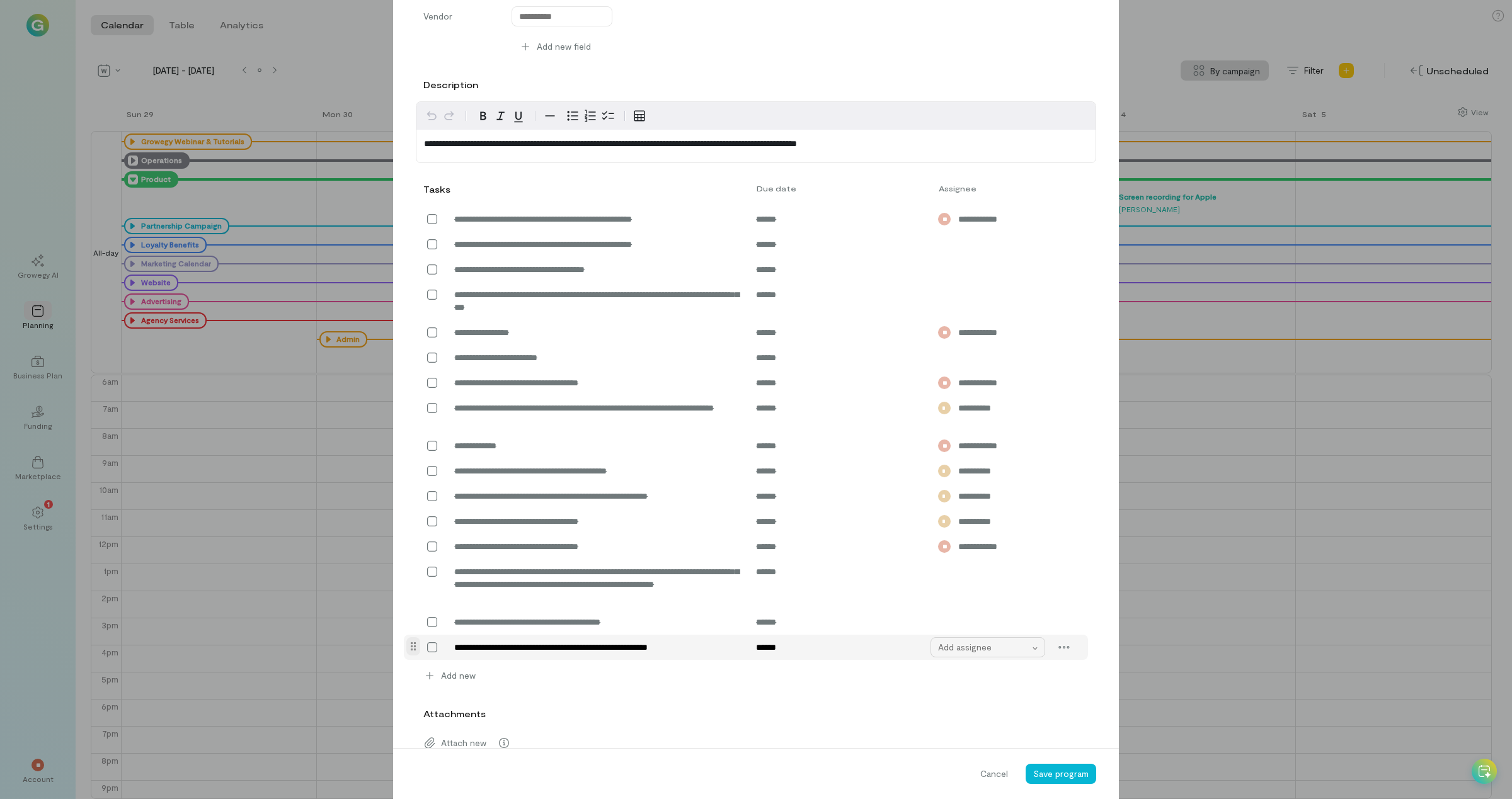 click on "Add assignee" at bounding box center (984, 647) 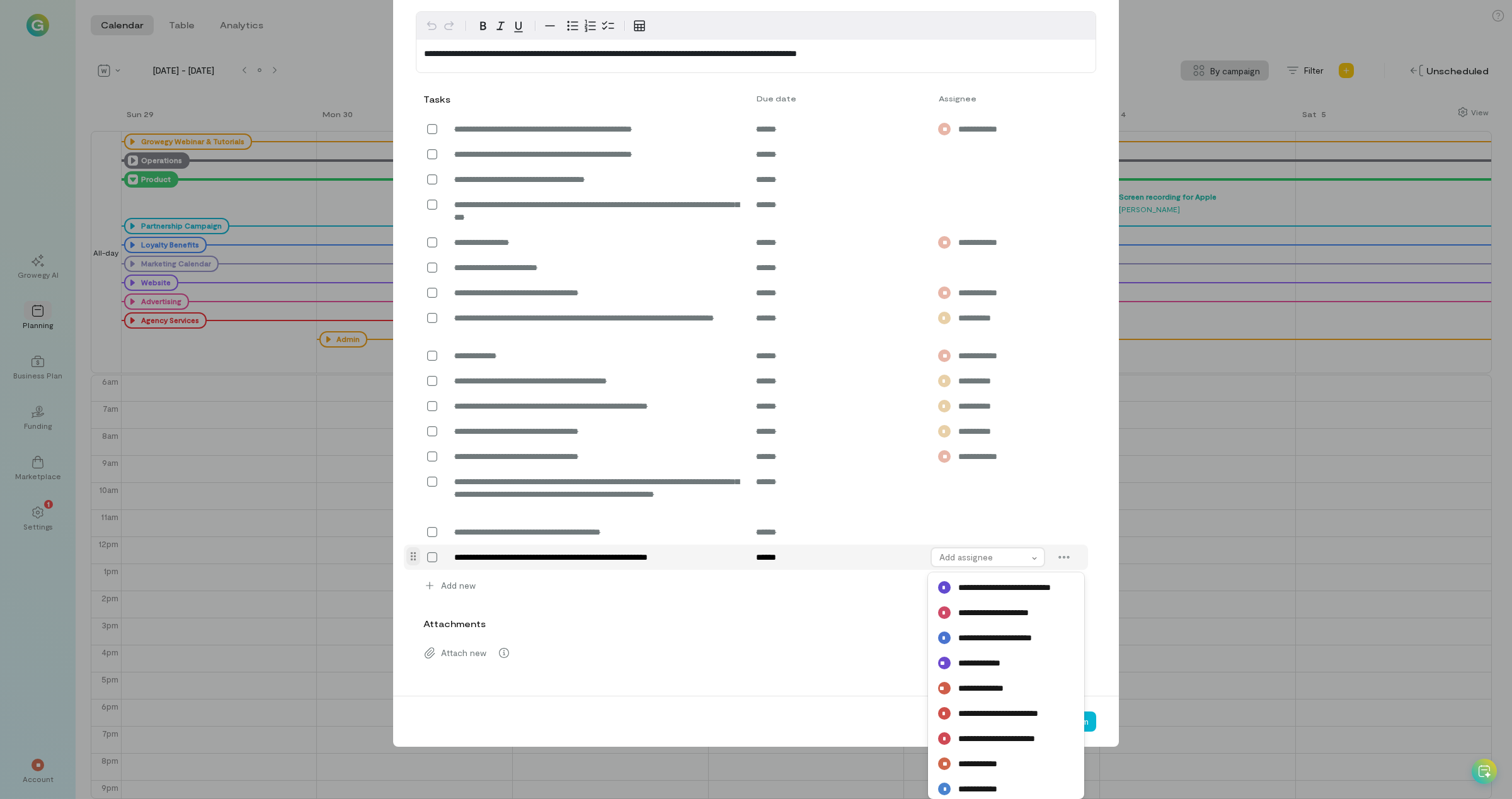 scroll, scrollTop: 361, scrollLeft: 0, axis: vertical 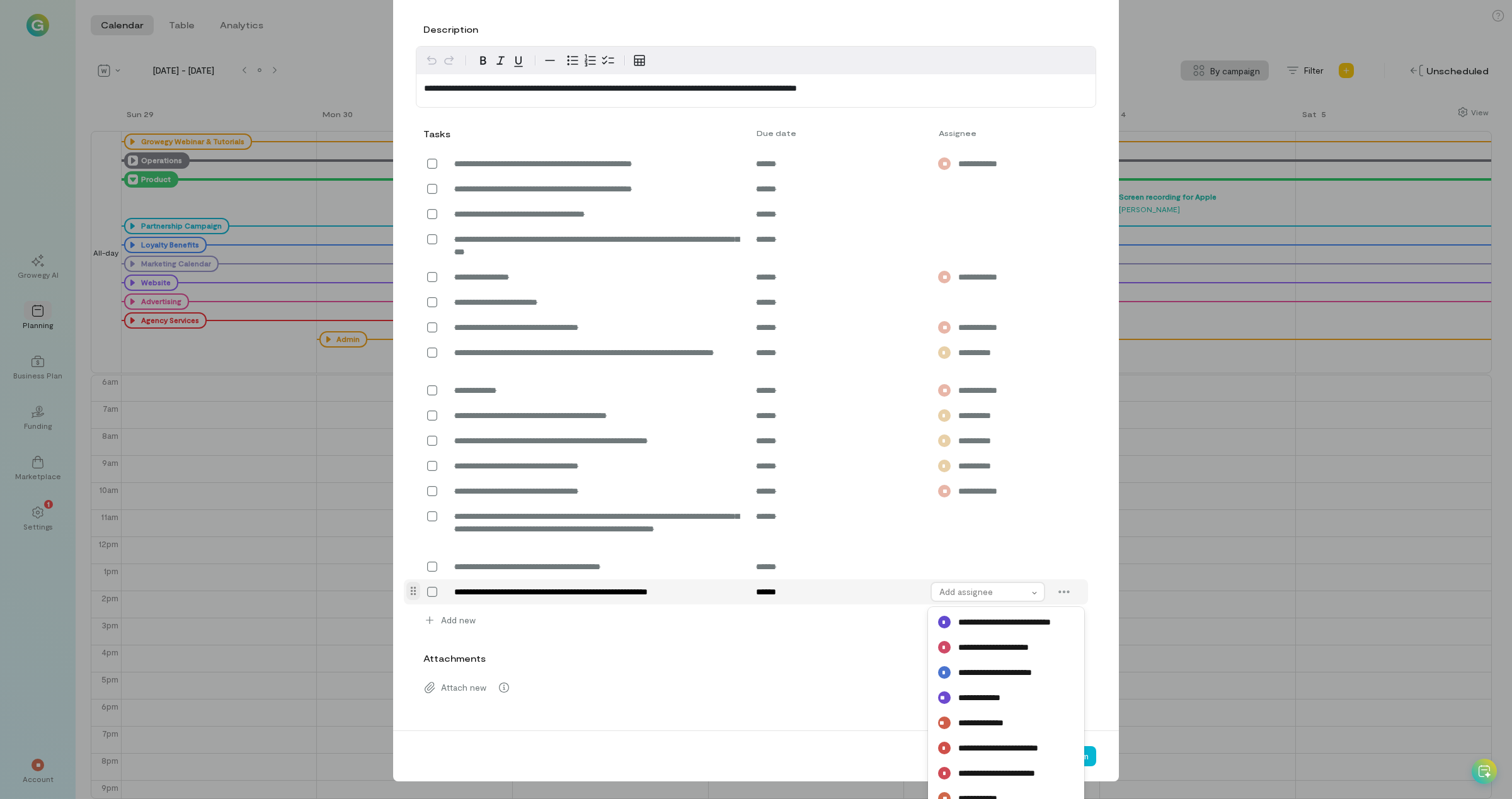 click on "**********" at bounding box center [756, 218] 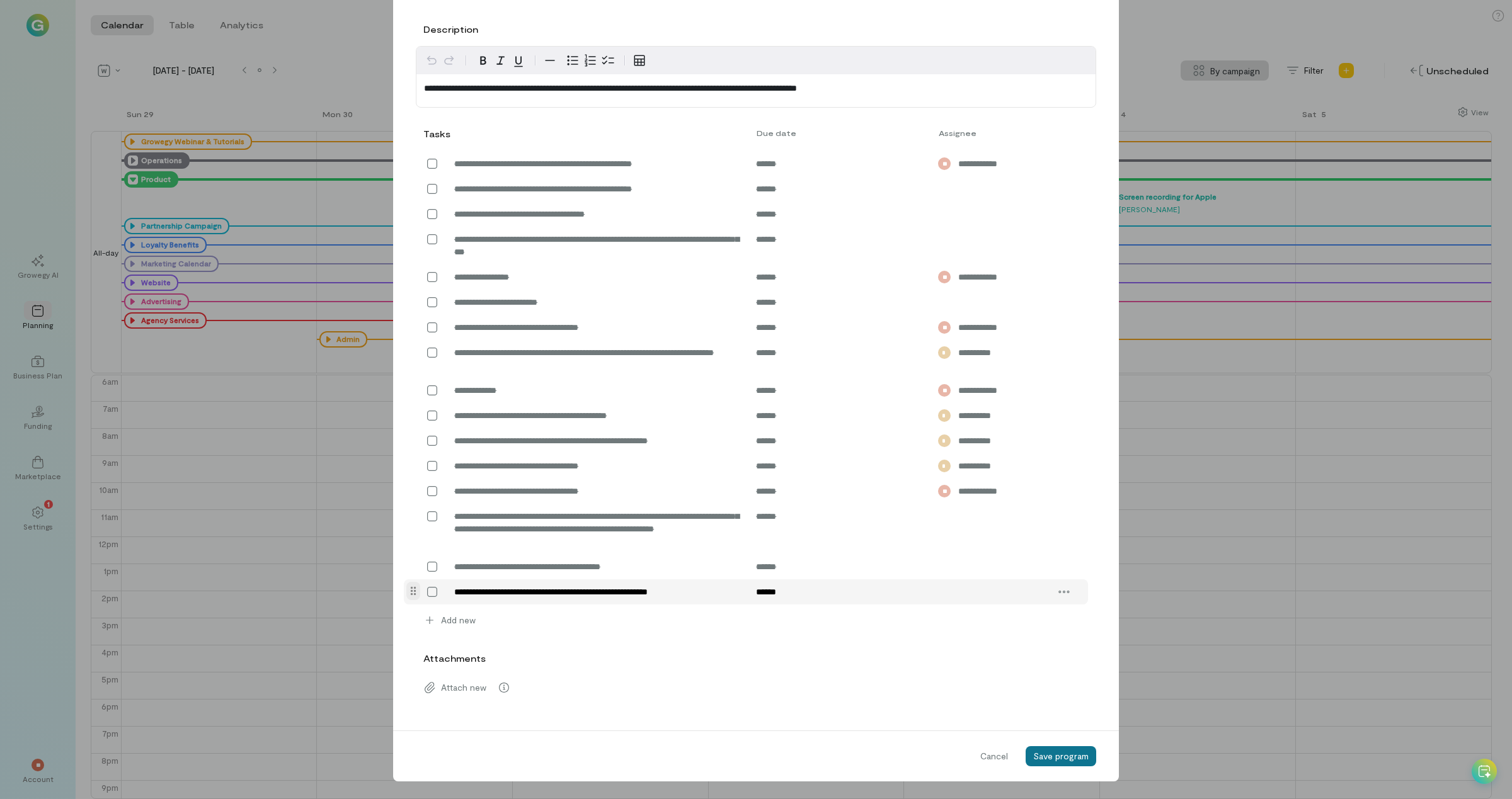 click on "Save program" at bounding box center (1061, 756) 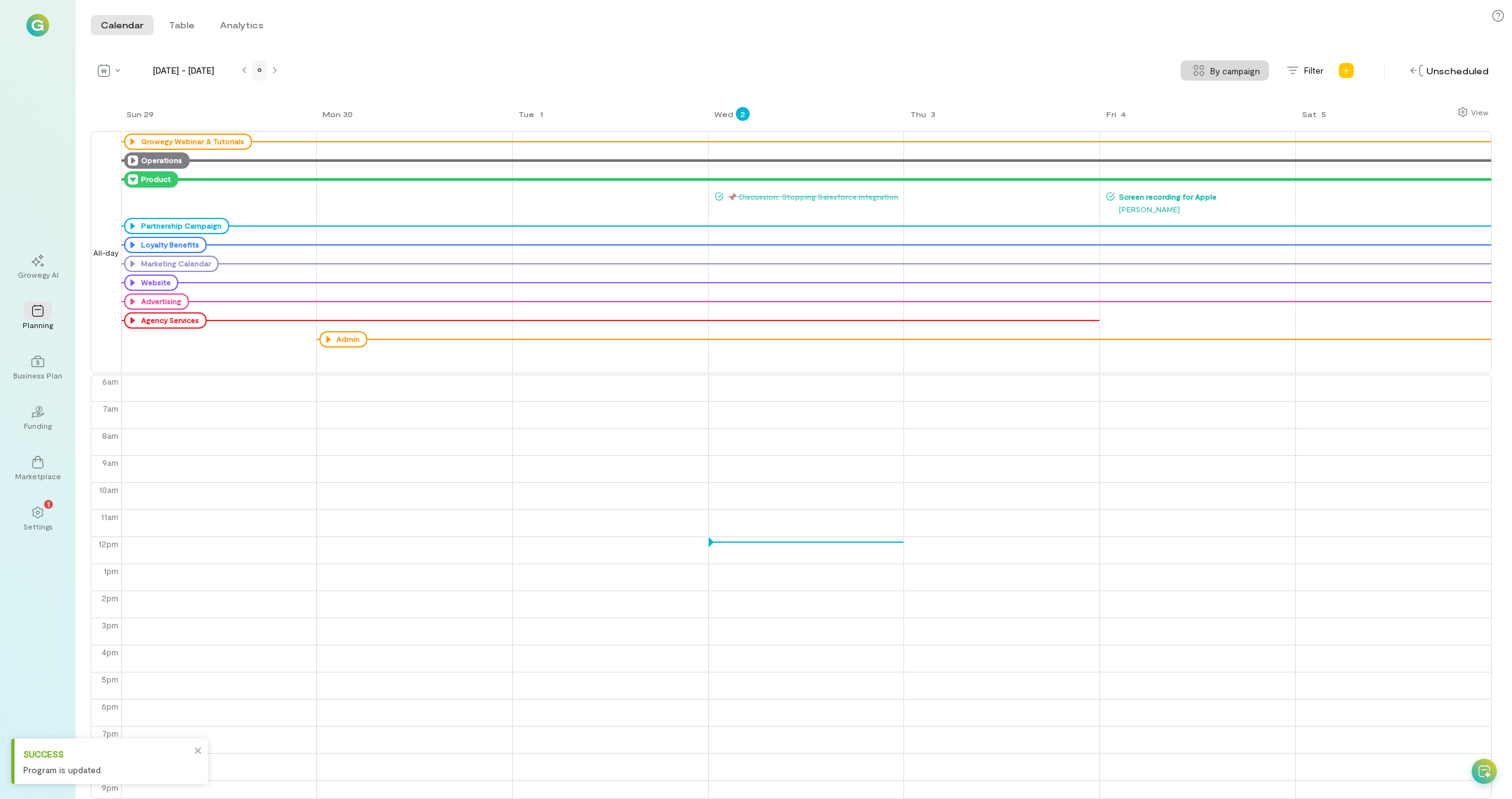 click at bounding box center (260, 71) 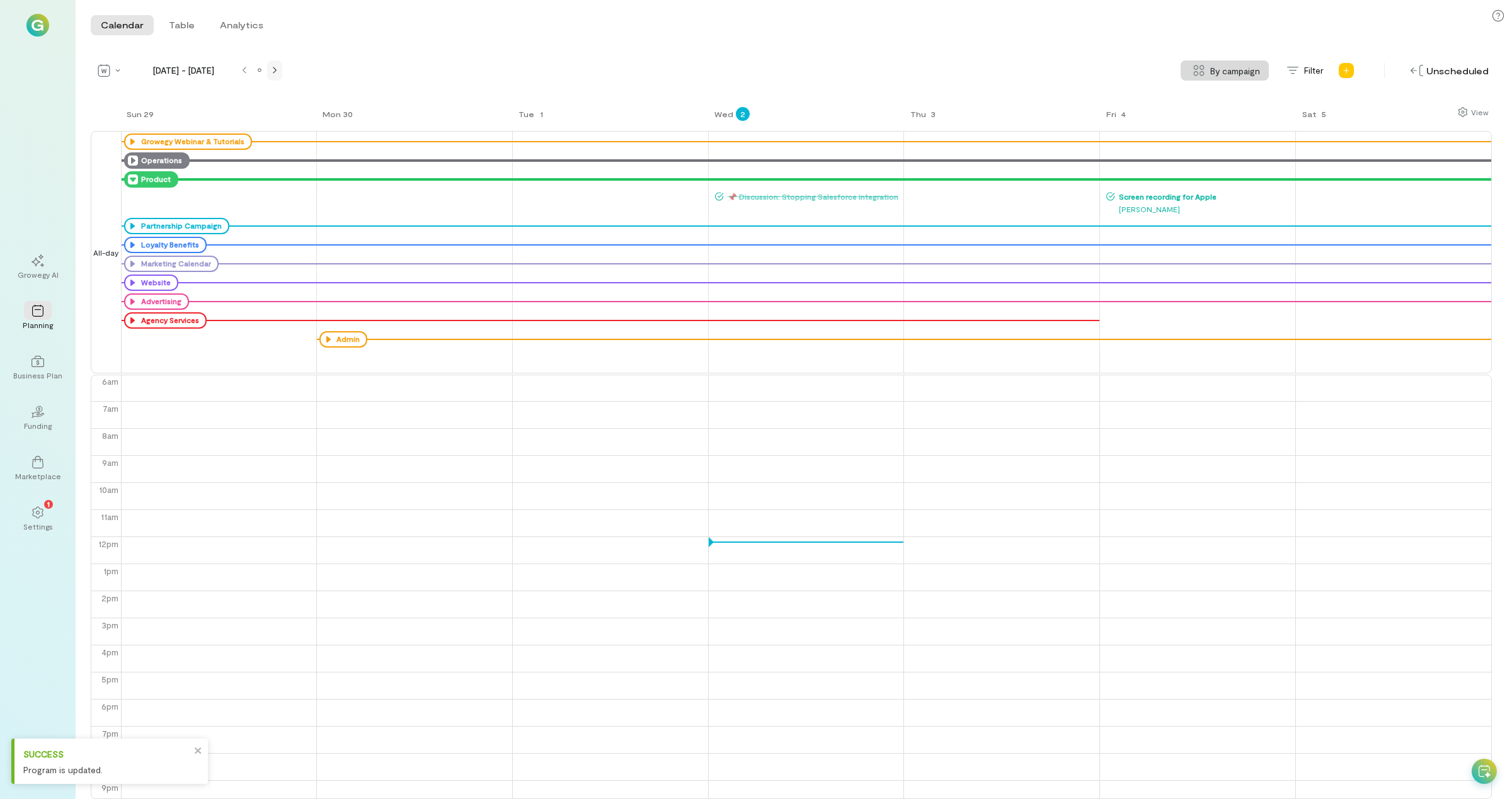 click 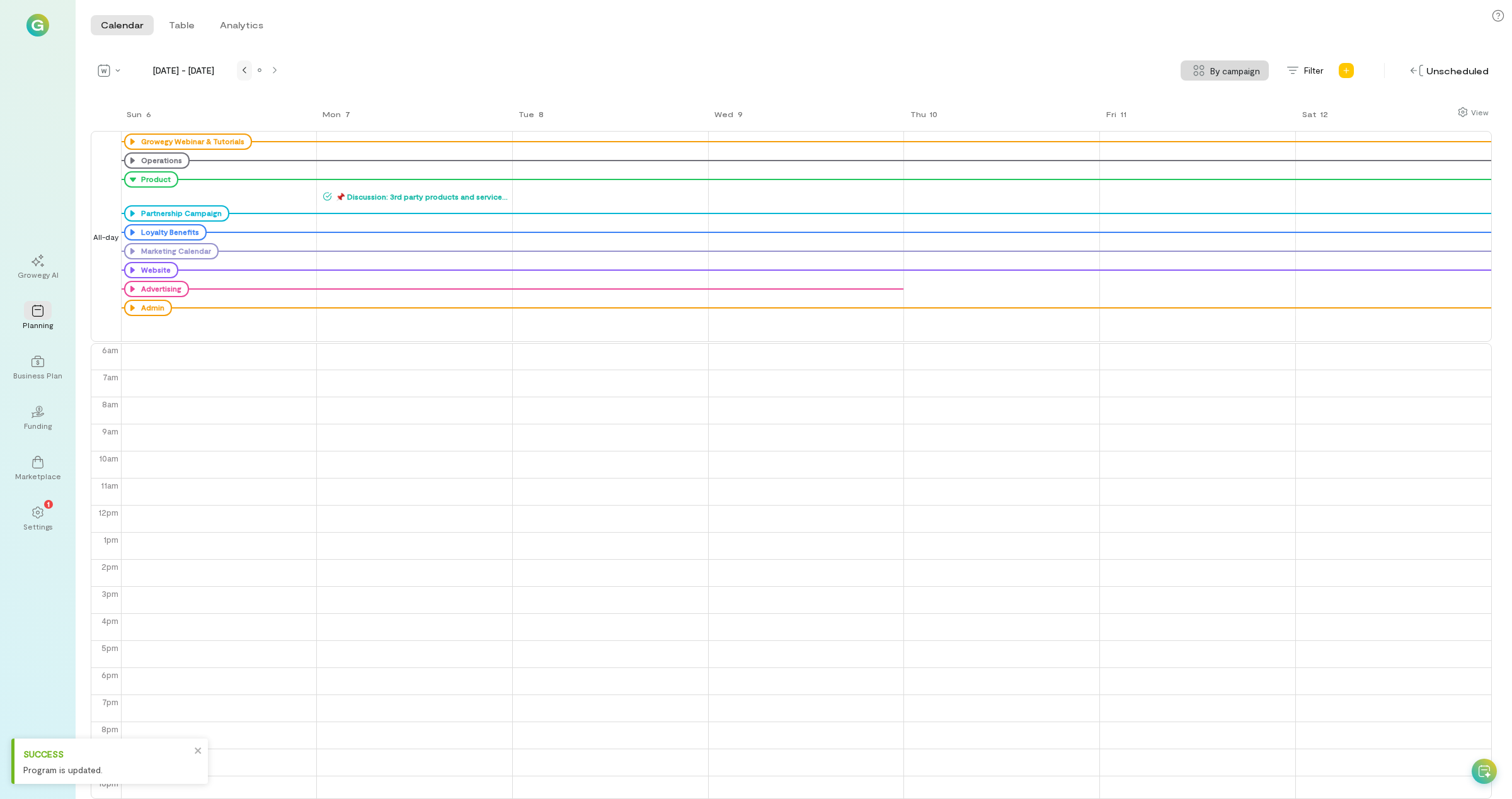 click 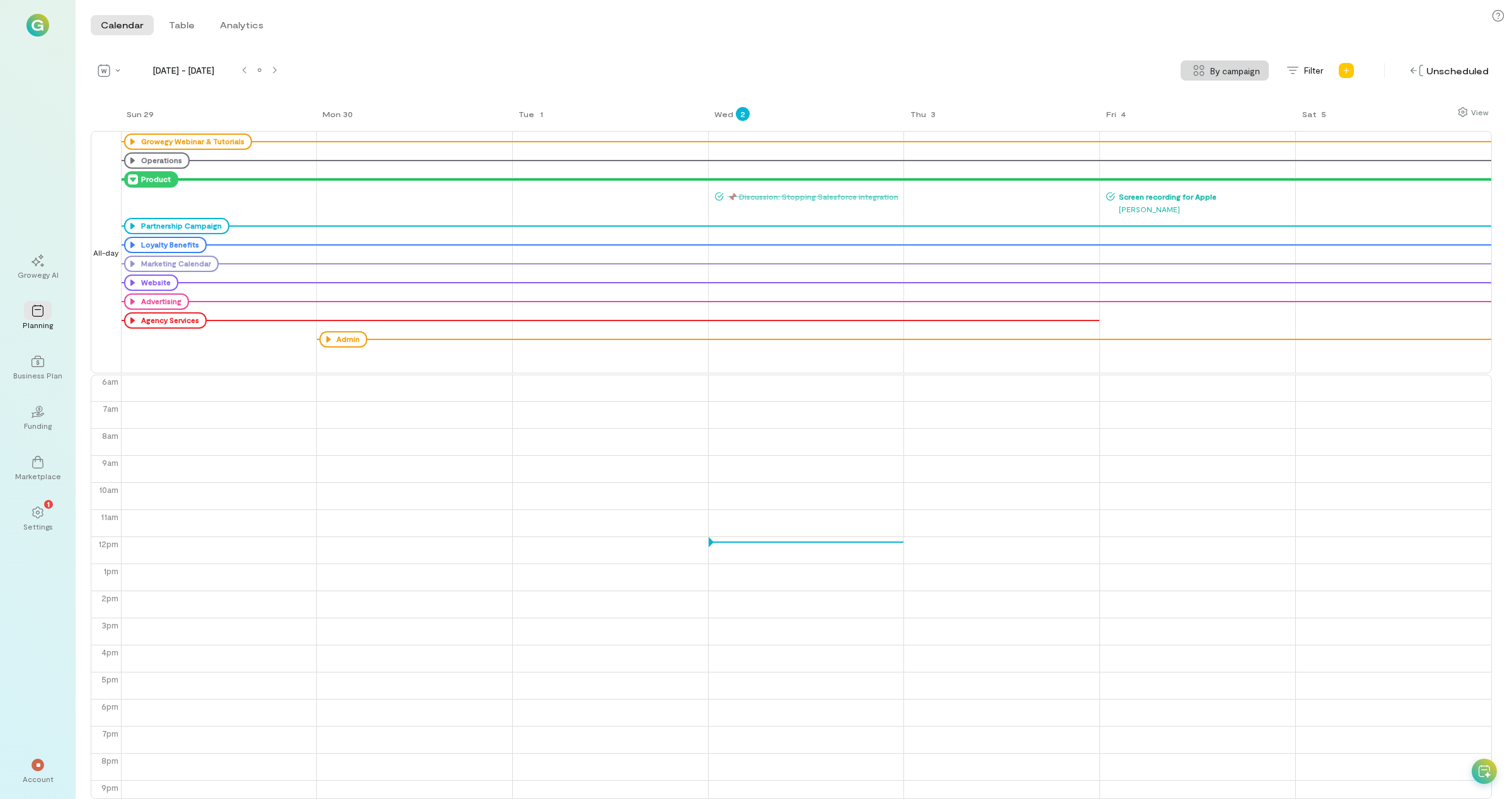 click 